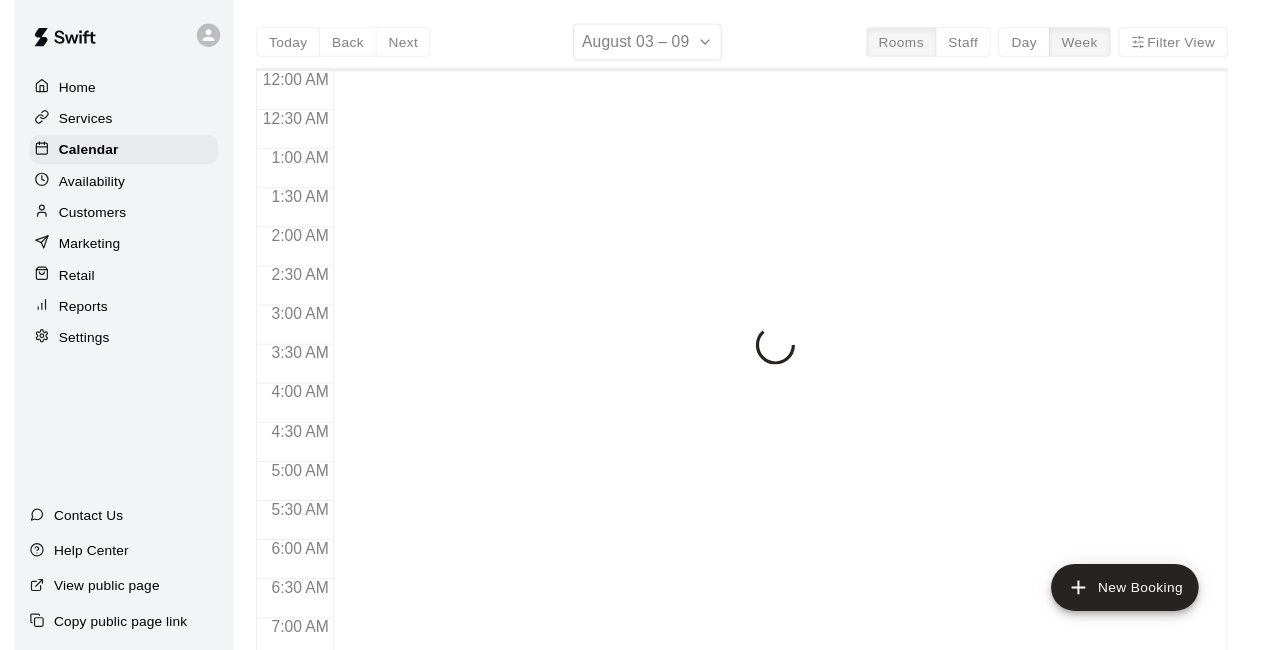 scroll, scrollTop: 0, scrollLeft: 0, axis: both 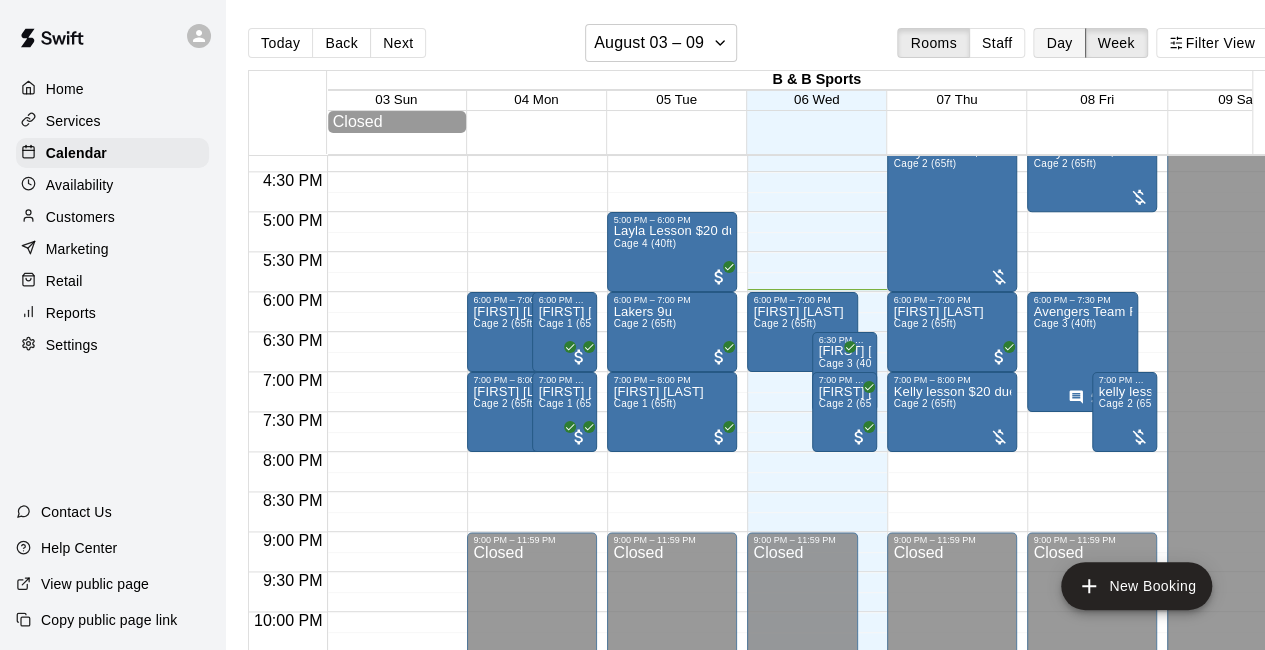 click on "Day" at bounding box center (1059, 43) 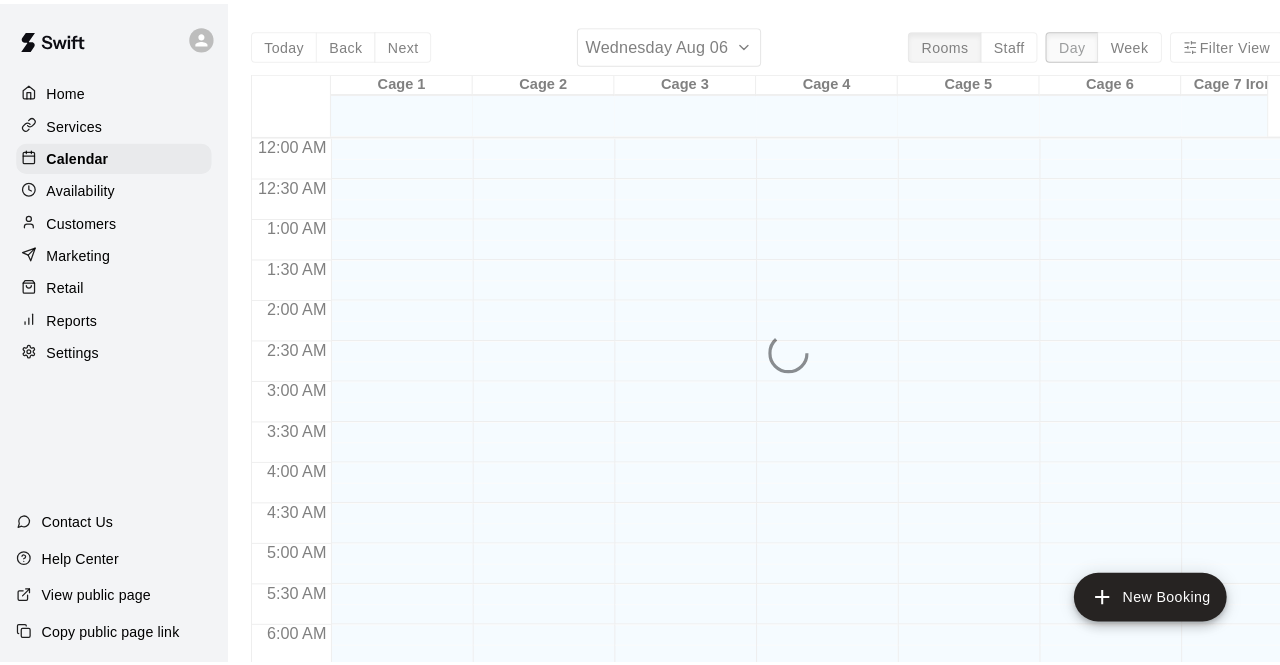 scroll, scrollTop: 1380, scrollLeft: 0, axis: vertical 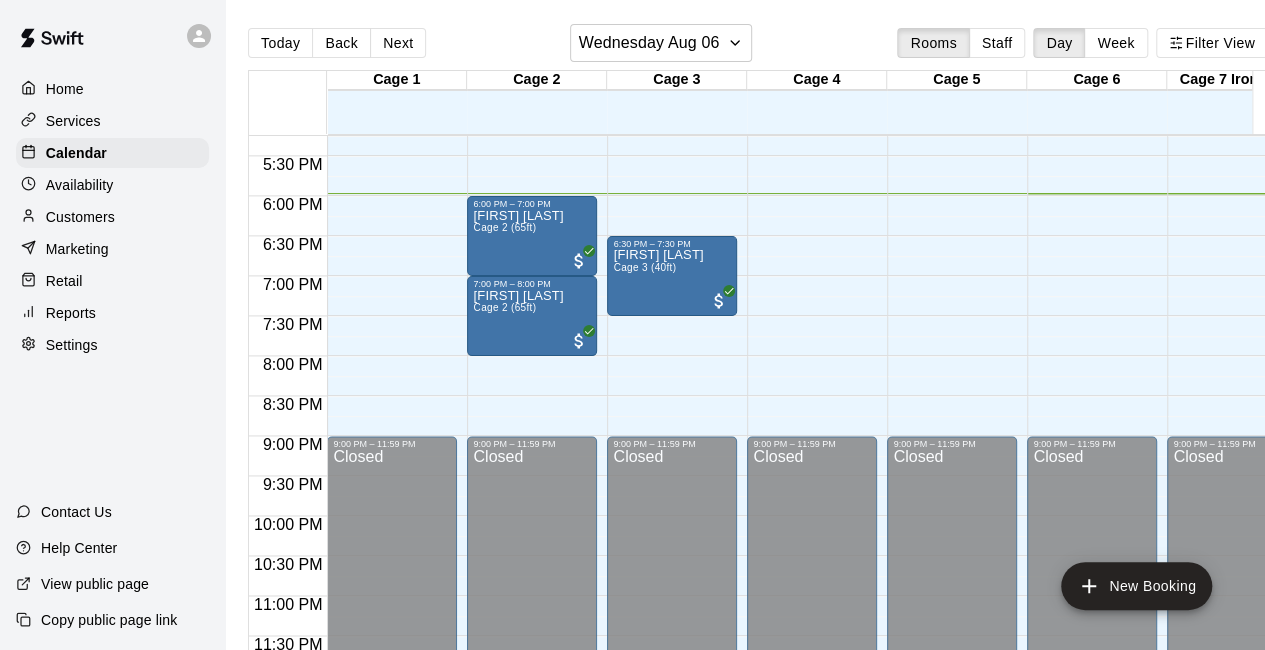 click on "12:00 AM – 4:00 PM Closed 9:00 PM – 11:59 PM Closed 9:00 AM – 12:00 PM Summer Camp August 5th-7th 9am-12pm   7/25 spots" at bounding box center (952, -284) 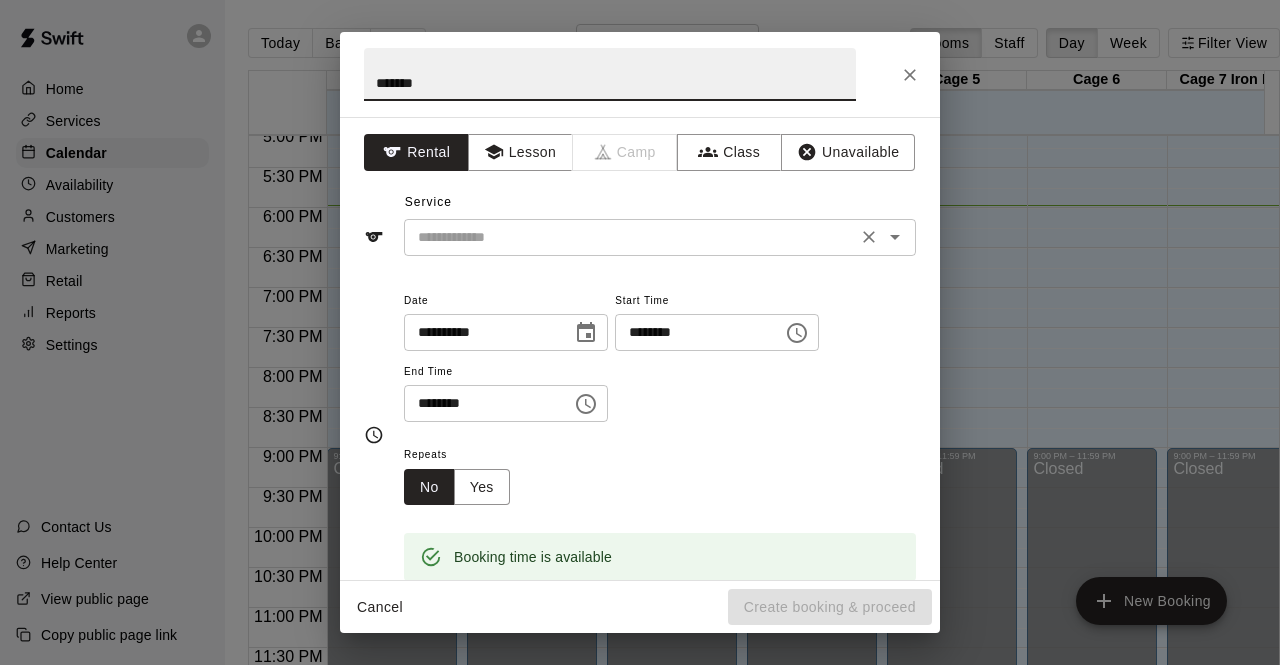 type on "******" 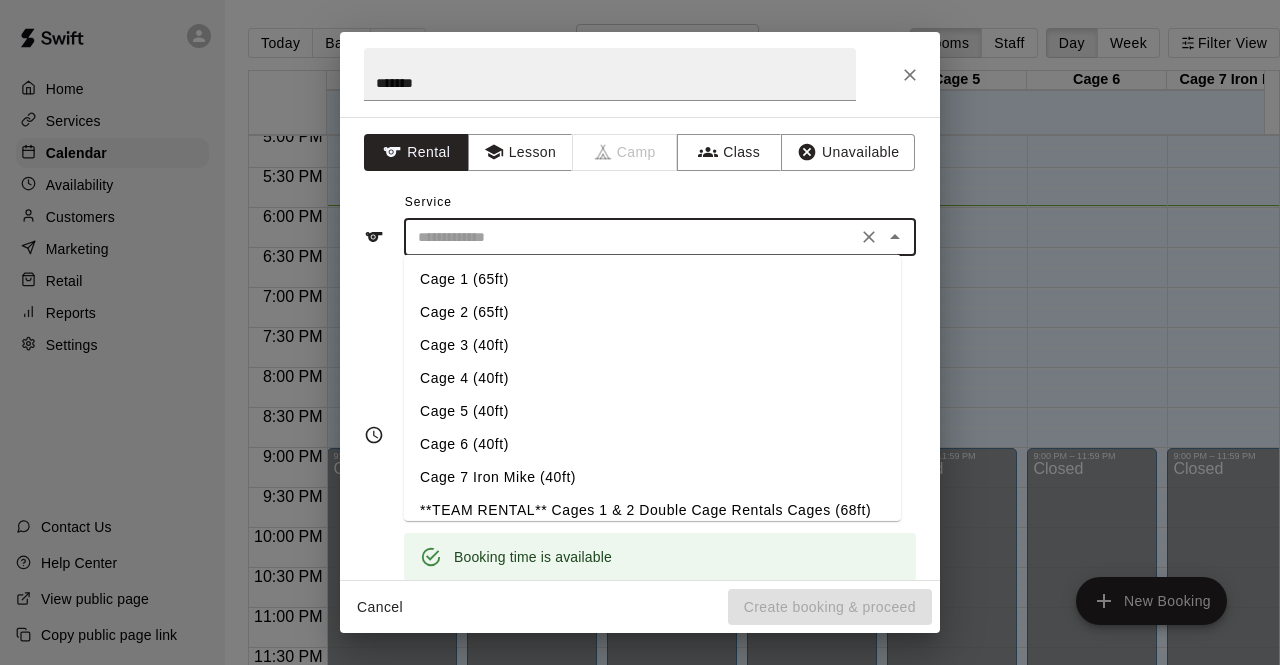 click on "Cage 5 (40ft)" at bounding box center (652, 411) 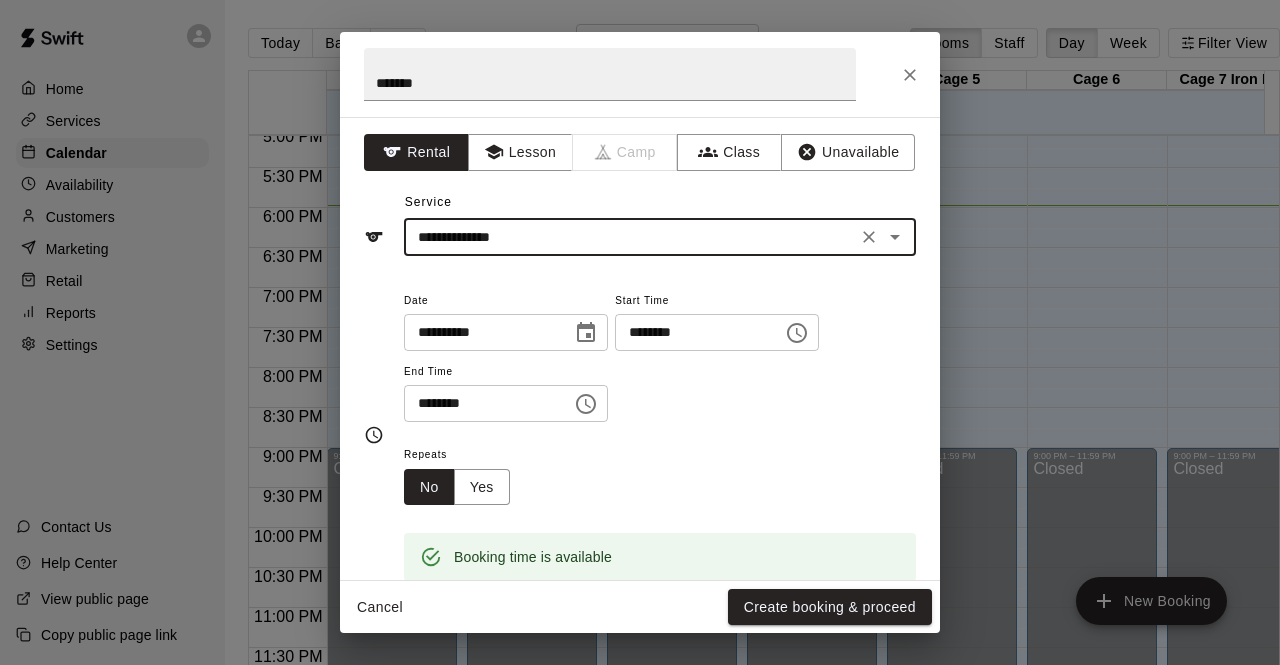 scroll, scrollTop: 265, scrollLeft: 0, axis: vertical 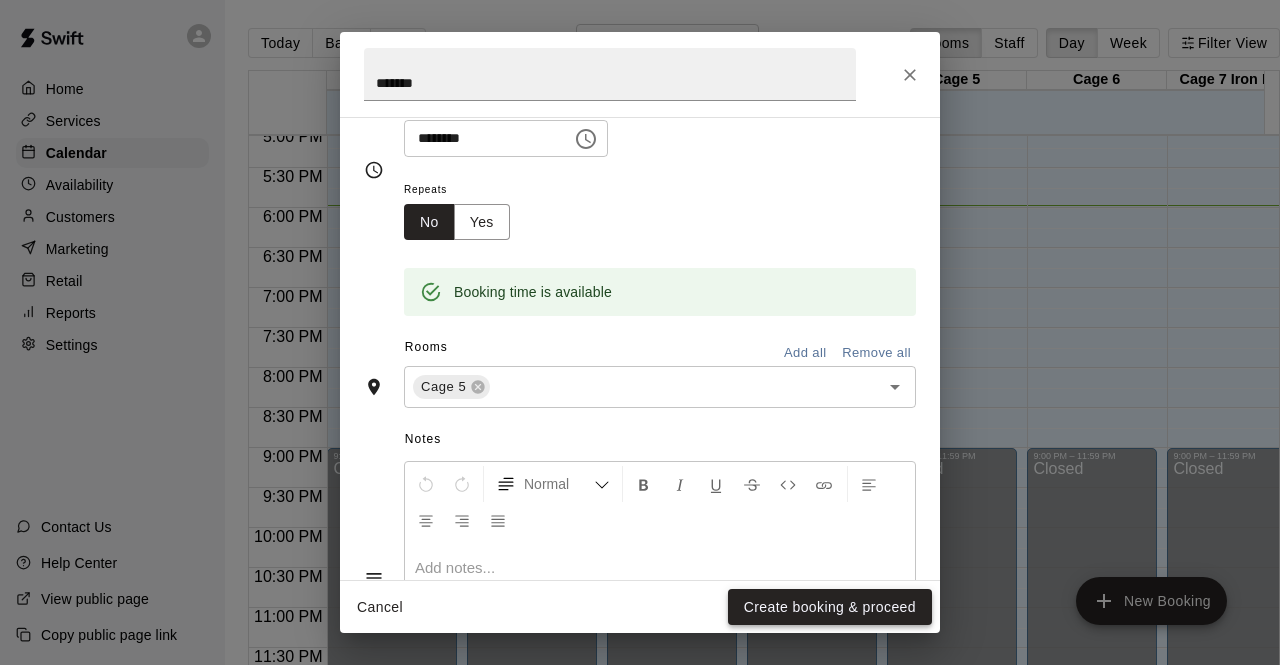 click on "Create booking & proceed" at bounding box center (830, 607) 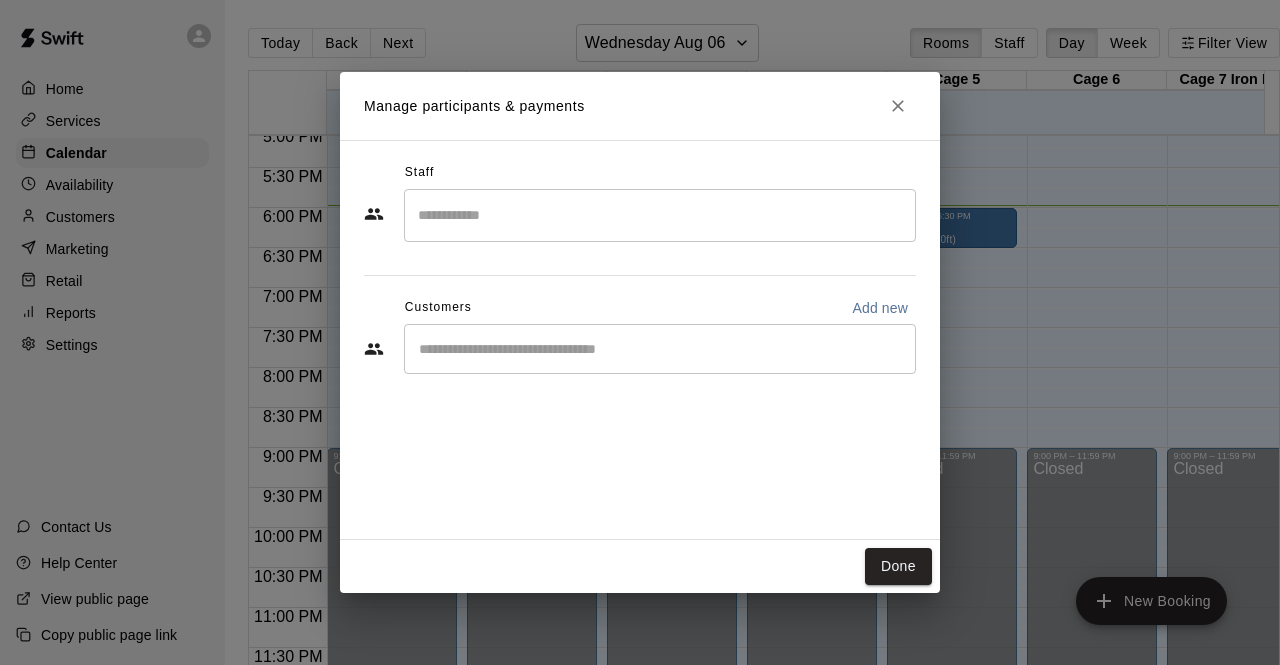 click at bounding box center (660, 349) 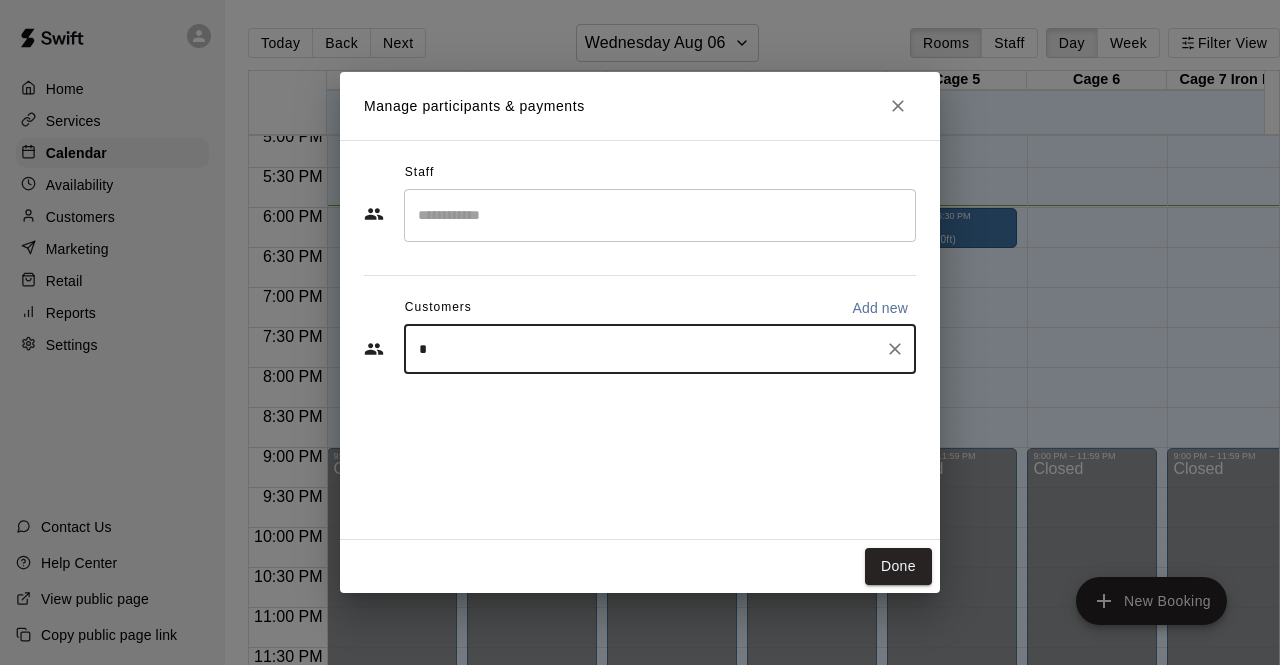 type on "**" 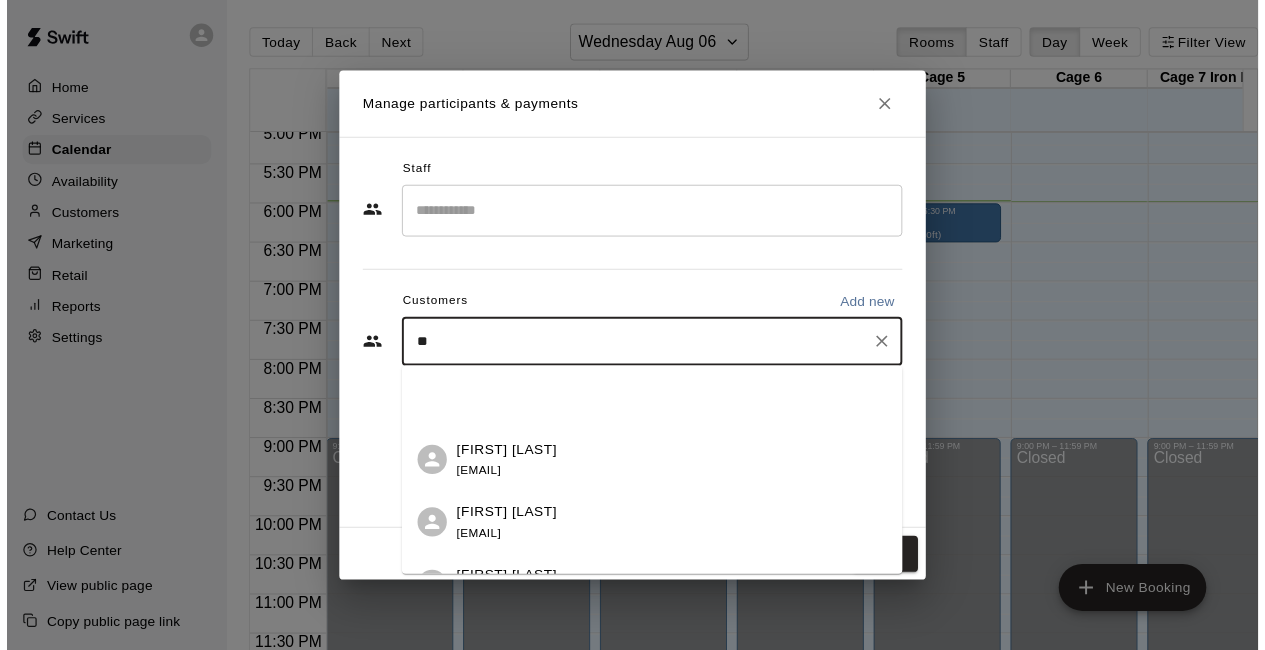 scroll, scrollTop: 171, scrollLeft: 0, axis: vertical 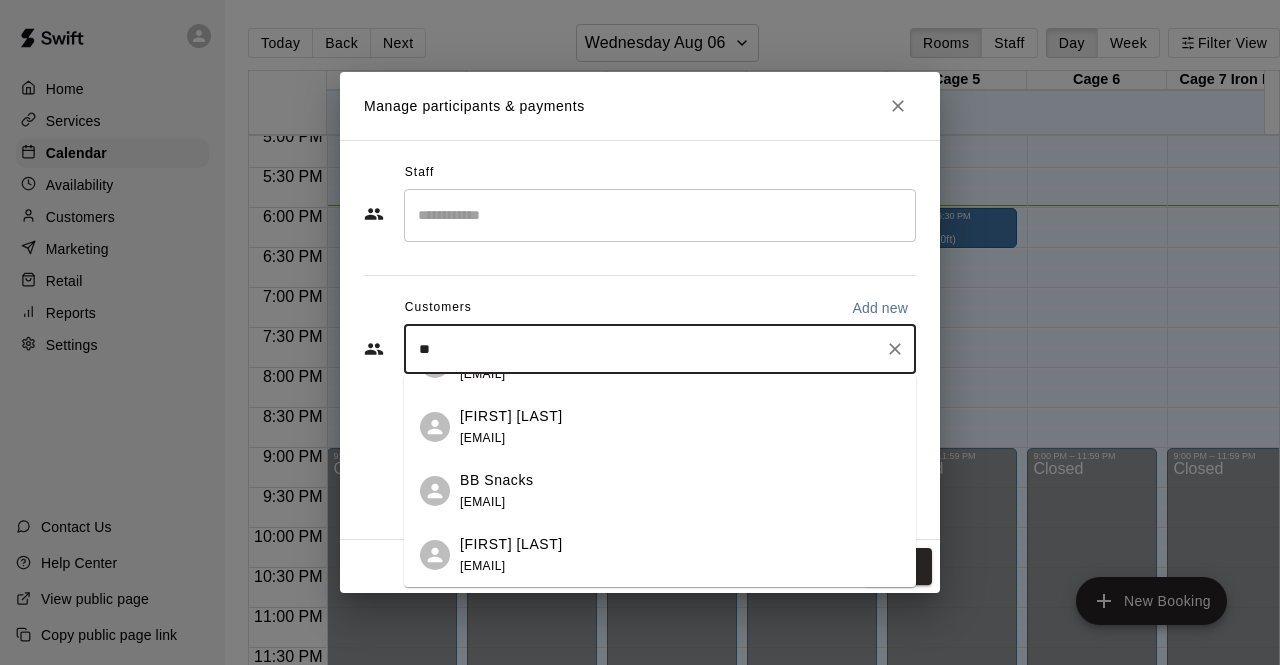 click on "info@bandbsports.net" at bounding box center [482, 502] 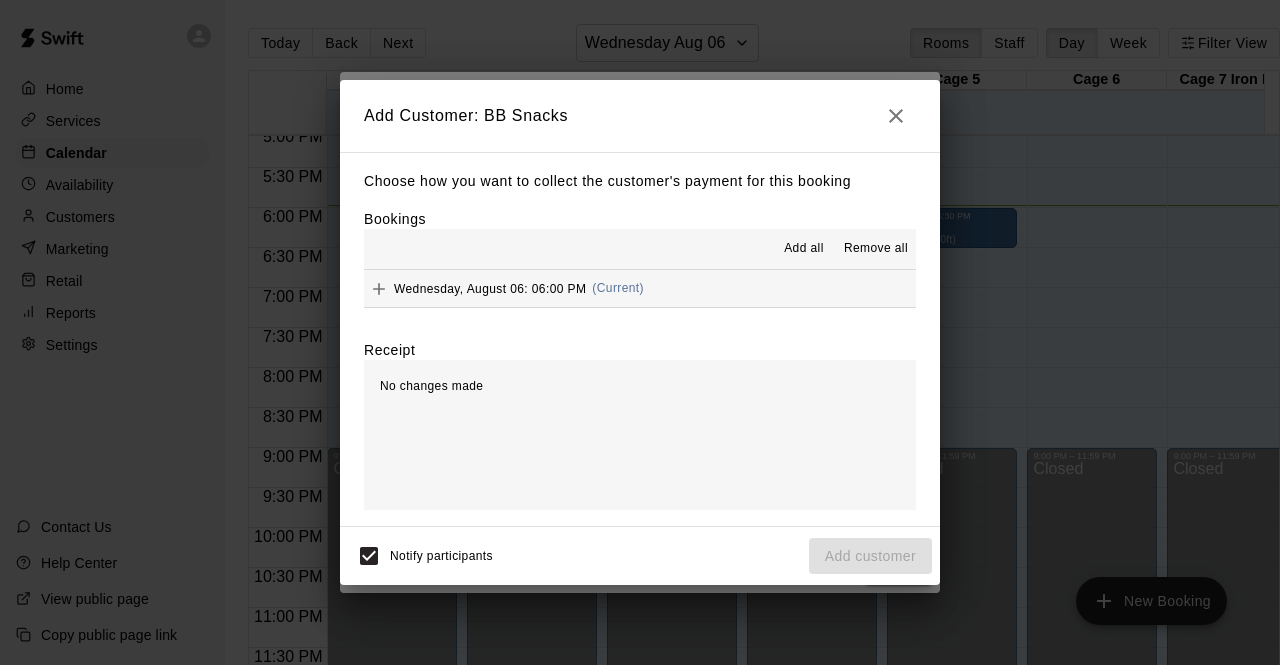 click on "Wednesday, August 06: 06:00 PM (Current)" at bounding box center (640, 288) 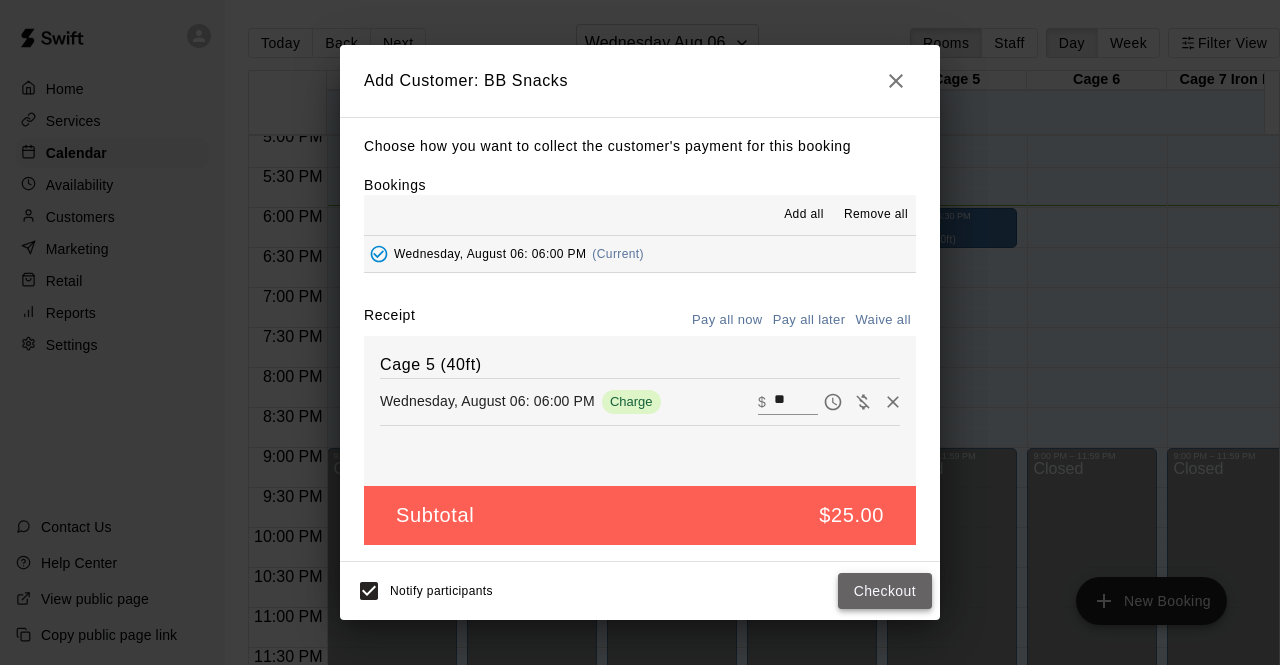 click on "Checkout" at bounding box center (885, 591) 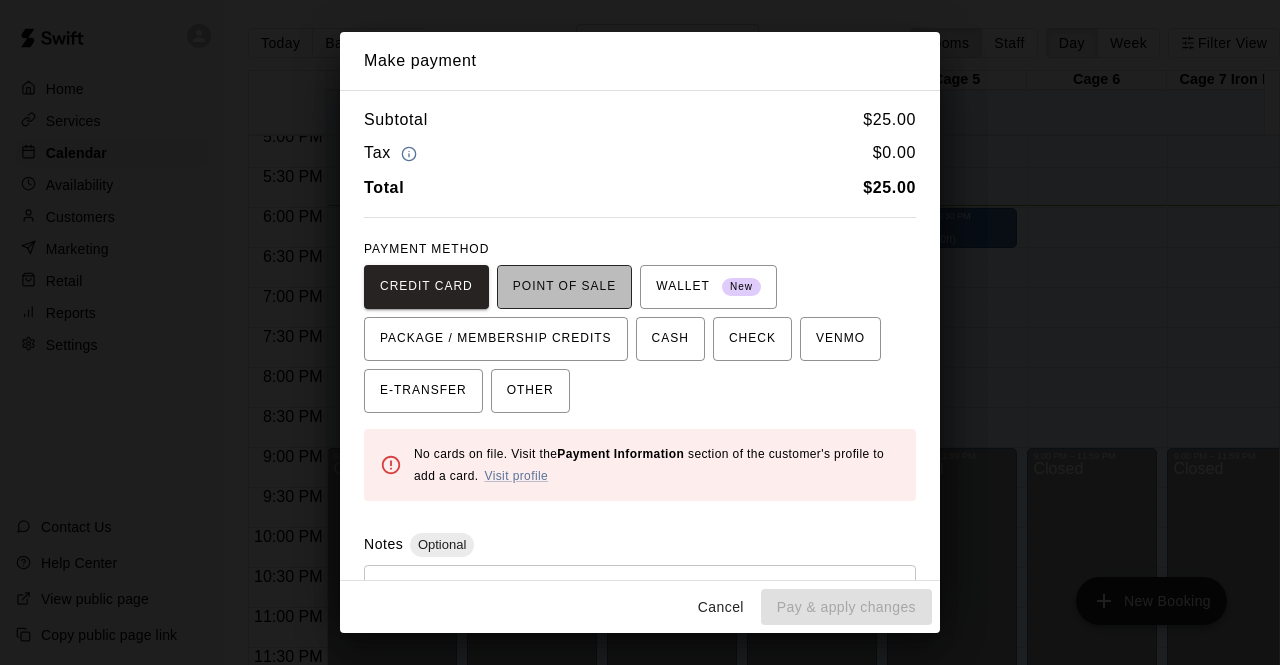 click on "POINT OF SALE" at bounding box center (564, 287) 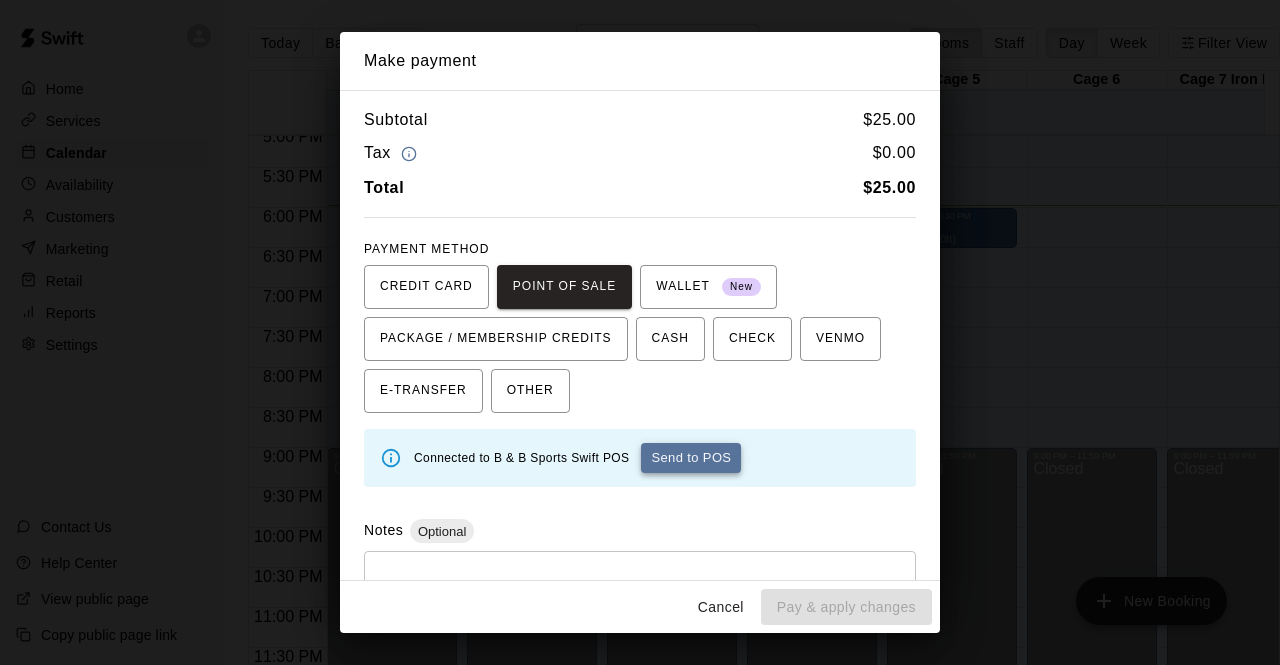 click on "Send to POS" at bounding box center [691, 458] 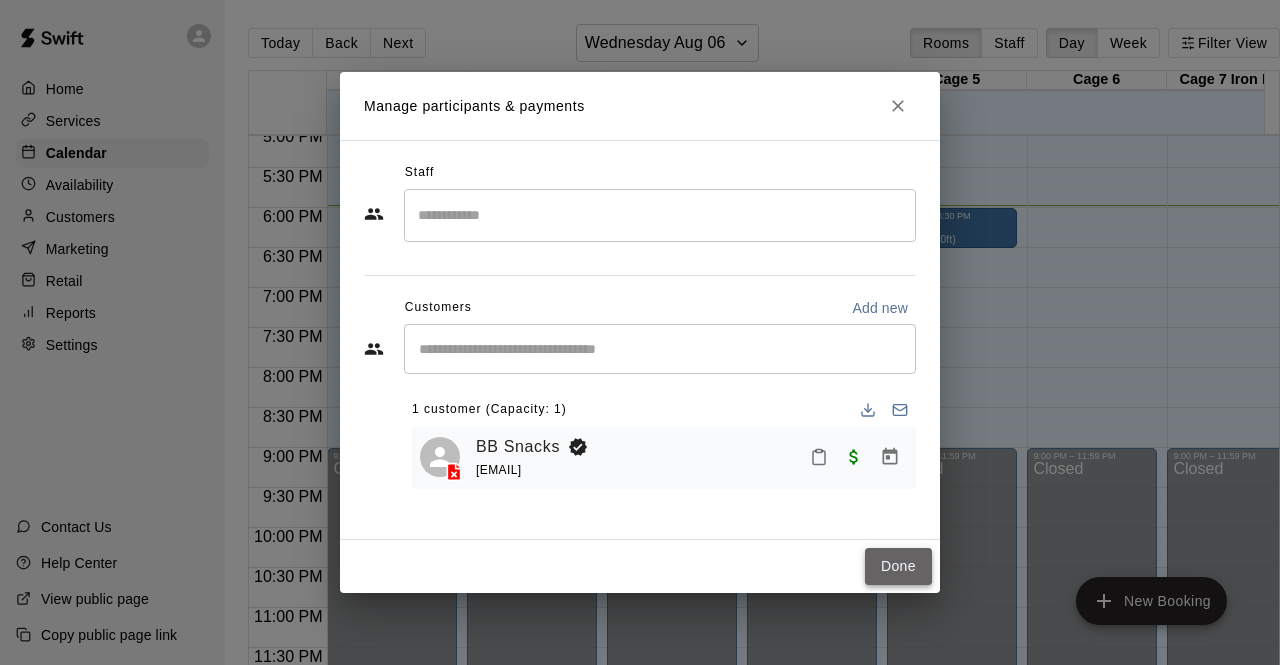 click on "Done" at bounding box center [898, 566] 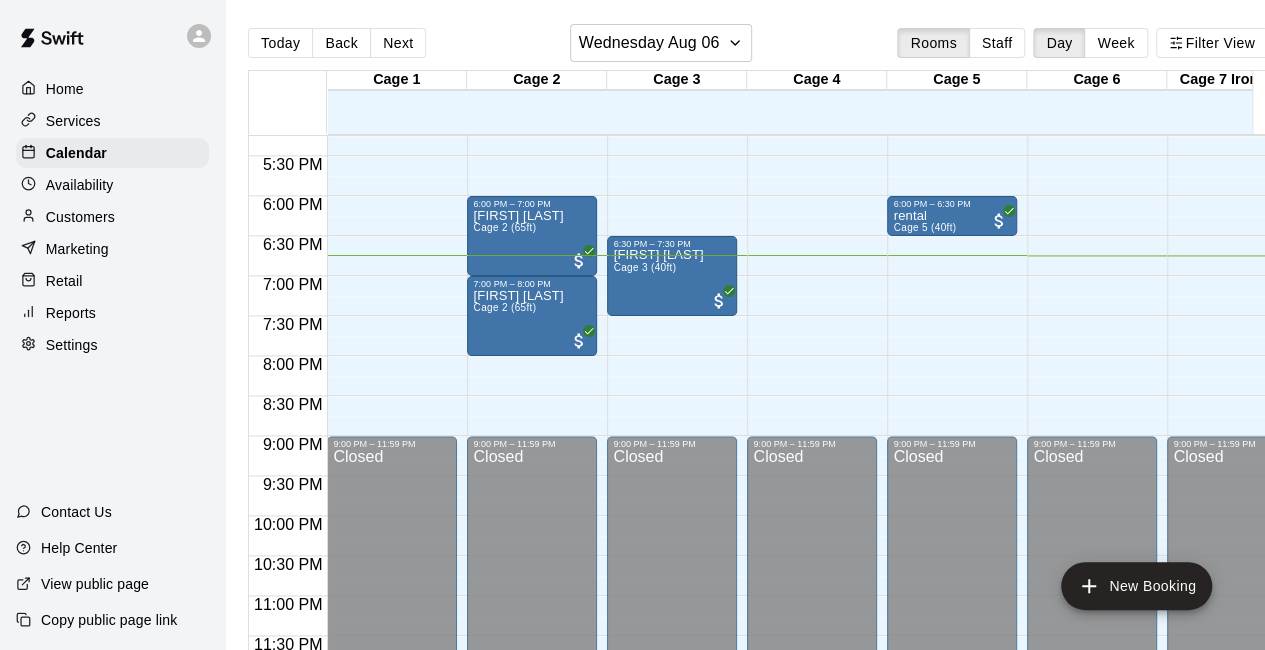 click on "Customers" at bounding box center [80, 217] 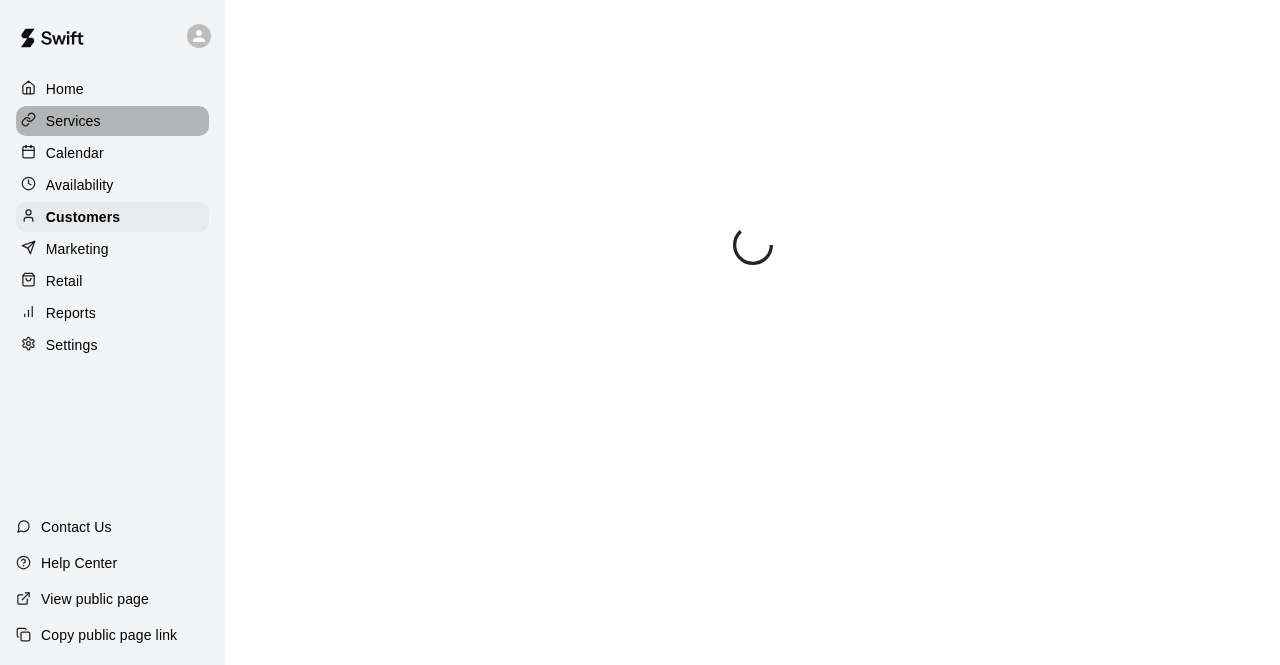 click on "Services" at bounding box center [112, 121] 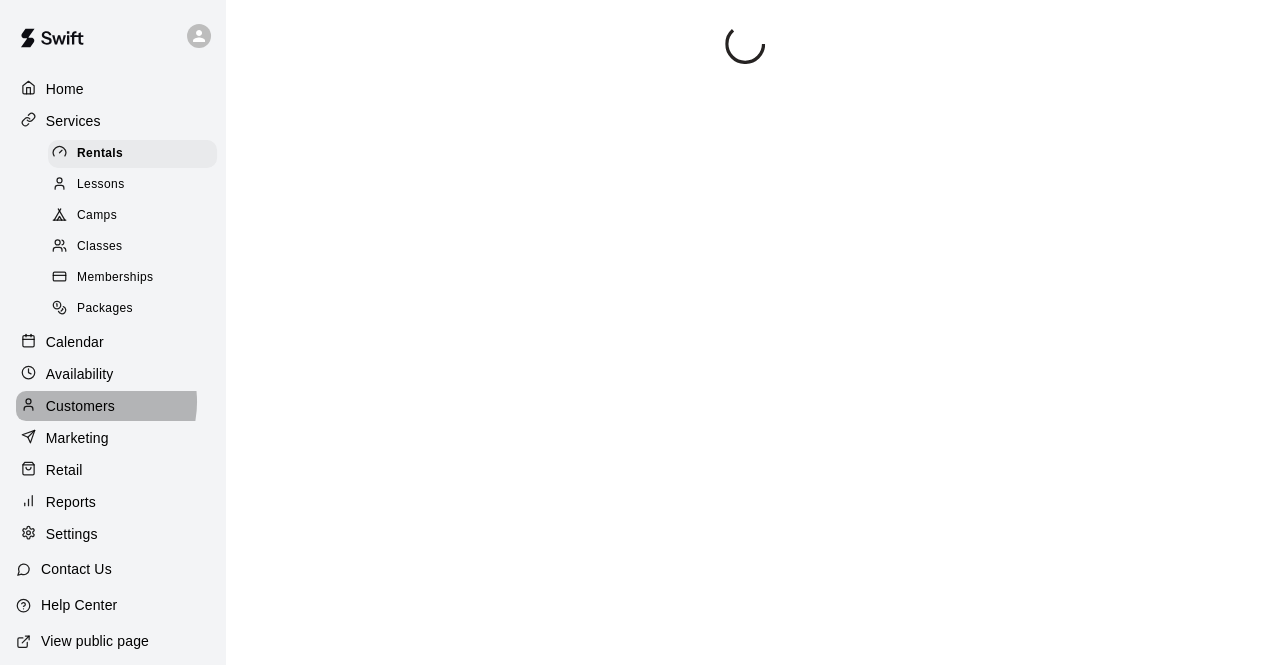 click on "Customers" at bounding box center [80, 406] 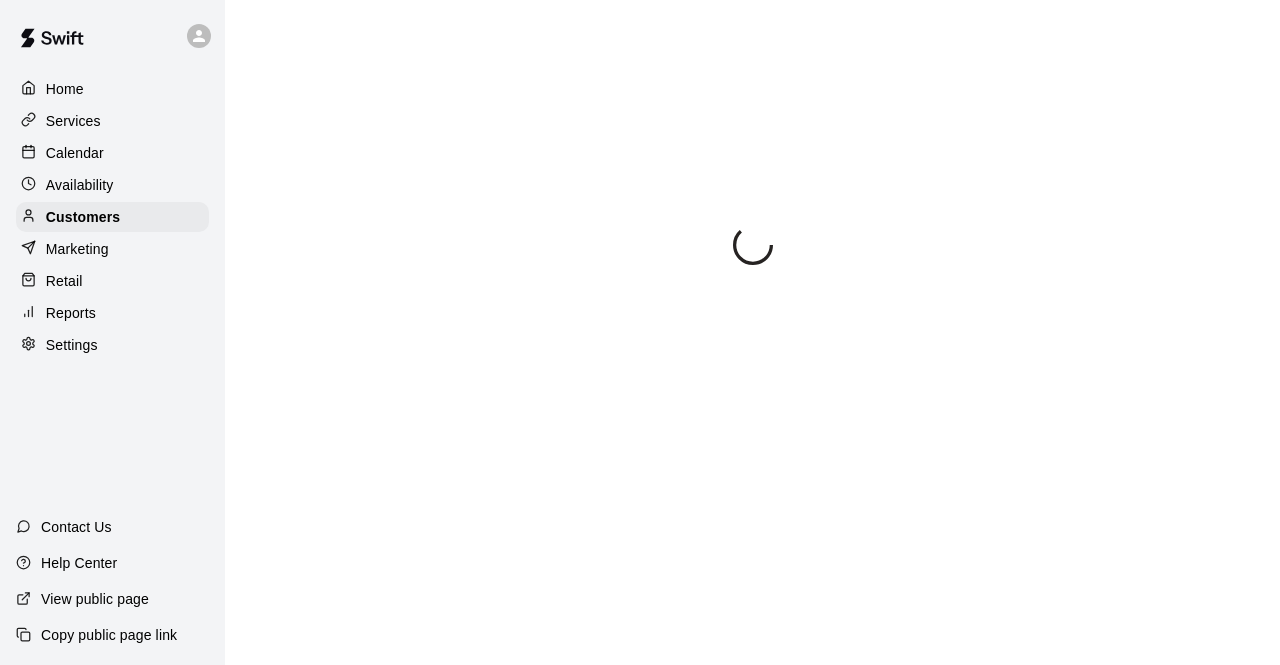 click on "Home" at bounding box center [65, 89] 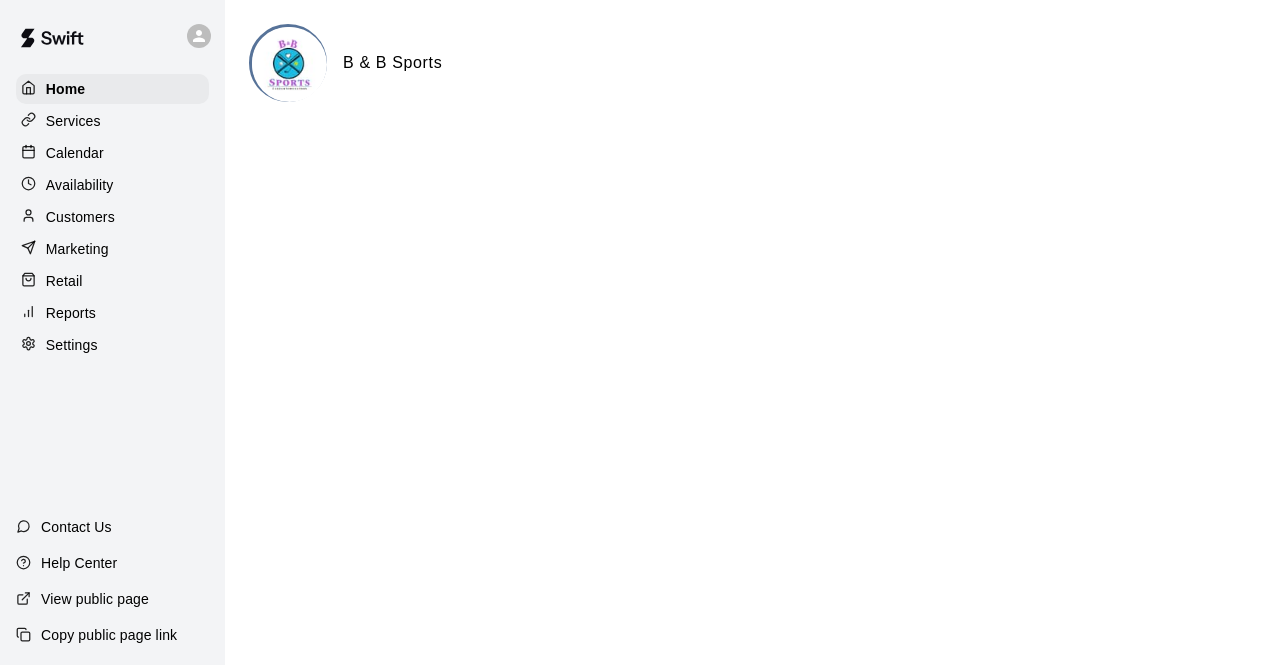 click on "Calendar" at bounding box center (112, 153) 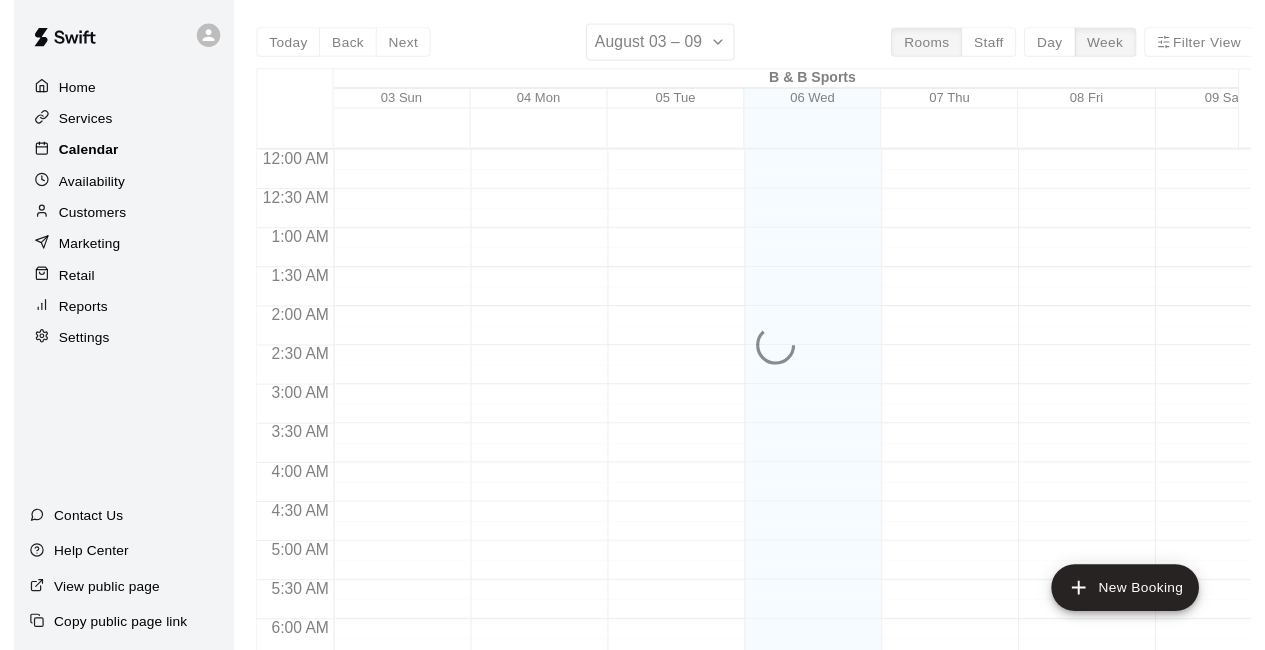 scroll, scrollTop: 1304, scrollLeft: 0, axis: vertical 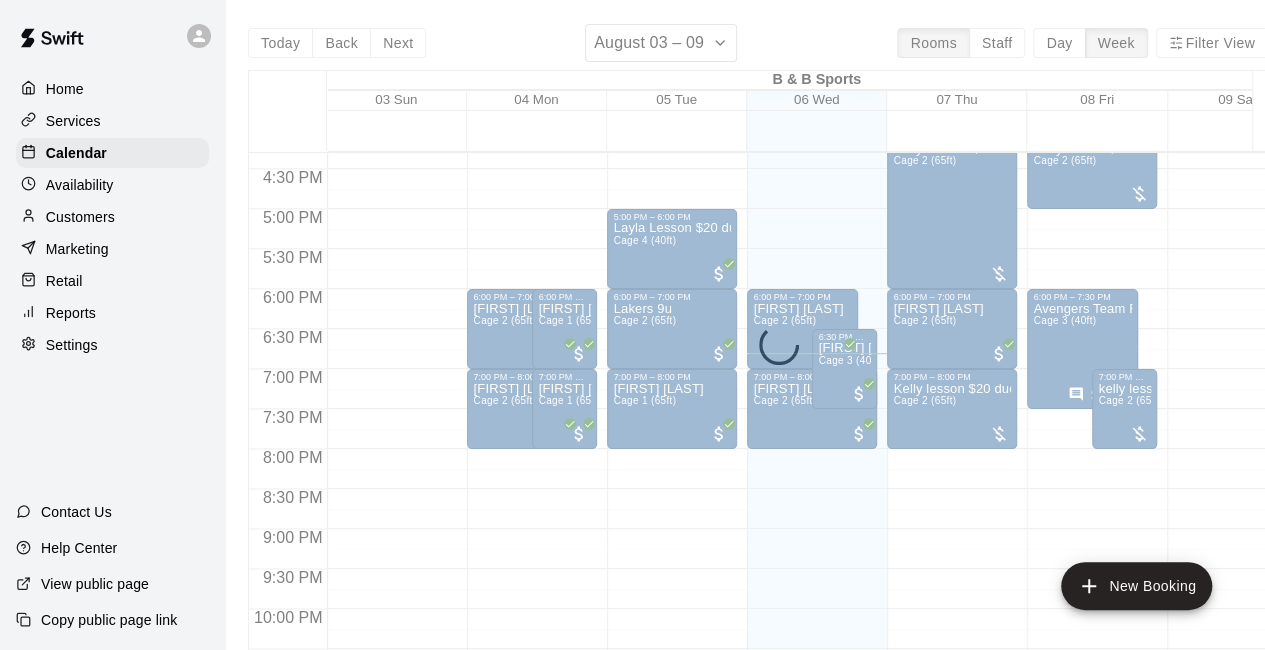 click on "Today Back Next August 03 – 09 Rooms Staff Day Week Filter View B & B Sports 03 Sun 04 Mon 05 Tue 06 Wed 07 Thu 08 Fri 09 Sat 12:00 AM 12:30 AM 1:00 AM 1:30 AM 2:00 AM 2:30 AM 3:00 AM 3:30 AM 4:00 AM 4:30 AM 5:00 AM 5:30 AM 6:00 AM 6:30 AM 7:00 AM 7:30 AM 8:00 AM 8:30 AM 9:00 AM 9:30 AM 10:00 AM 10:30 AM 11:00 AM 11:30 AM 12:00 PM 12:30 PM 1:00 PM 1:30 PM 2:00 PM 2:30 PM 3:00 PM 3:30 PM 4:00 PM 4:30 PM 5:00 PM 5:30 PM 6:00 PM 6:30 PM 7:00 PM 7:30 PM 8:00 PM 8:30 PM 9:00 PM 9:30 PM 10:00 PM 10:30 PM 11:00 PM 11:30 PM 6:00 PM – 7:00 PM Harley Malone Cage 2 (65ft) 7:00 PM – 8:00 PM Harley Malone Cage 2 (65ft) 6:00 PM – 7:00 PM Adrean Aguirre Cage 1 (65ft)  7:00 PM – 8:00 PM Luke Castillo Cage 1 (65ft)  9:00 AM – 12:00 PM Summer Camp August 5th-7th 9am-12pm   7/25 spots 5:00 PM – 6:00 PM Layla Lesson $20 due  Cage 4 (40ft) 6:00 PM – 7:00 PM Lakers 9u Cage 2 (65ft) 7:00 PM – 8:00 PM Payton Crawley Cage 1 (65ft)  9:00 AM – 12:00 PM Summer Camp August 5th-7th 9am-12pm   7/25 spots Harley Malone 0" at bounding box center (758, 349) 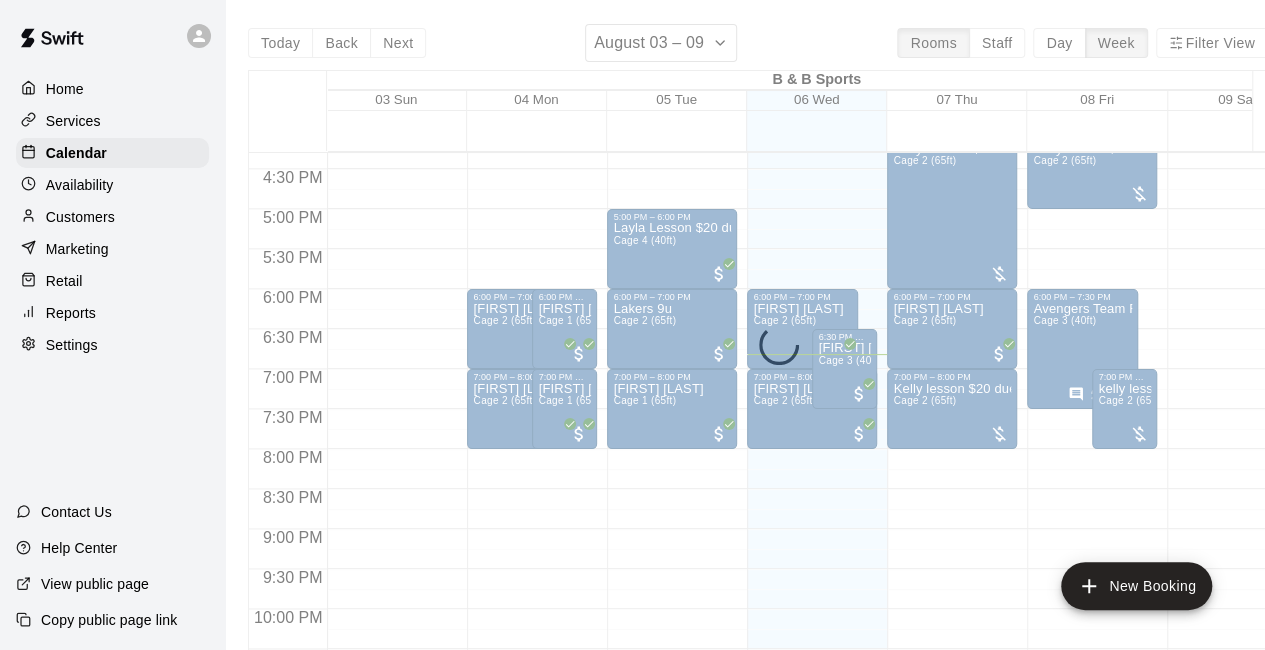 click on "Today Back Next August 03 – 09 Rooms Staff Day Week Filter View B & B Sports 03 Sun 04 Mon 05 Tue 06 Wed 07 Thu 08 Fri 09 Sat 12:00 AM 12:30 AM 1:00 AM 1:30 AM 2:00 AM 2:30 AM 3:00 AM 3:30 AM 4:00 AM 4:30 AM 5:00 AM 5:30 AM 6:00 AM 6:30 AM 7:00 AM 7:30 AM 8:00 AM 8:30 AM 9:00 AM 9:30 AM 10:00 AM 10:30 AM 11:00 AM 11:30 AM 12:00 PM 12:30 PM 1:00 PM 1:30 PM 2:00 PM 2:30 PM 3:00 PM 3:30 PM 4:00 PM 4:30 PM 5:00 PM 5:30 PM 6:00 PM 6:30 PM 7:00 PM 7:30 PM 8:00 PM 8:30 PM 9:00 PM 9:30 PM 10:00 PM 10:30 PM 11:00 PM 11:30 PM 6:00 PM – 7:00 PM Harley Malone Cage 2 (65ft) 7:00 PM – 8:00 PM Harley Malone Cage 2 (65ft) 6:00 PM – 7:00 PM Adrean Aguirre Cage 1 (65ft)  7:00 PM – 8:00 PM Luke Castillo Cage 1 (65ft)  9:00 AM – 12:00 PM Summer Camp August 5th-7th 9am-12pm   7/25 spots 5:00 PM – 6:00 PM Layla Lesson $20 due  Cage 4 (40ft) 6:00 PM – 7:00 PM Lakers 9u Cage 2 (65ft) 7:00 PM – 8:00 PM Payton Crawley Cage 1 (65ft)  9:00 AM – 12:00 PM Summer Camp August 5th-7th 9am-12pm   7/25 spots Harley Malone 0" at bounding box center [758, 349] 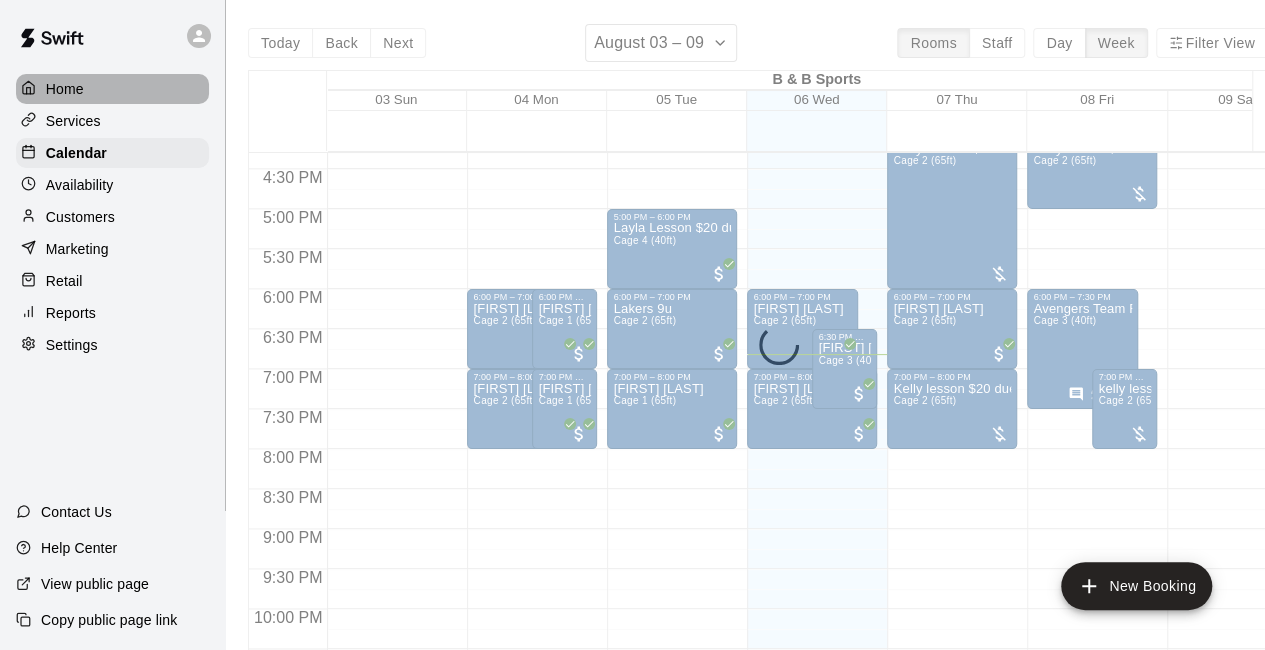 click on "Home" at bounding box center (65, 89) 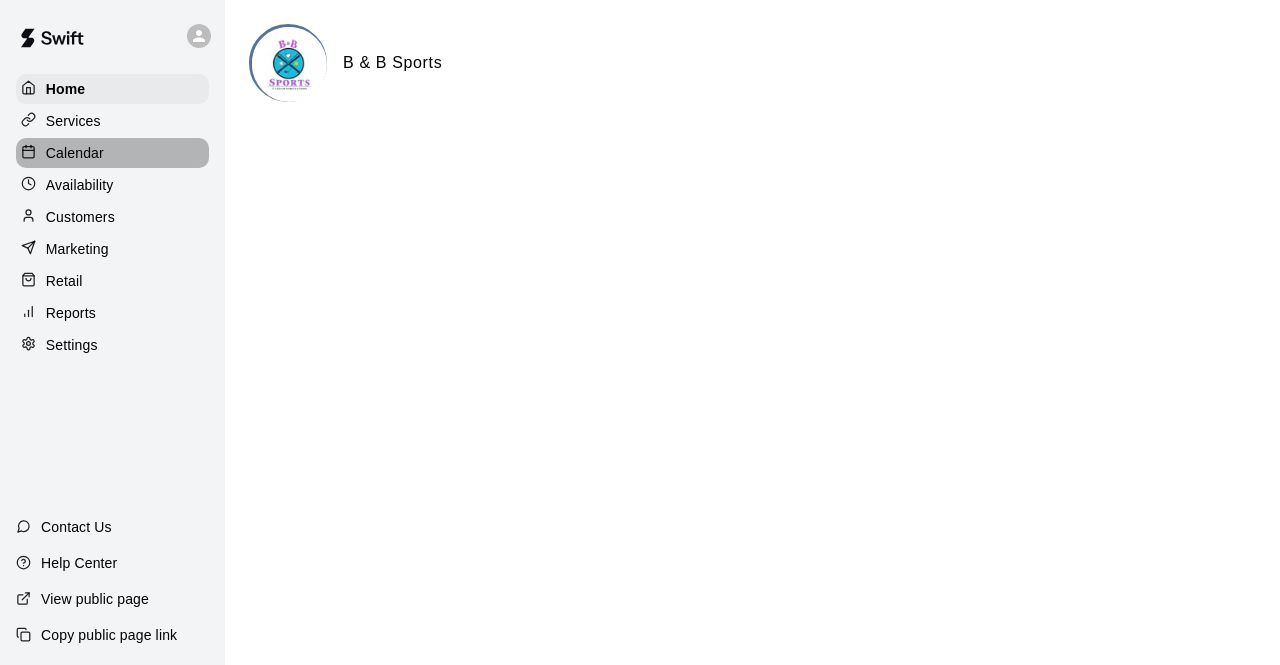 click on "Calendar" at bounding box center [75, 153] 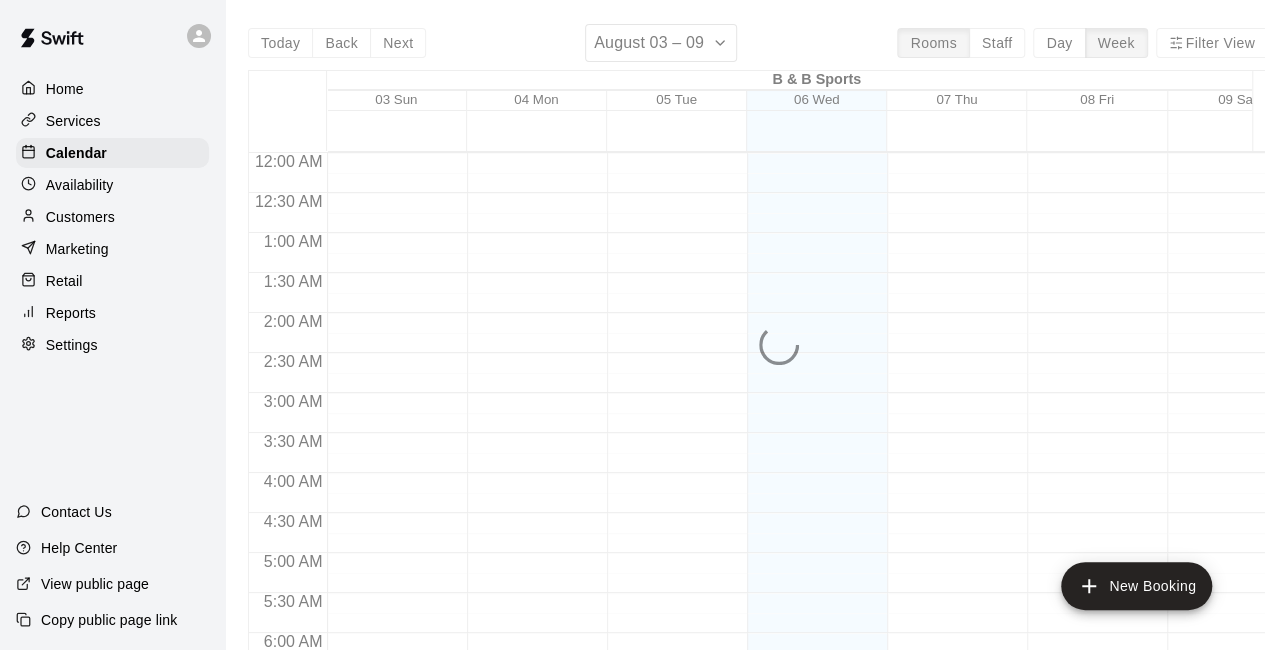 scroll, scrollTop: 1304, scrollLeft: 0, axis: vertical 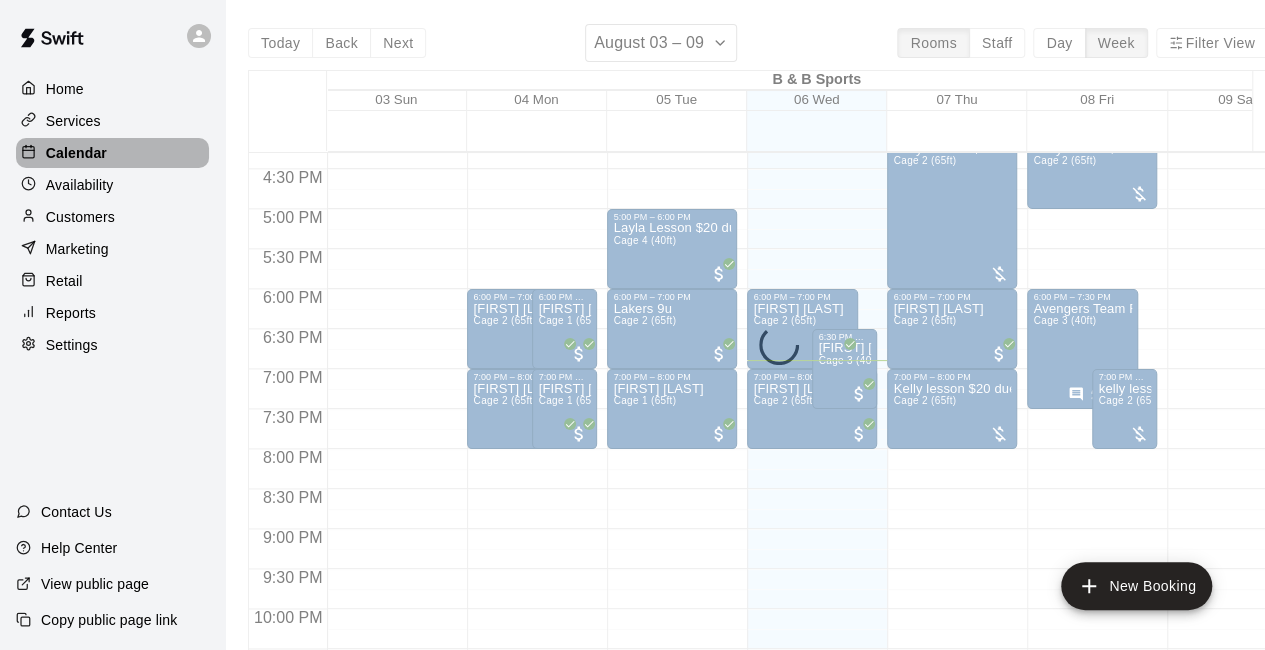 click on "Calendar" at bounding box center [76, 153] 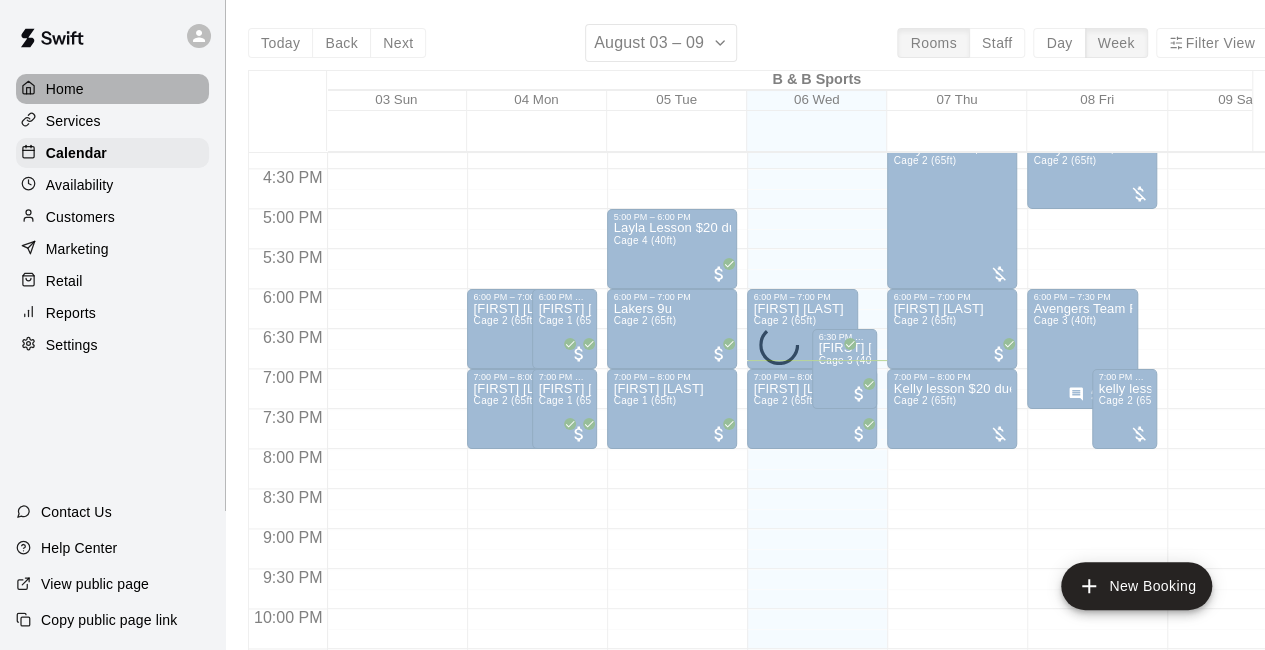 click on "Home" at bounding box center (65, 89) 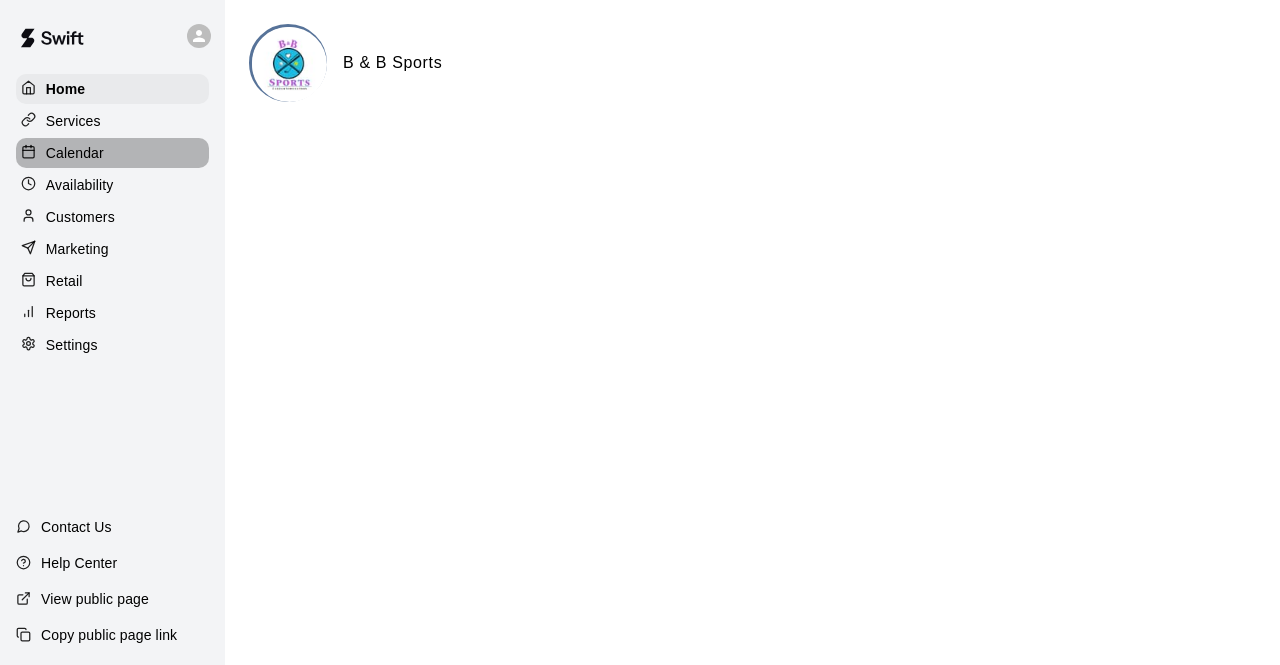 click on "Calendar" at bounding box center (112, 153) 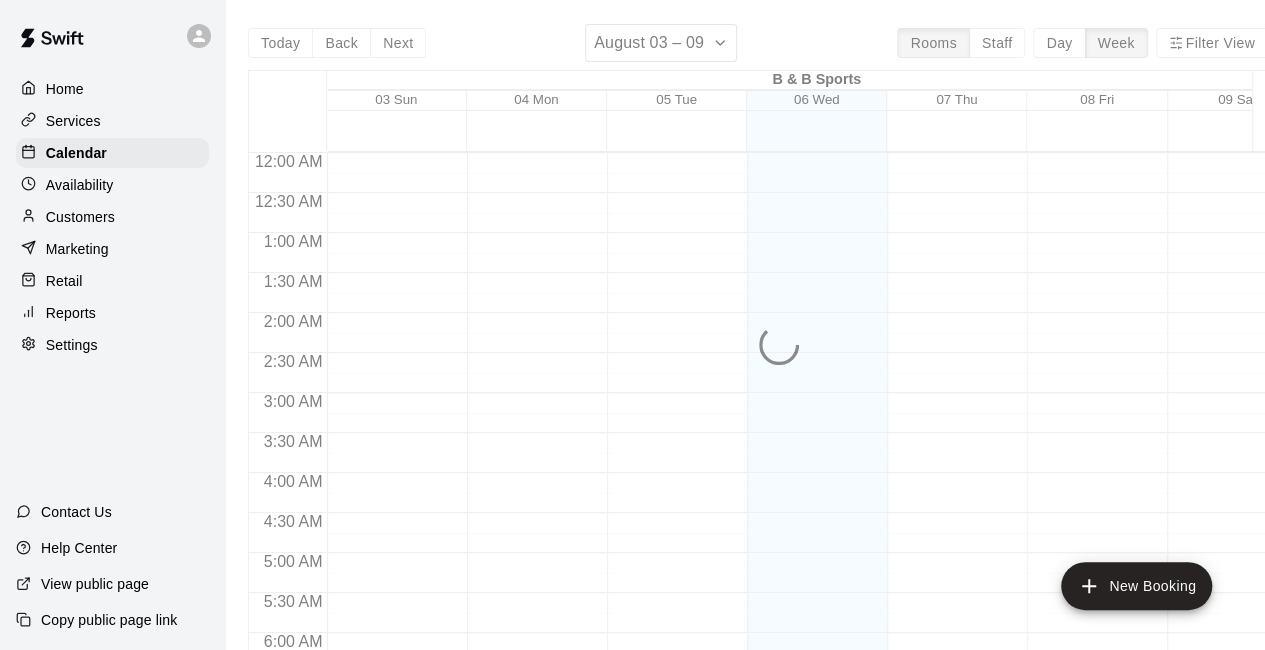 scroll, scrollTop: 1304, scrollLeft: 0, axis: vertical 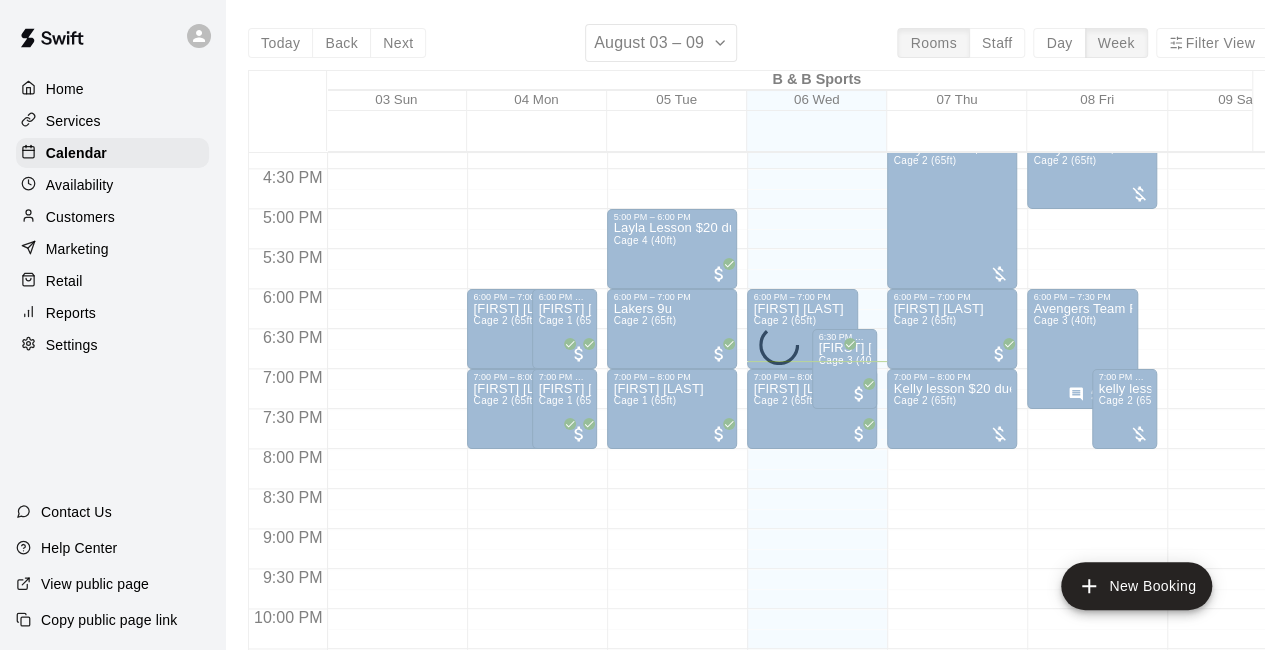 click on "Today Back Next August 03 – 09 Rooms Staff Day Week Filter View B & B Sports 03 Sun 04 Mon 05 Tue 06 Wed 07 Thu 08 Fri 09 Sat 12:00 AM 12:30 AM 1:00 AM 1:30 AM 2:00 AM 2:30 AM 3:00 AM 3:30 AM 4:00 AM 4:30 AM 5:00 AM 5:30 AM 6:00 AM 6:30 AM 7:00 AM 7:30 AM 8:00 AM 8:30 AM 9:00 AM 9:30 AM 10:00 AM 10:30 AM 11:00 AM 11:30 AM 12:00 PM 12:30 PM 1:00 PM 1:30 PM 2:00 PM 2:30 PM 3:00 PM 3:30 PM 4:00 PM 4:30 PM 5:00 PM 5:30 PM 6:00 PM 6:30 PM 7:00 PM 7:30 PM 8:00 PM 8:30 PM 9:00 PM 9:30 PM 10:00 PM 10:30 PM 11:00 PM 11:30 PM 6:00 PM – 7:00 PM Harley Malone Cage 2 (65ft) 7:00 PM – 8:00 PM Harley Malone Cage 2 (65ft) 6:00 PM – 7:00 PM Adrean Aguirre Cage 1 (65ft)  7:00 PM – 8:00 PM Luke Castillo Cage 1 (65ft)  9:00 AM – 12:00 PM Summer Camp August 5th-7th 9am-12pm   7/25 spots 5:00 PM – 6:00 PM Layla Lesson $20 due  Cage 4 (40ft) 6:00 PM – 7:00 PM Lakers 9u Cage 2 (65ft) 7:00 PM – 8:00 PM Payton Crawley Cage 1 (65ft)  9:00 AM – 12:00 PM Summer Camp August 5th-7th 9am-12pm   7/25 spots Harley Malone 0" at bounding box center [758, 349] 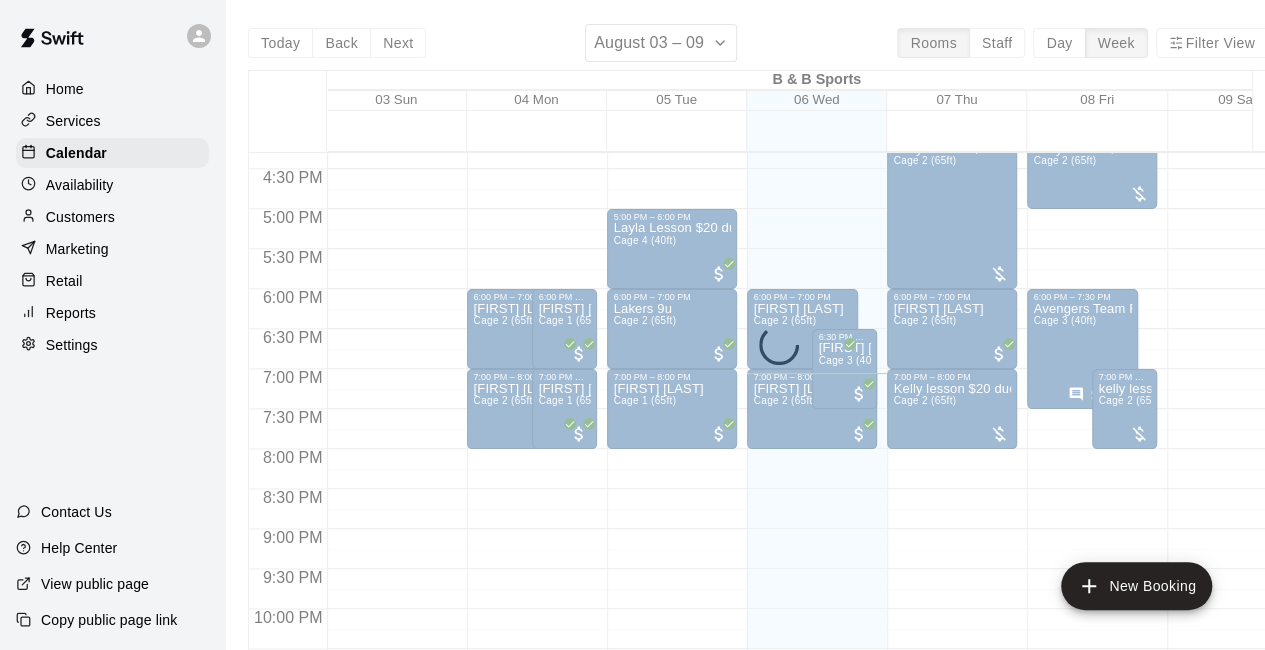 click on "9:00 AM – 12:00 PM Summer Camp August 5th-7th 9am-12pm   7/25 spots 6:00 PM – 7:00 PM Harley Malone Cage 2 (65ft) 7:00 PM – 8:00 PM Harley Malone Cage 2 (65ft) 6:30 PM – 7:30 PM Brandi  Rogers Cage 3 (40ft)" at bounding box center (812, -191) 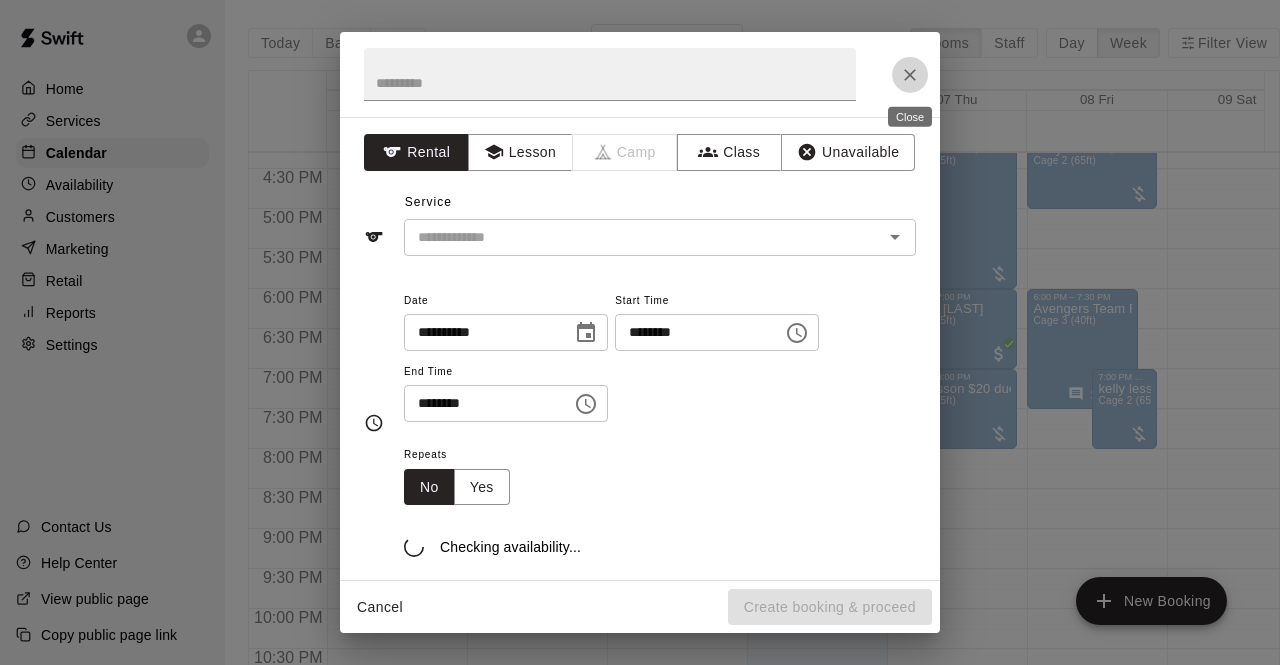 click 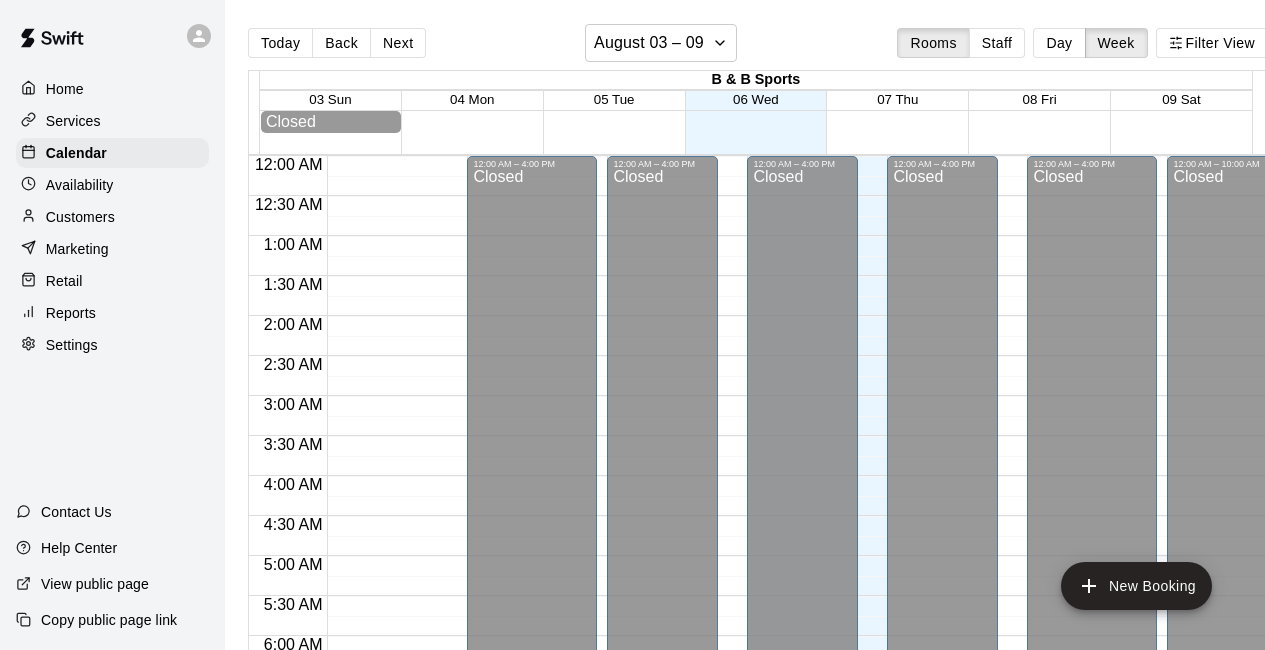scroll, scrollTop: 0, scrollLeft: 0, axis: both 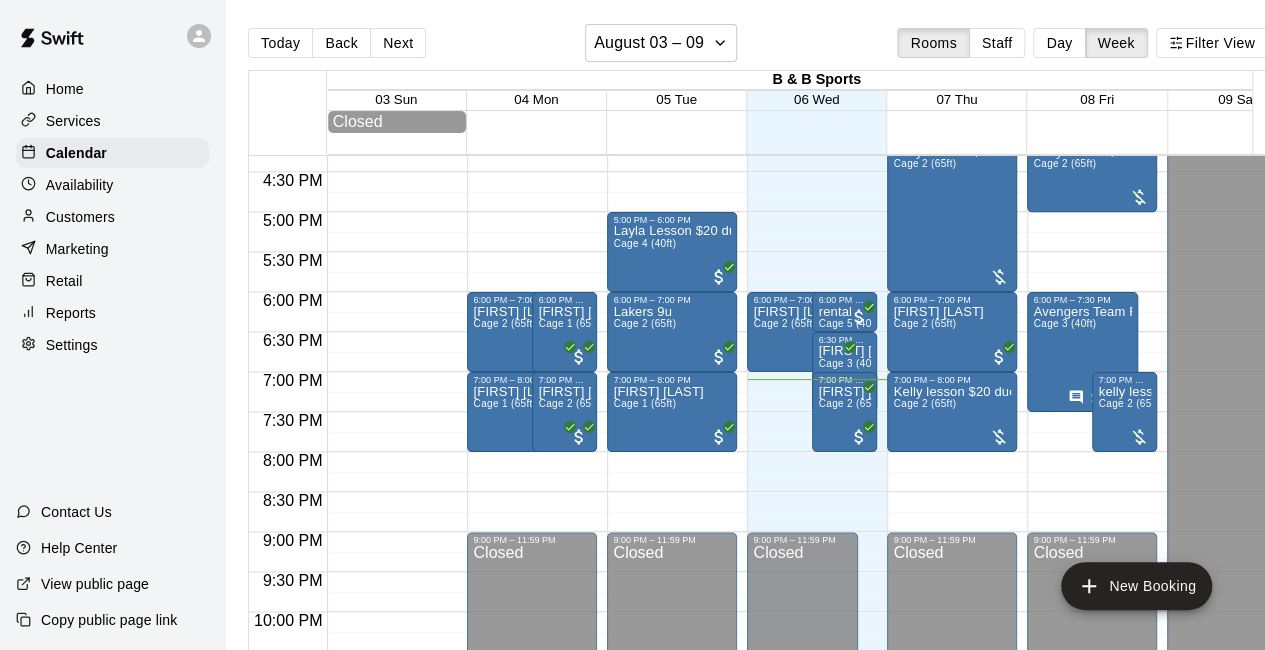 click on "Availability" at bounding box center (80, 185) 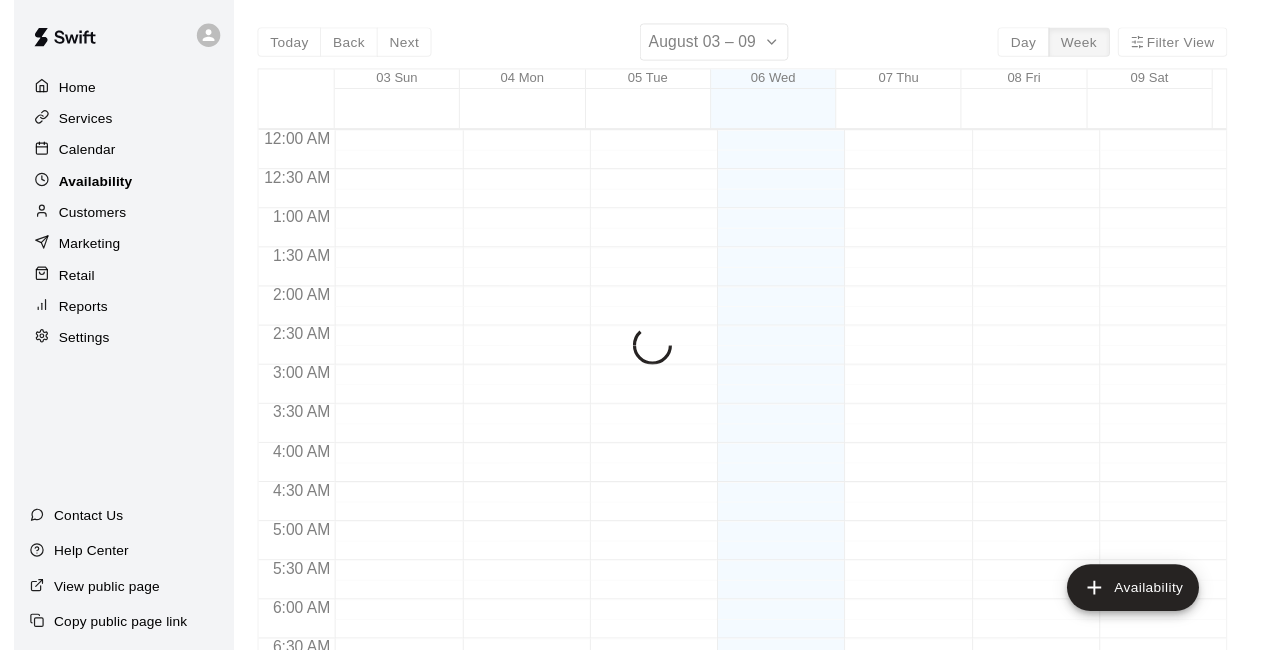 scroll, scrollTop: 1364, scrollLeft: 0, axis: vertical 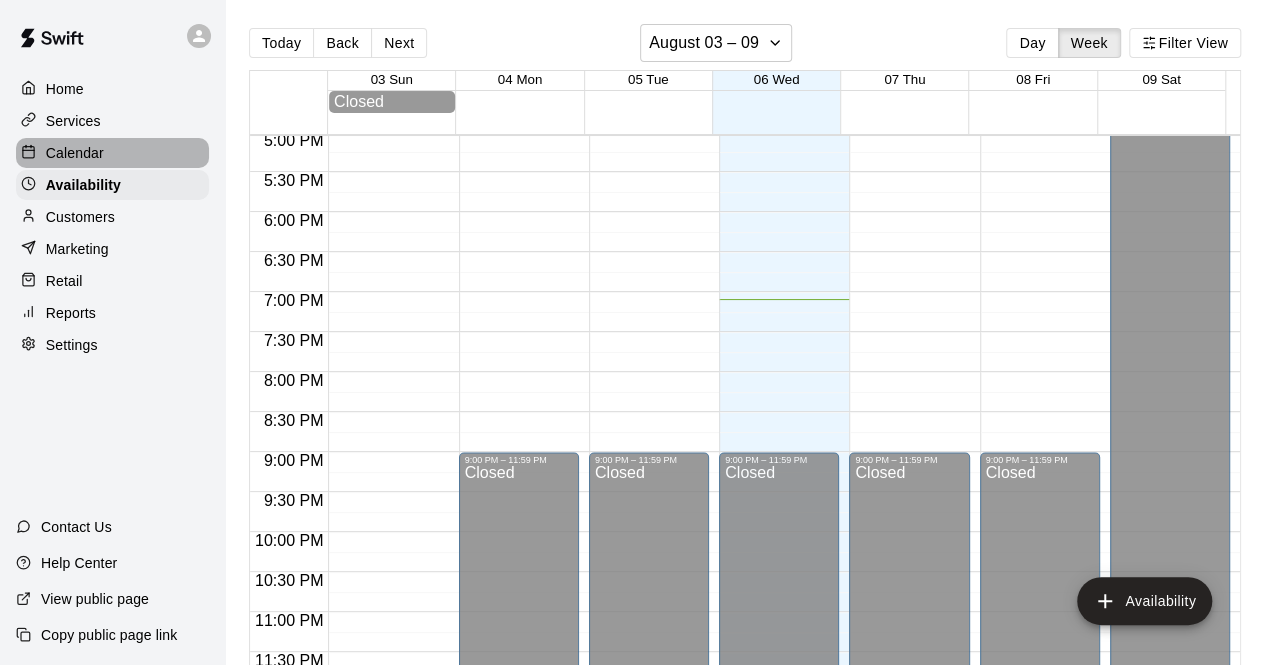 click on "Calendar" at bounding box center (75, 153) 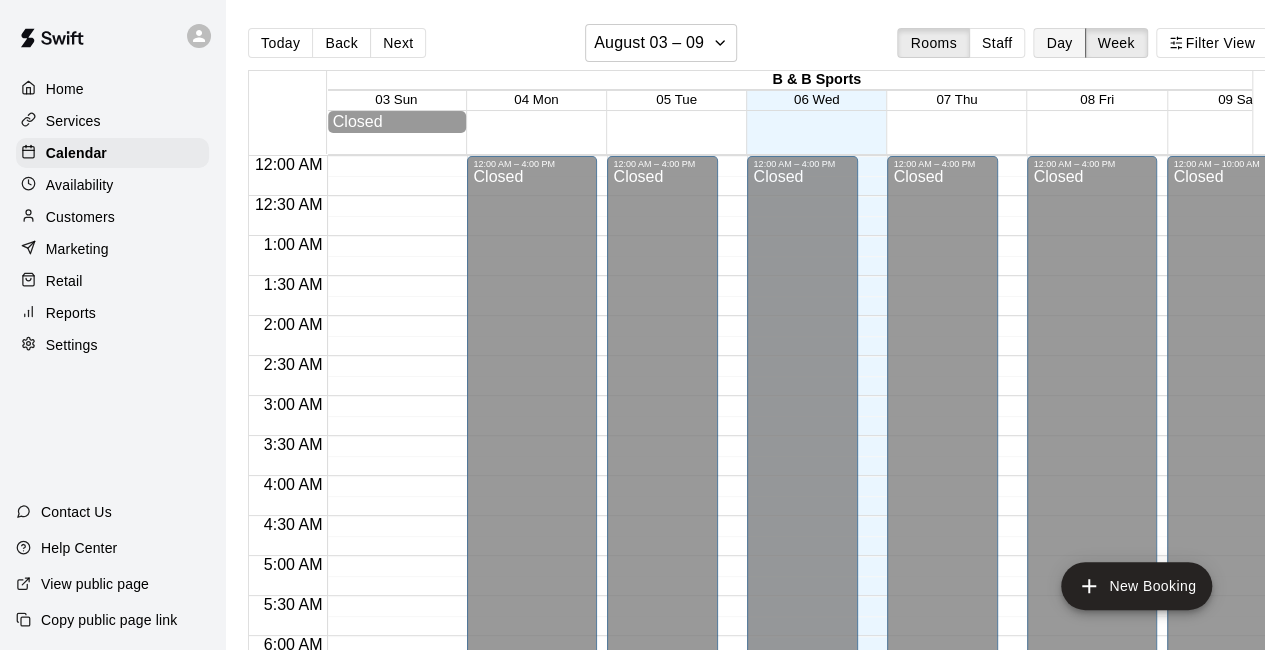 scroll, scrollTop: 1304, scrollLeft: 0, axis: vertical 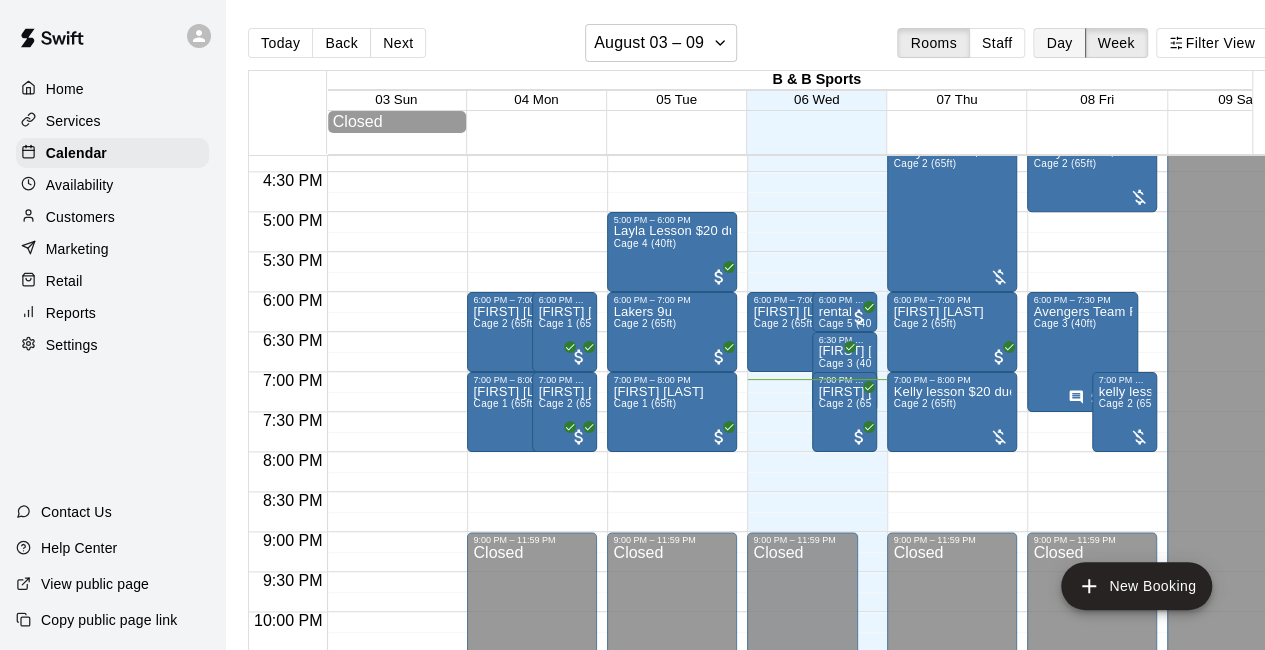 click on "Day" at bounding box center (1059, 43) 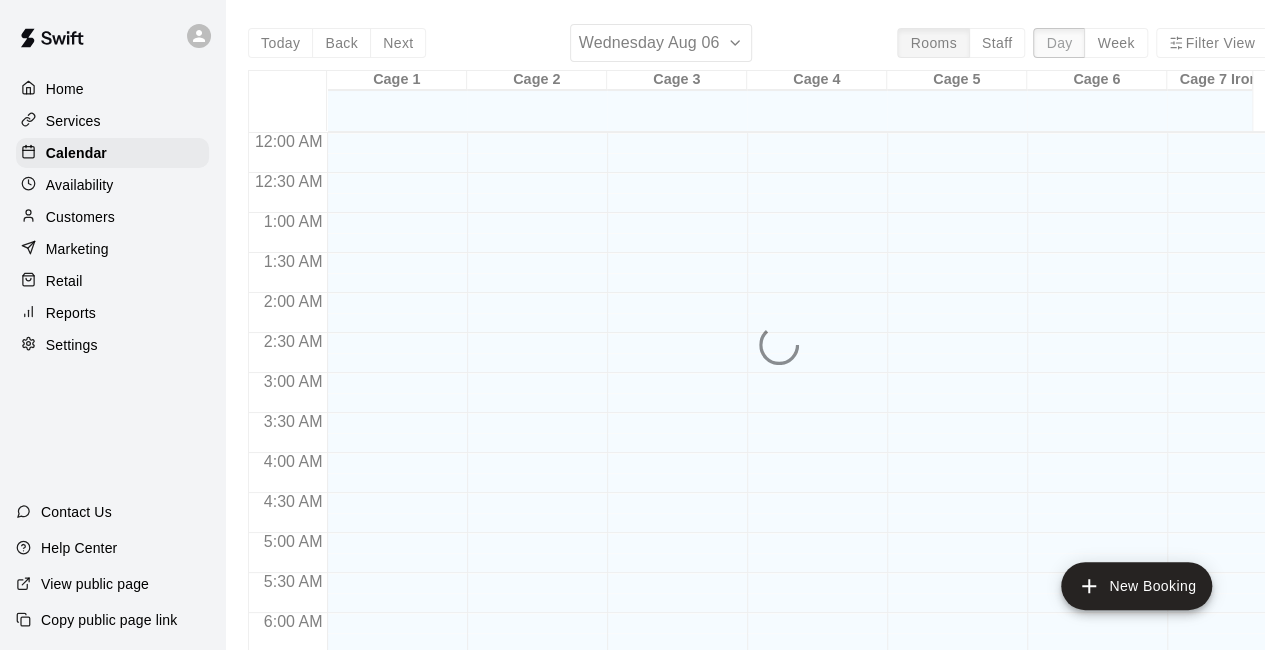 scroll, scrollTop: 1380, scrollLeft: 0, axis: vertical 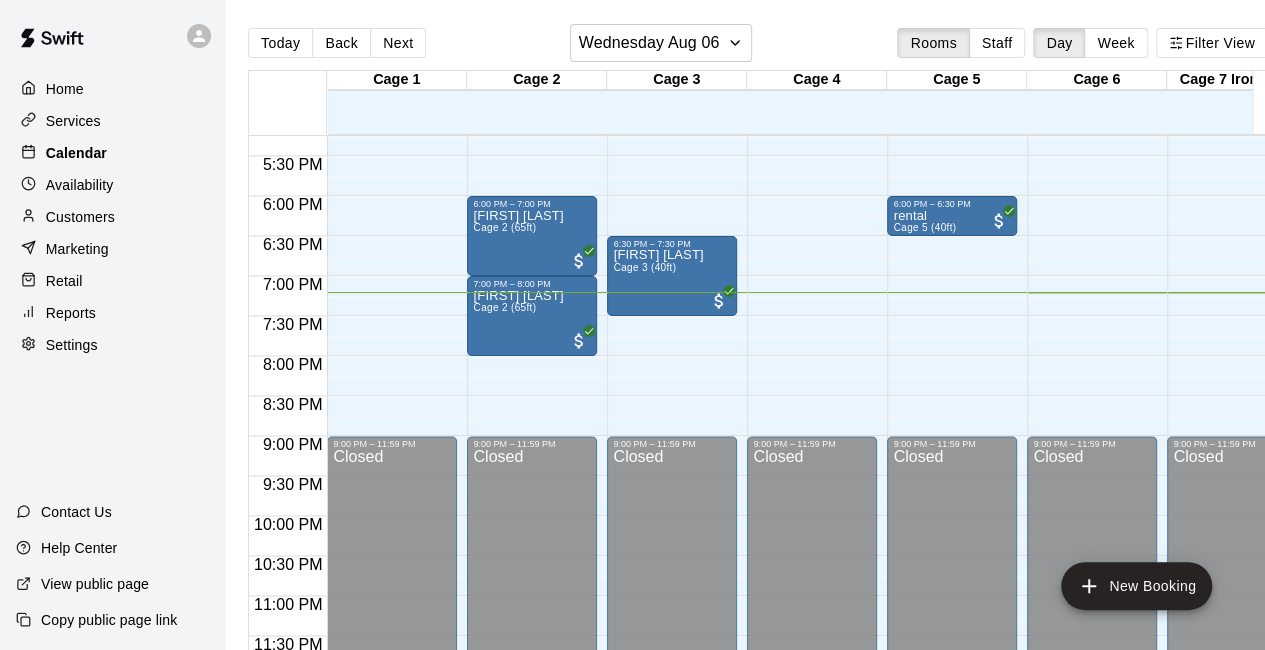 click on "Calendar" at bounding box center [76, 153] 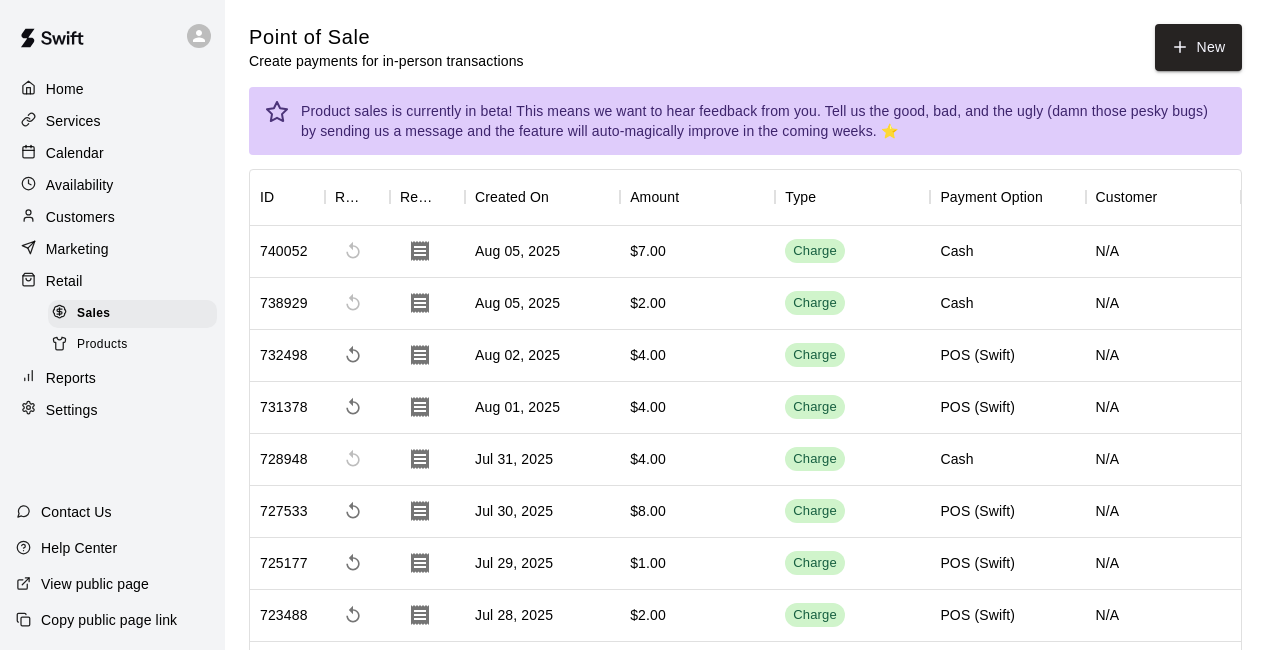 click on "Calendar" at bounding box center [75, 153] 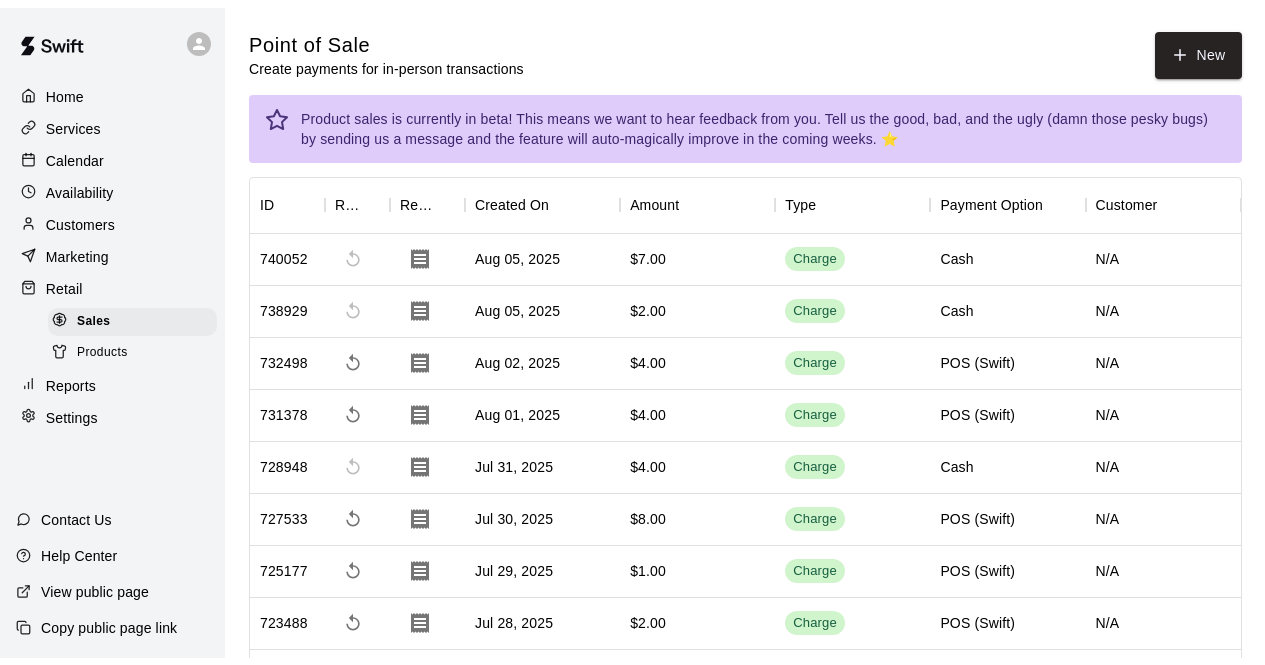 scroll, scrollTop: 0, scrollLeft: 0, axis: both 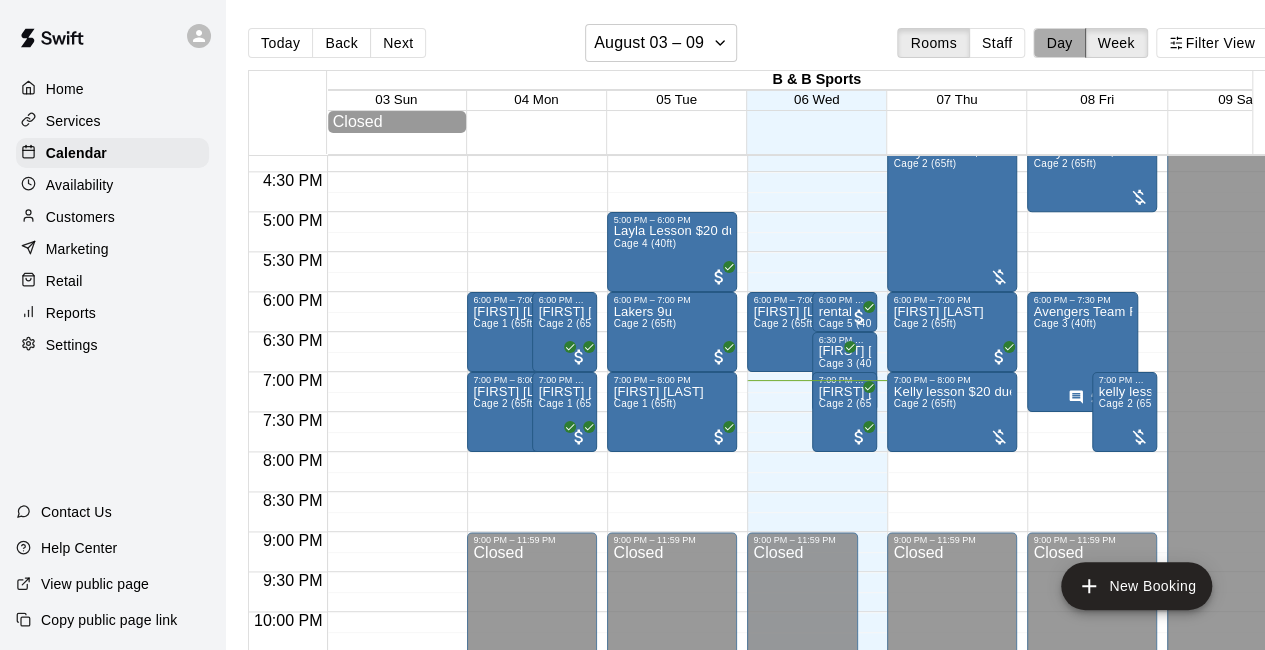 click on "Day" at bounding box center [1059, 43] 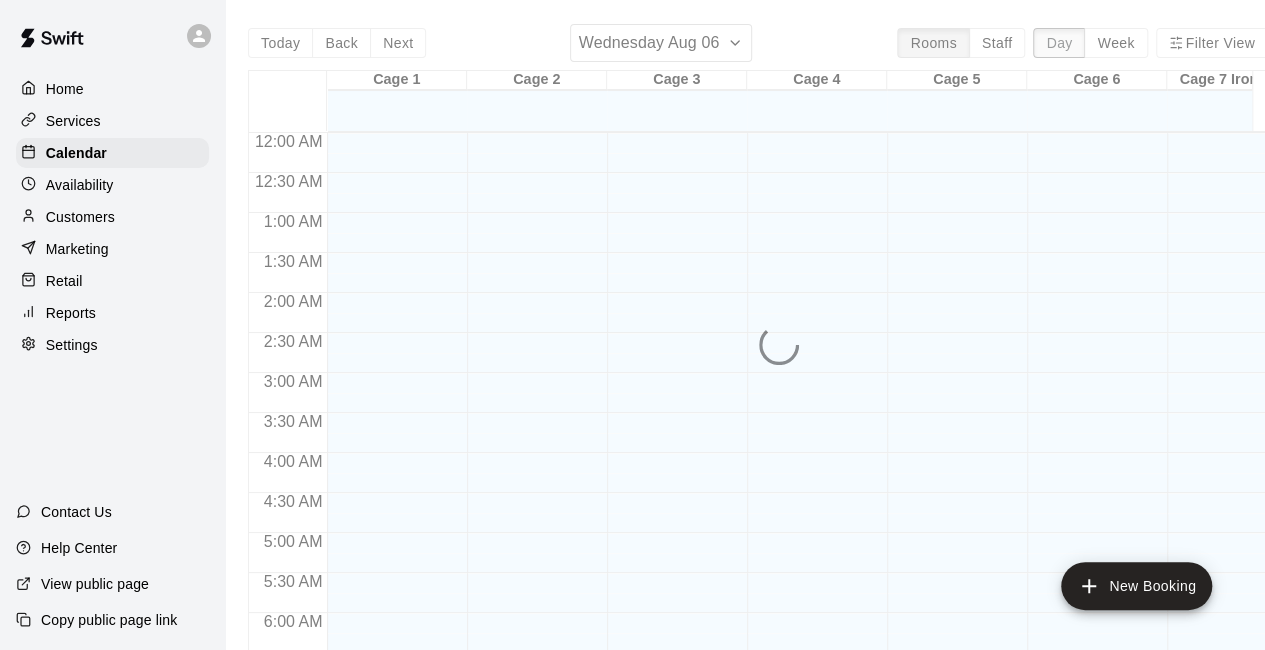 scroll, scrollTop: 1380, scrollLeft: 0, axis: vertical 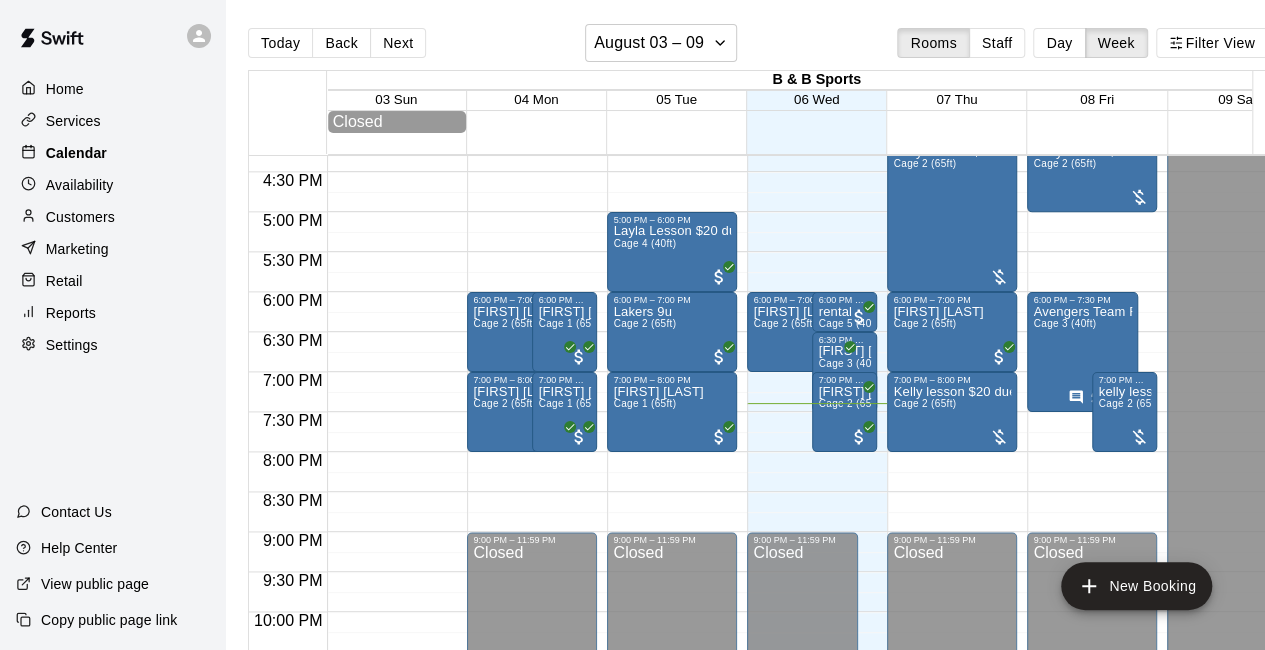 click on "Calendar" at bounding box center [112, 153] 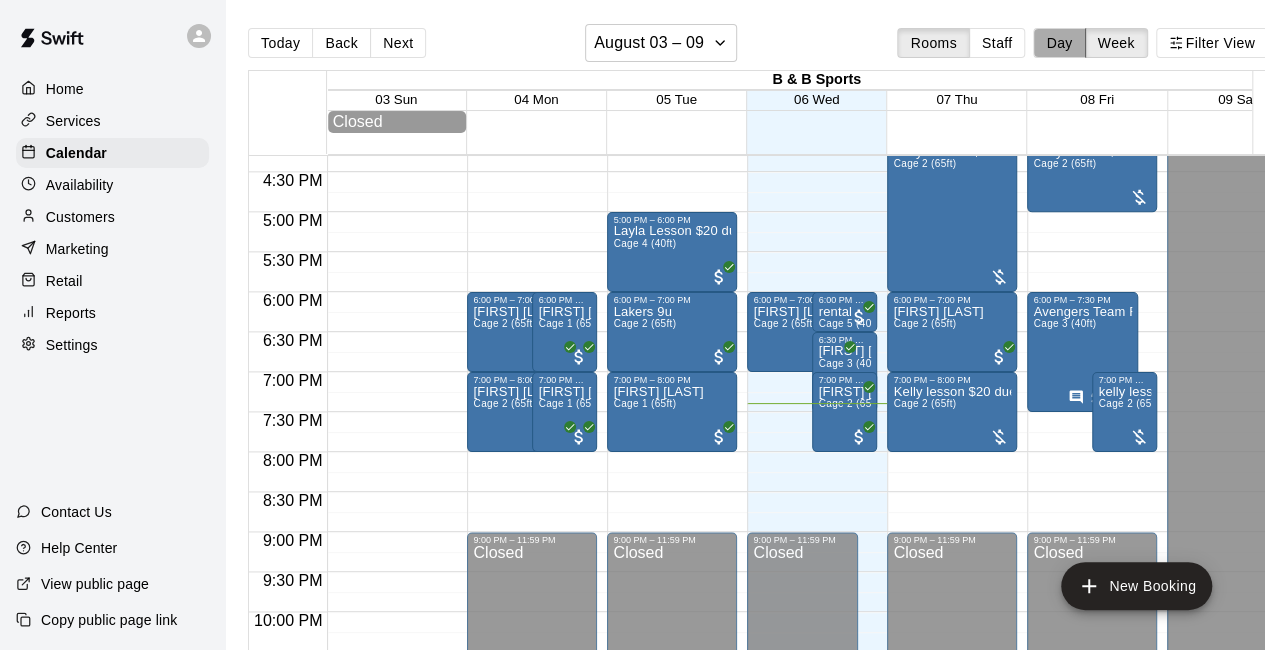 click on "Day" at bounding box center [1059, 43] 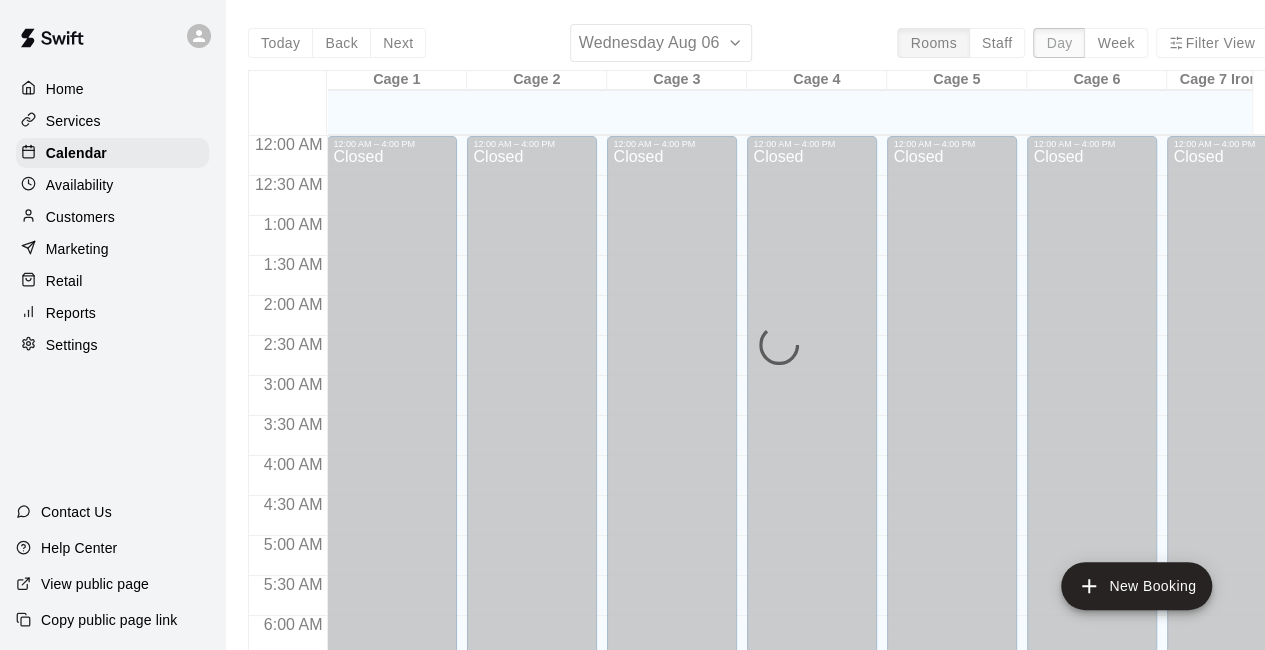 scroll, scrollTop: 1380, scrollLeft: 0, axis: vertical 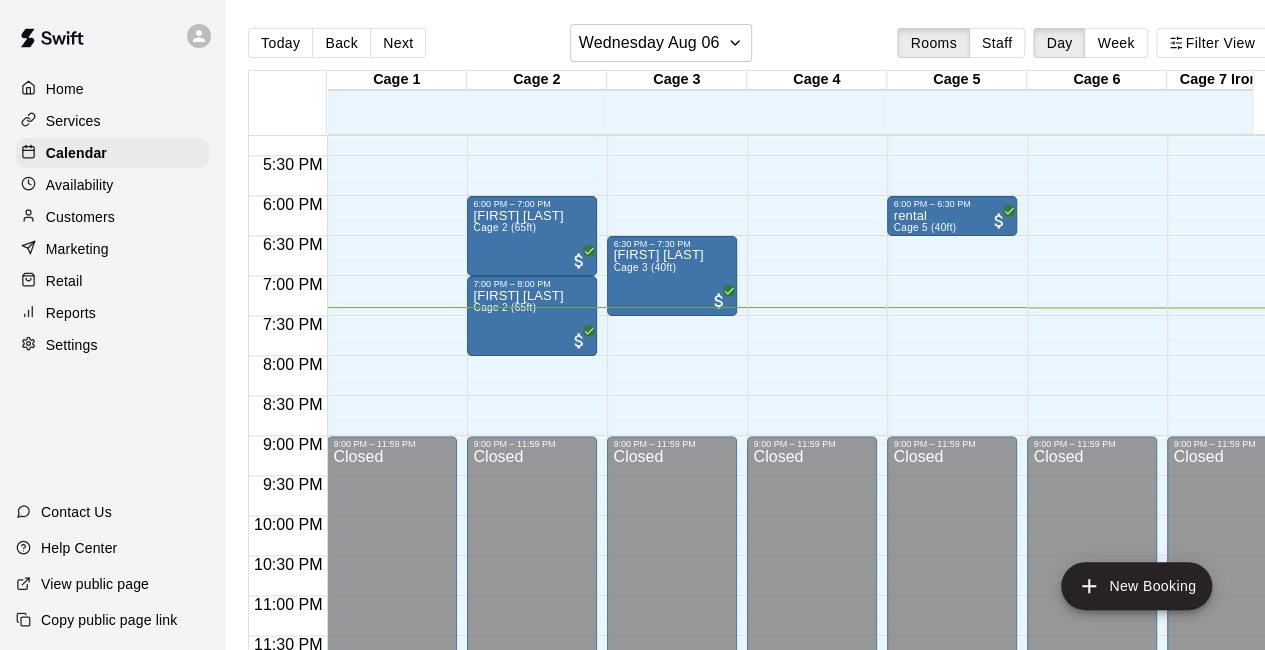 click on "Retail" at bounding box center (112, 281) 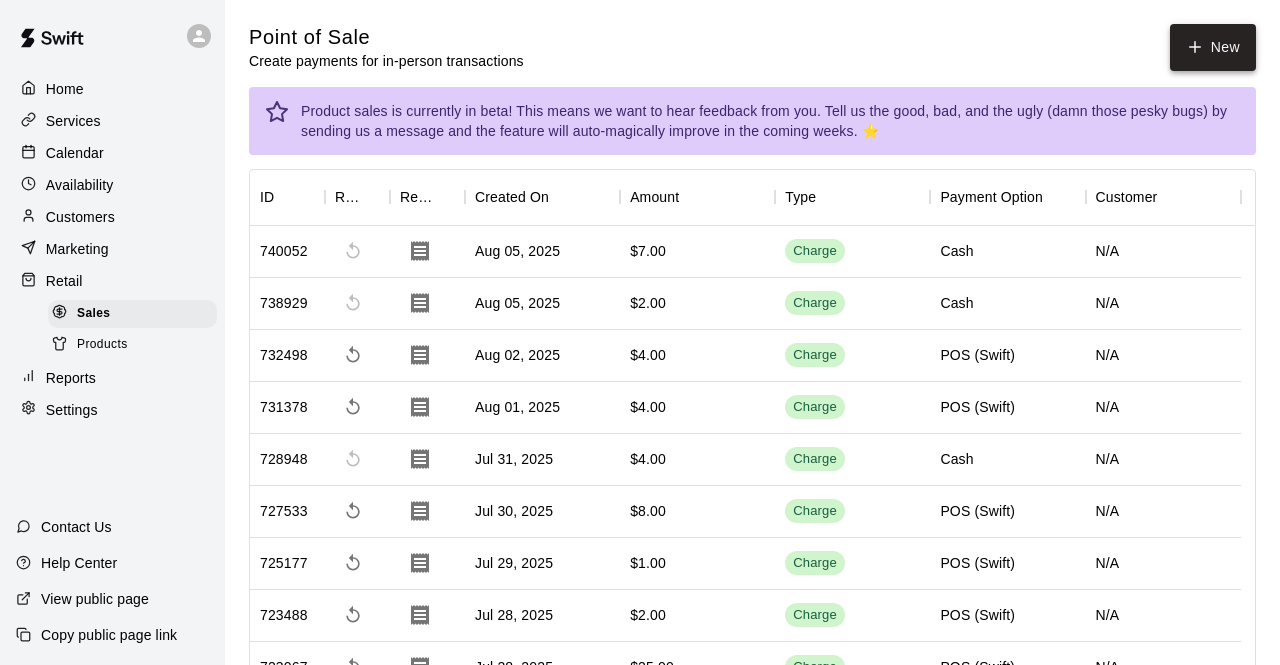 click on "New" at bounding box center [1213, 47] 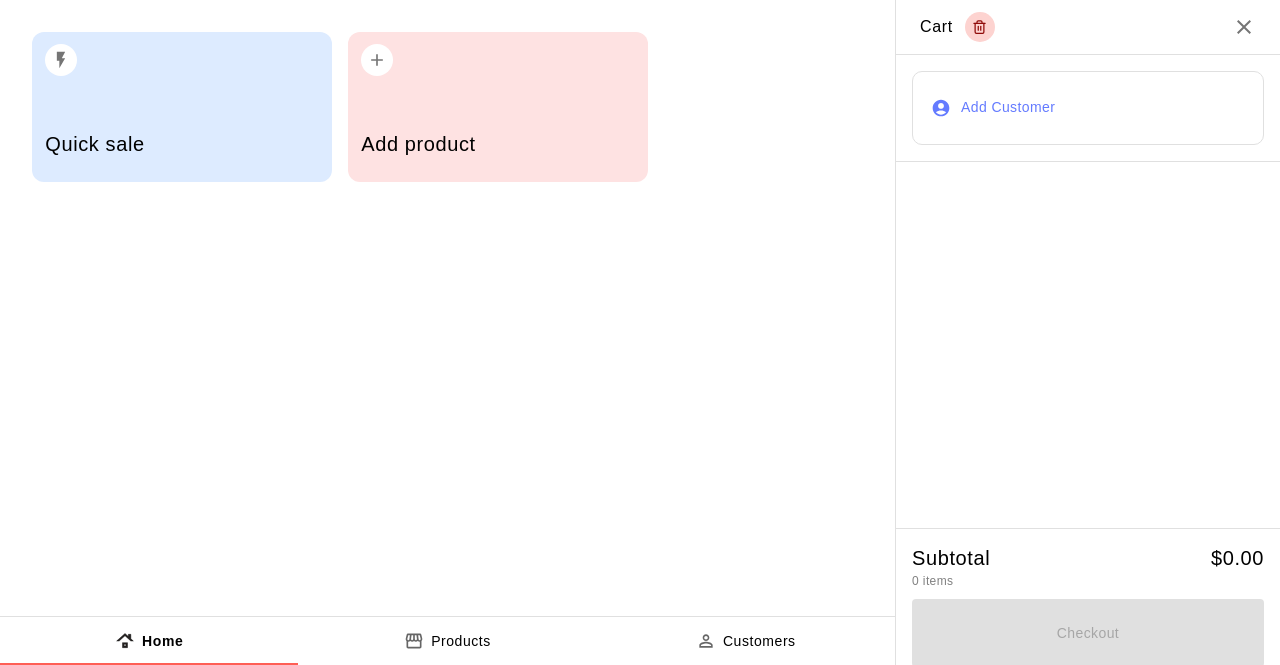 click on "Add product" at bounding box center [497, 144] 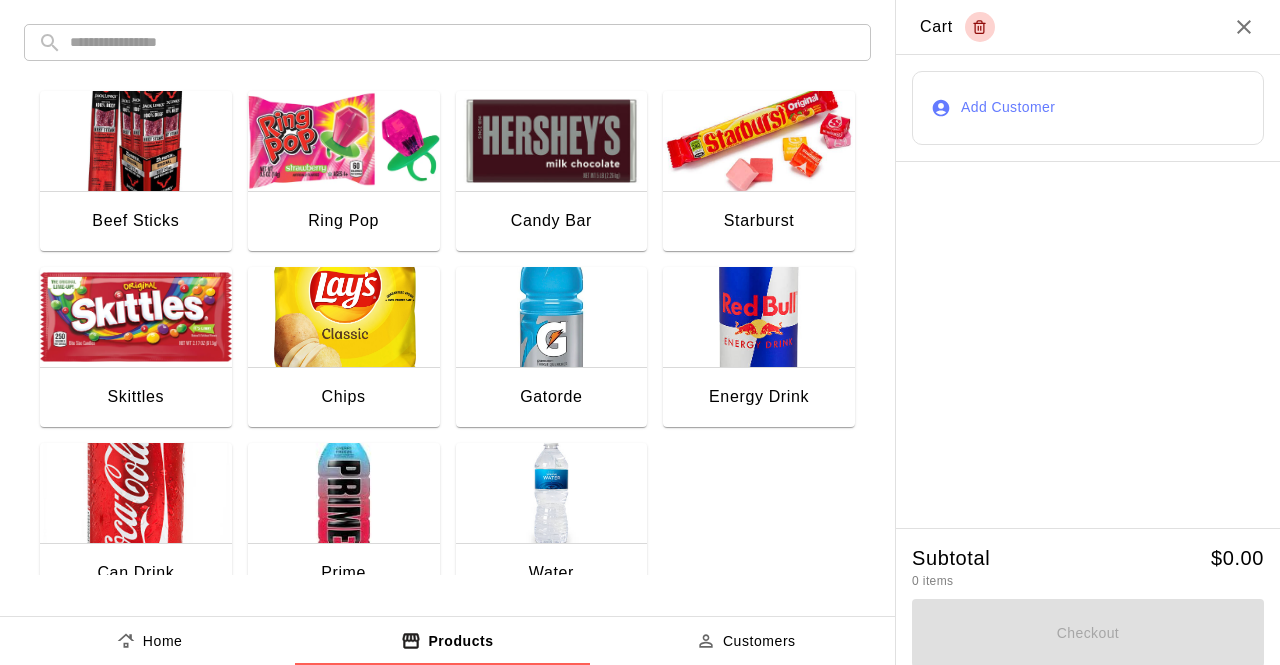 click at bounding box center (552, 493) 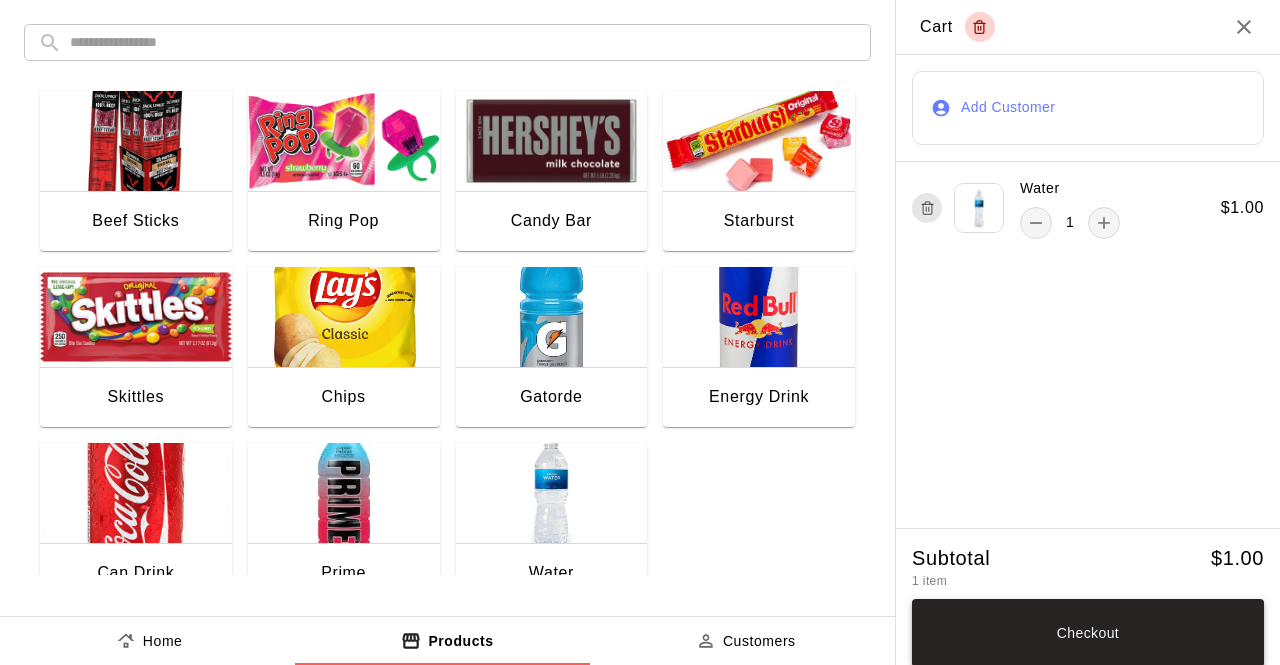 click on "Checkout" at bounding box center [1088, 633] 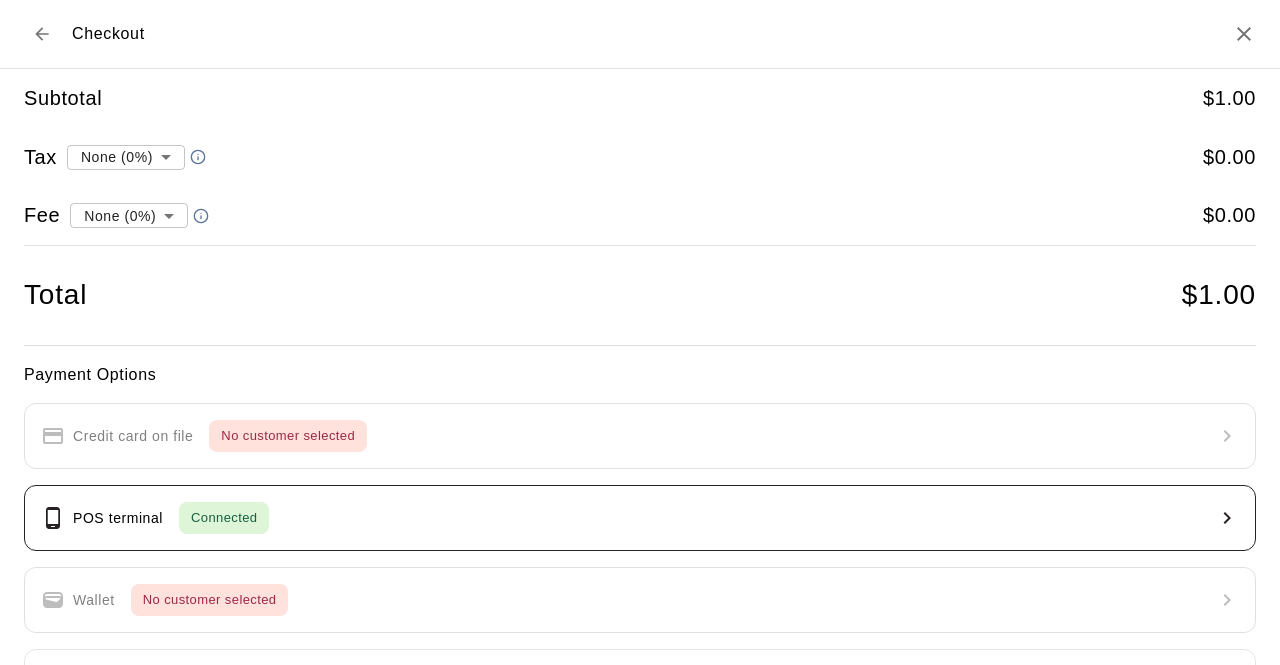 click on "POS terminal Connected" at bounding box center [640, 518] 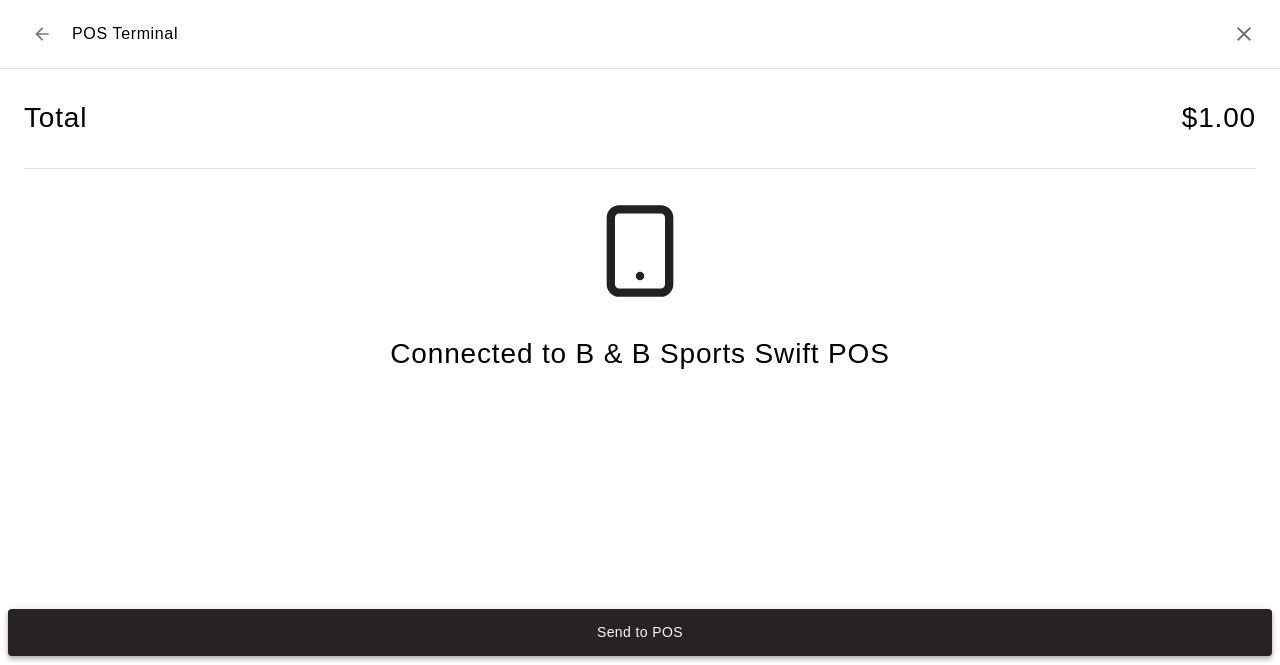 click on "Send to POS" at bounding box center (640, 632) 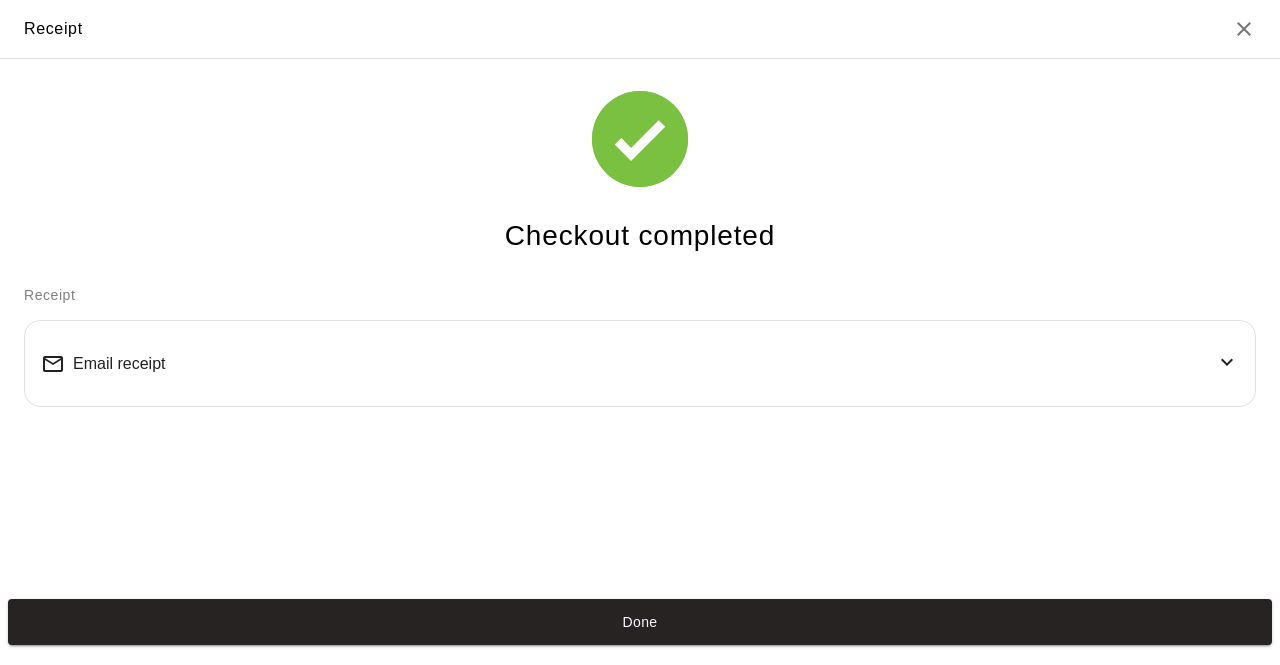 click on "Done" at bounding box center [640, 622] 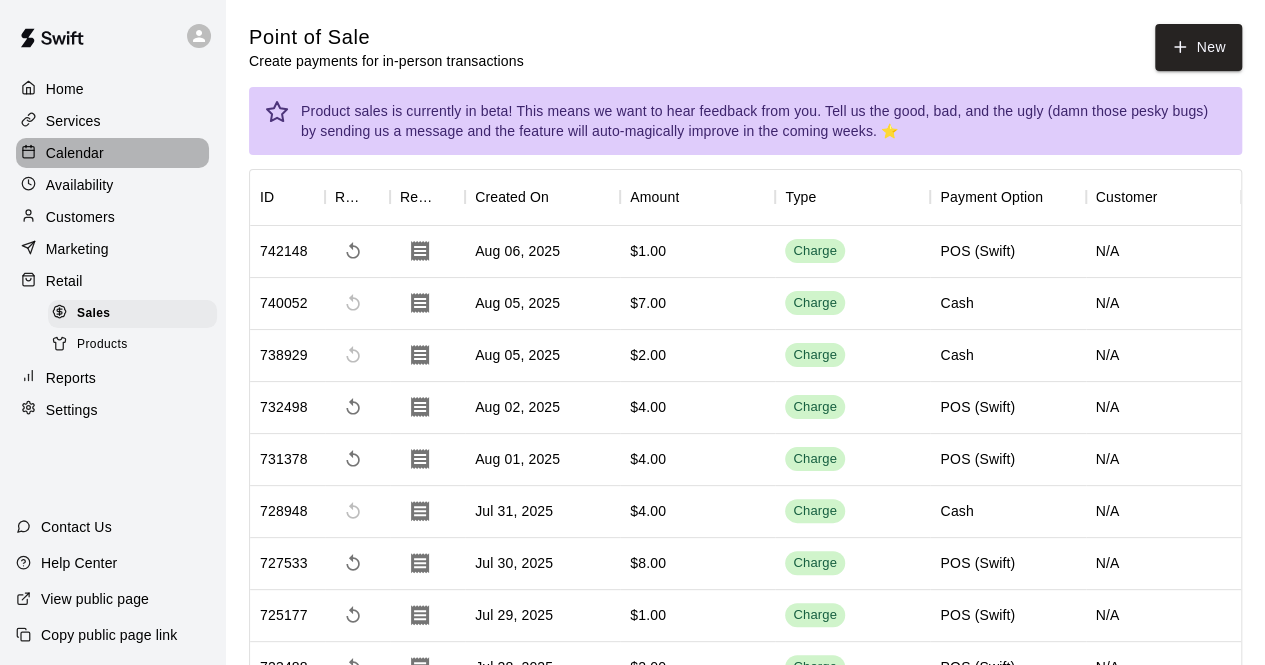 click on "Calendar" at bounding box center [112, 153] 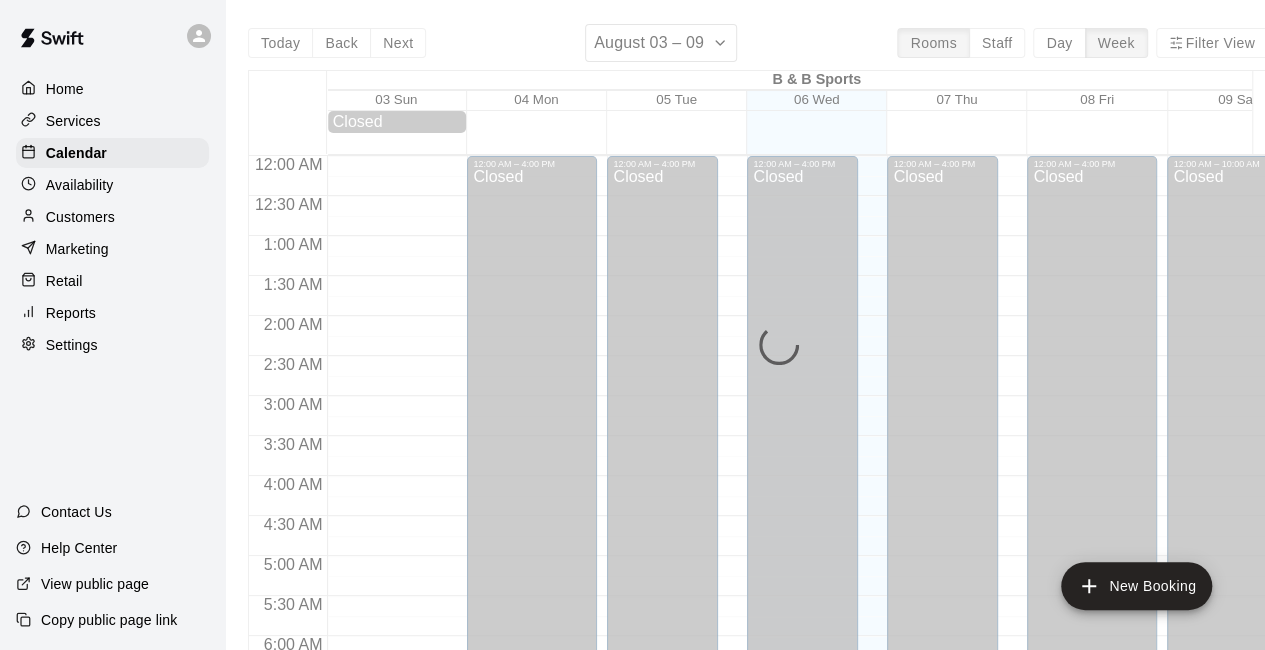 scroll, scrollTop: 1304, scrollLeft: 0, axis: vertical 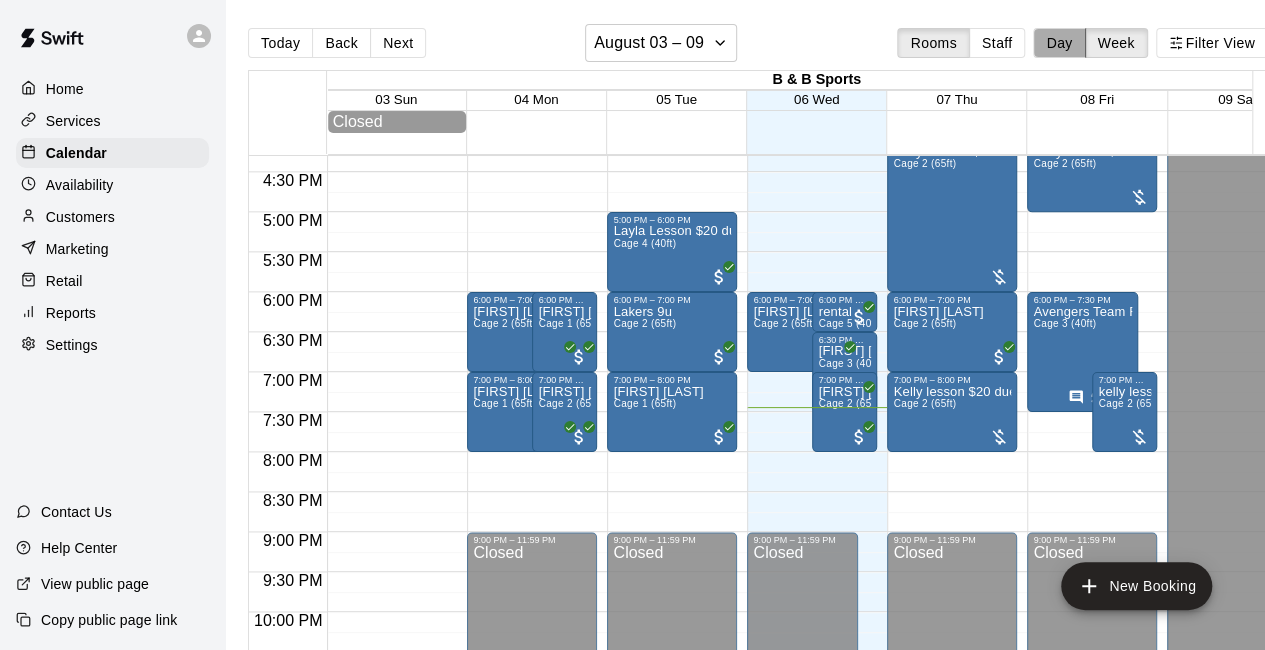 click on "Day" at bounding box center [1059, 43] 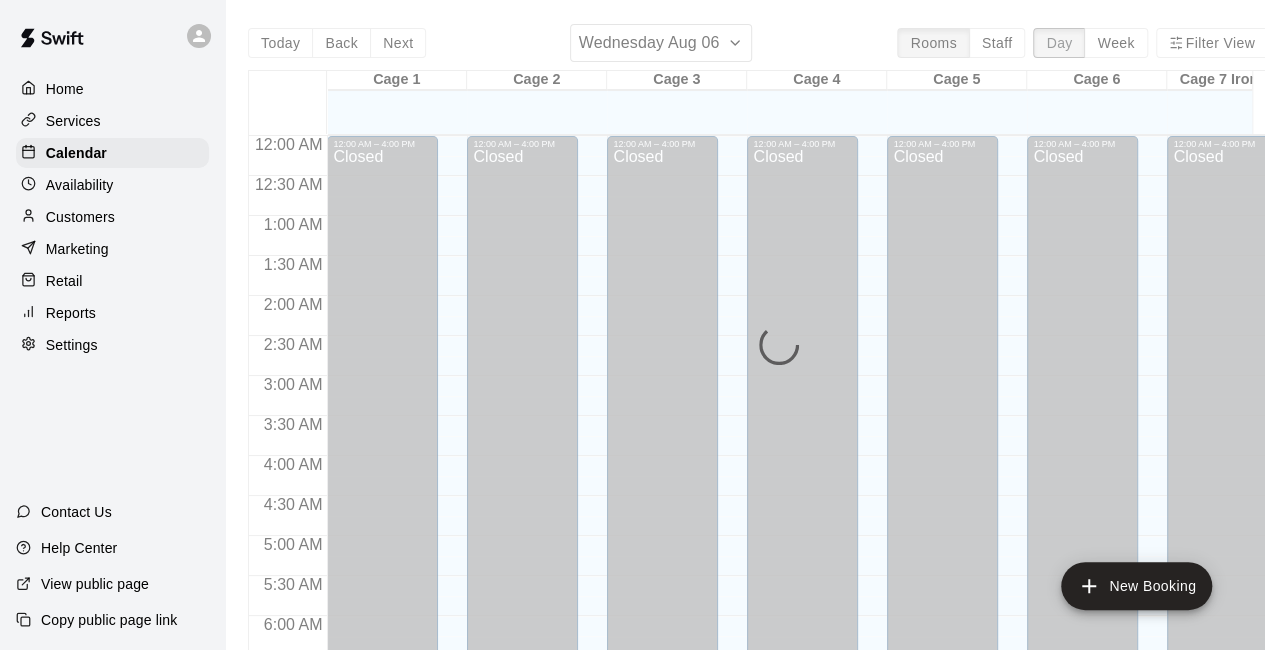 scroll, scrollTop: 1386, scrollLeft: 0, axis: vertical 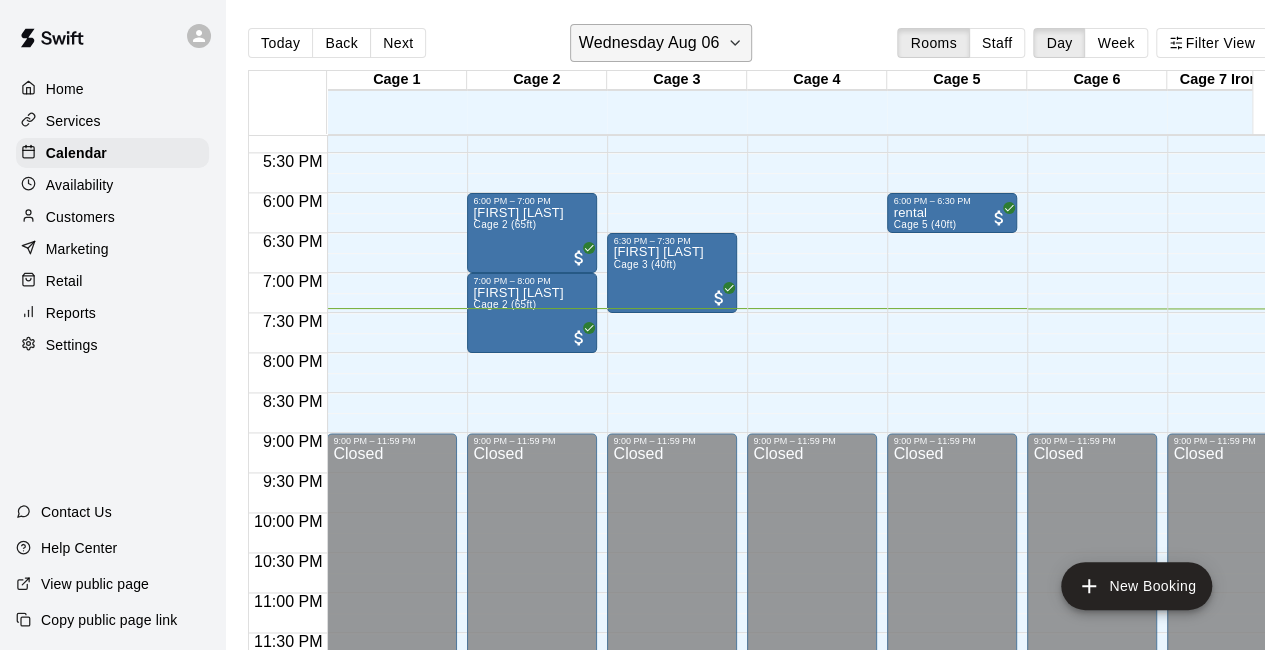 click 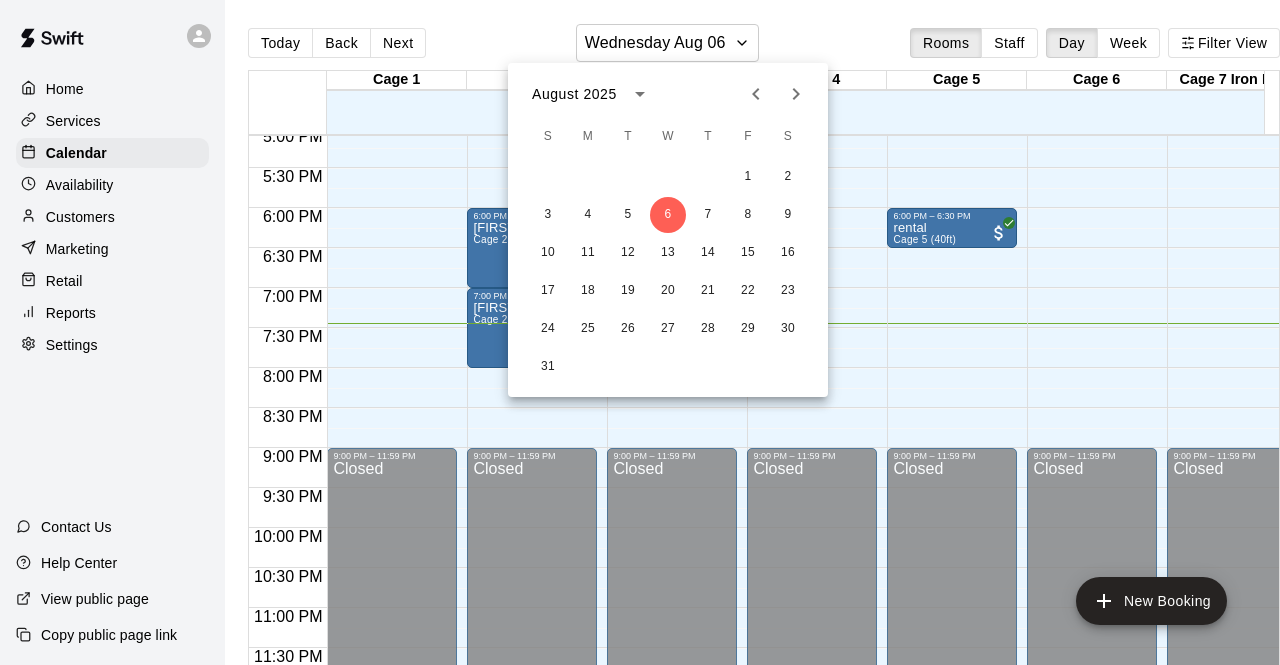 click 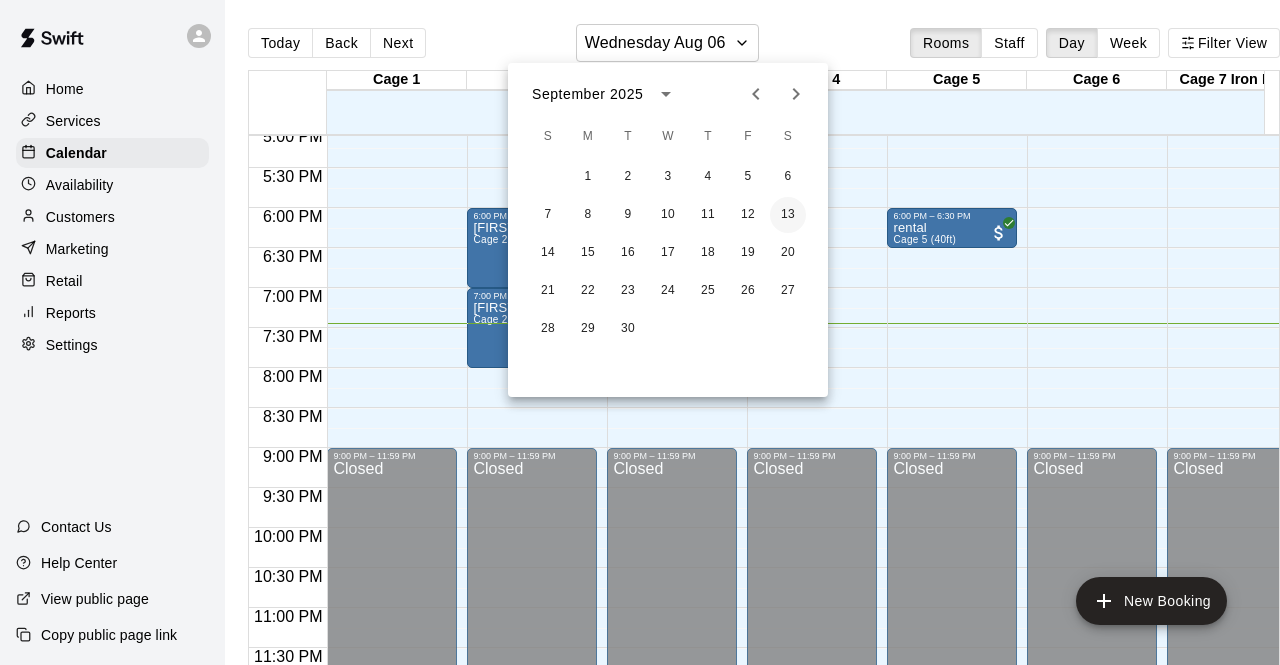 click on "13" at bounding box center (788, 215) 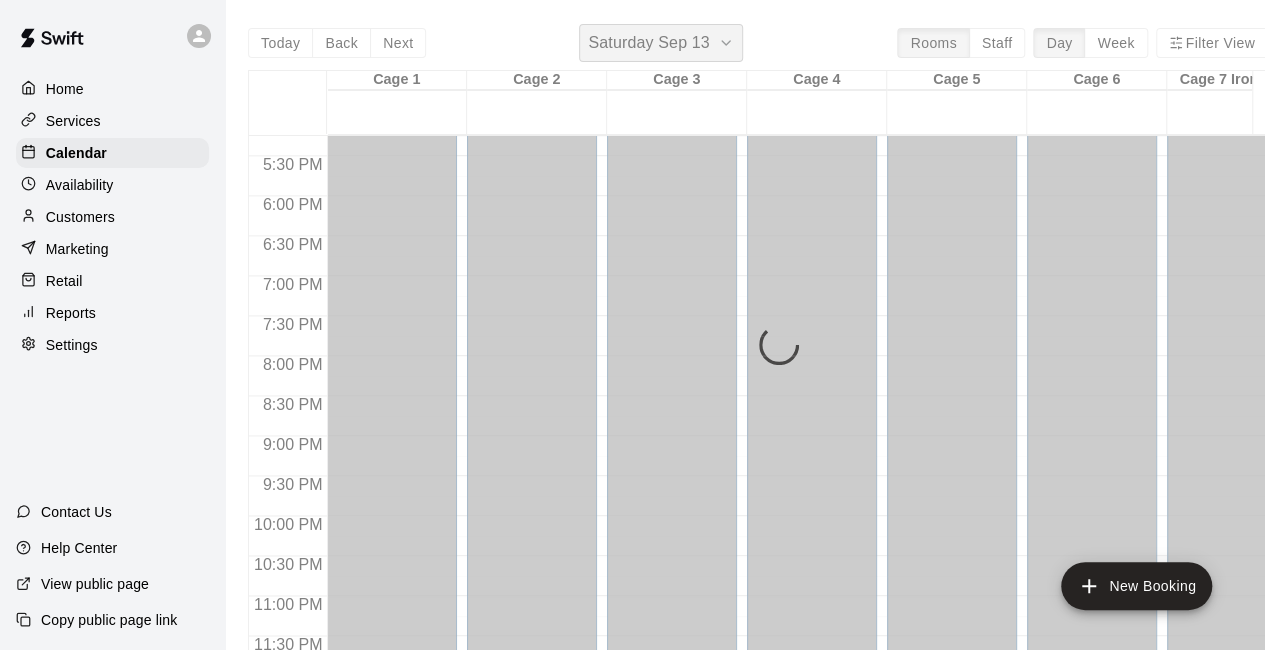 scroll, scrollTop: 1386, scrollLeft: 0, axis: vertical 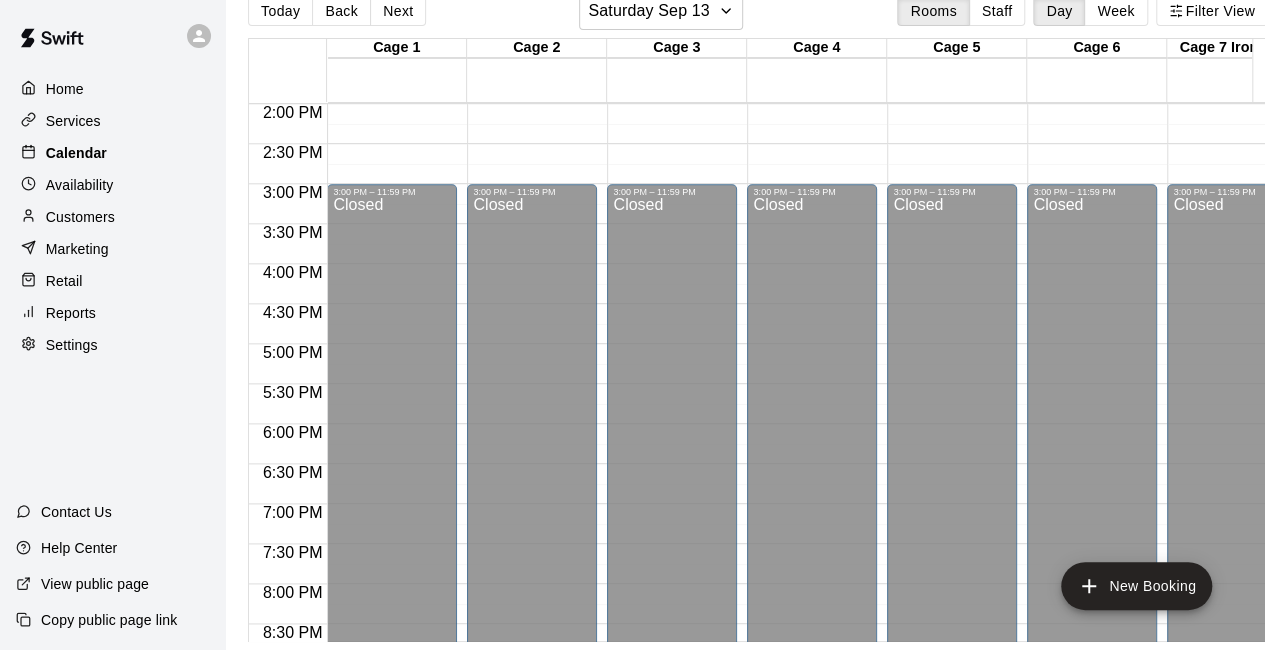 click on "Calendar" at bounding box center [76, 153] 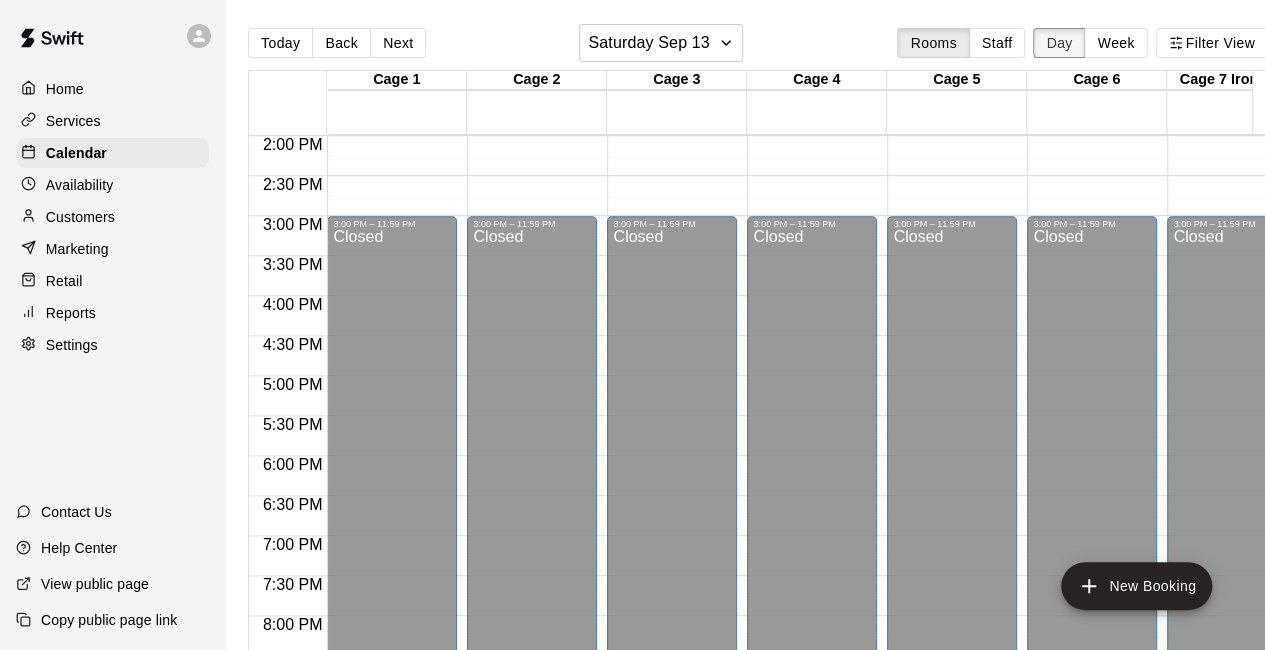 click on "Day" at bounding box center [1059, 43] 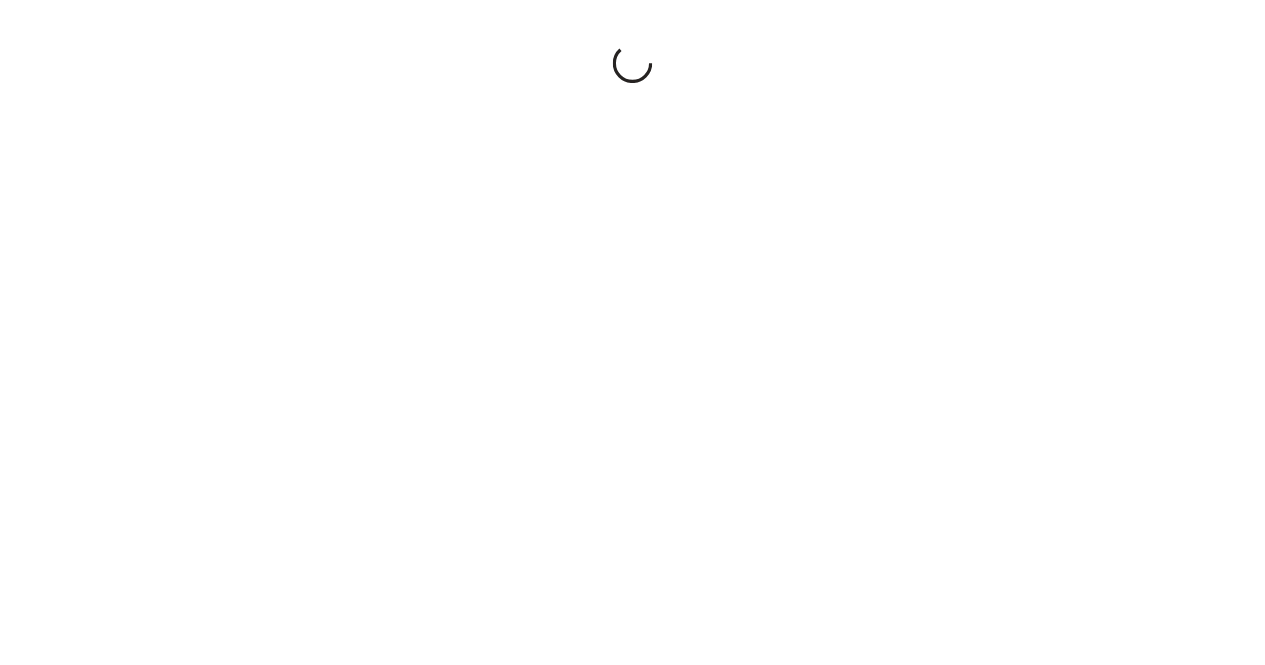 scroll, scrollTop: 0, scrollLeft: 0, axis: both 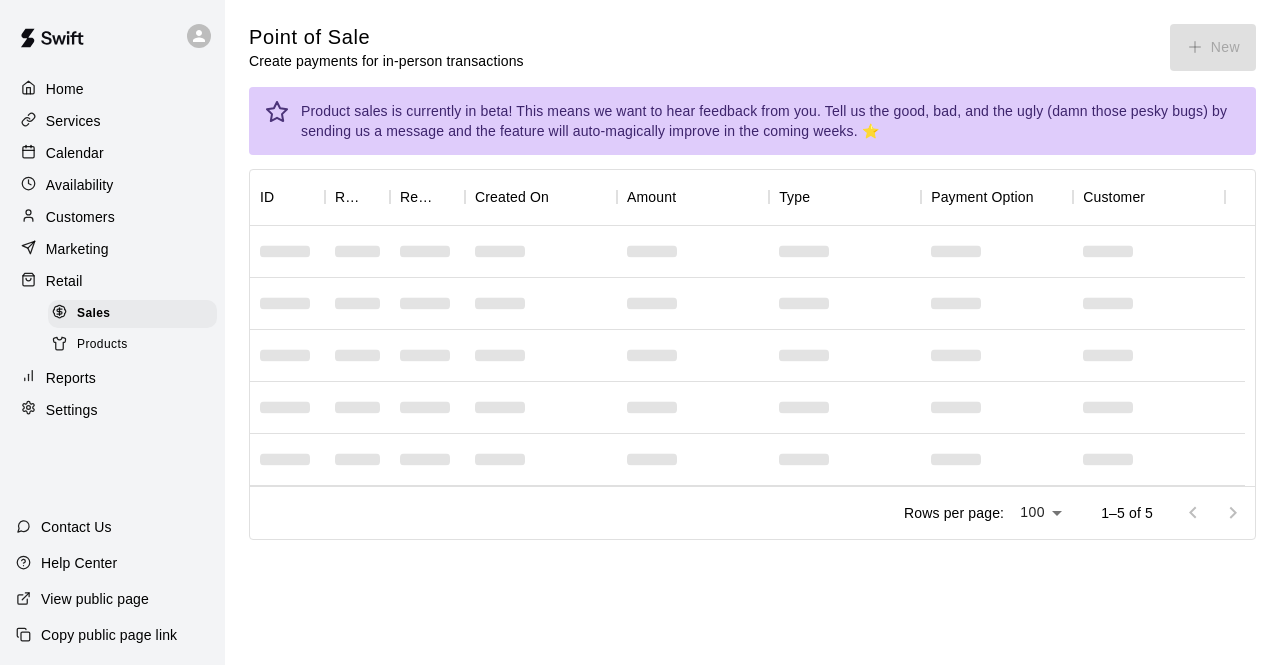 click on "Calendar" at bounding box center [75, 153] 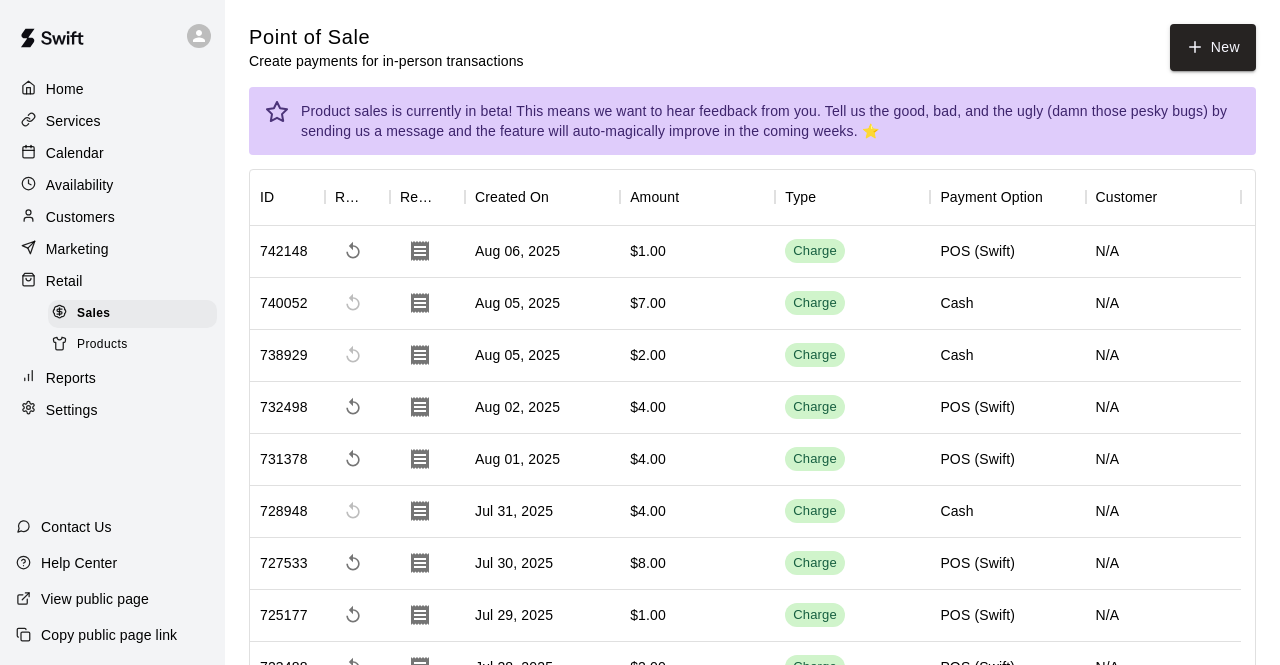 click on "Calendar" at bounding box center [75, 153] 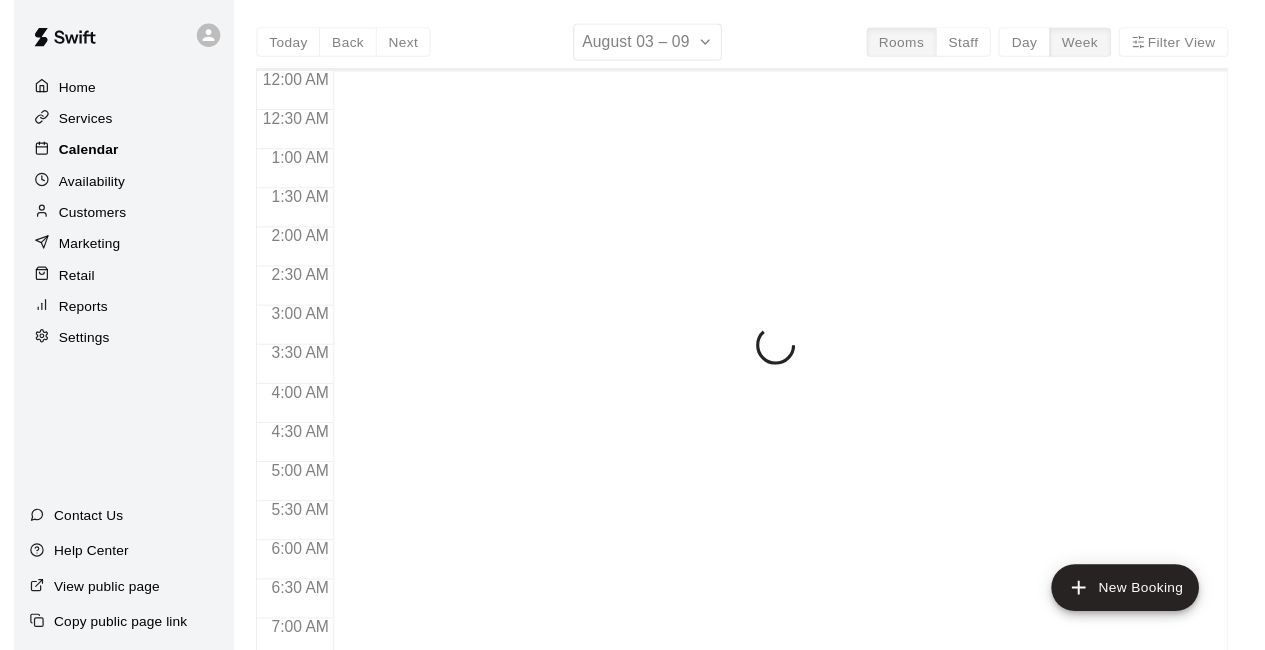 scroll, scrollTop: 1304, scrollLeft: 0, axis: vertical 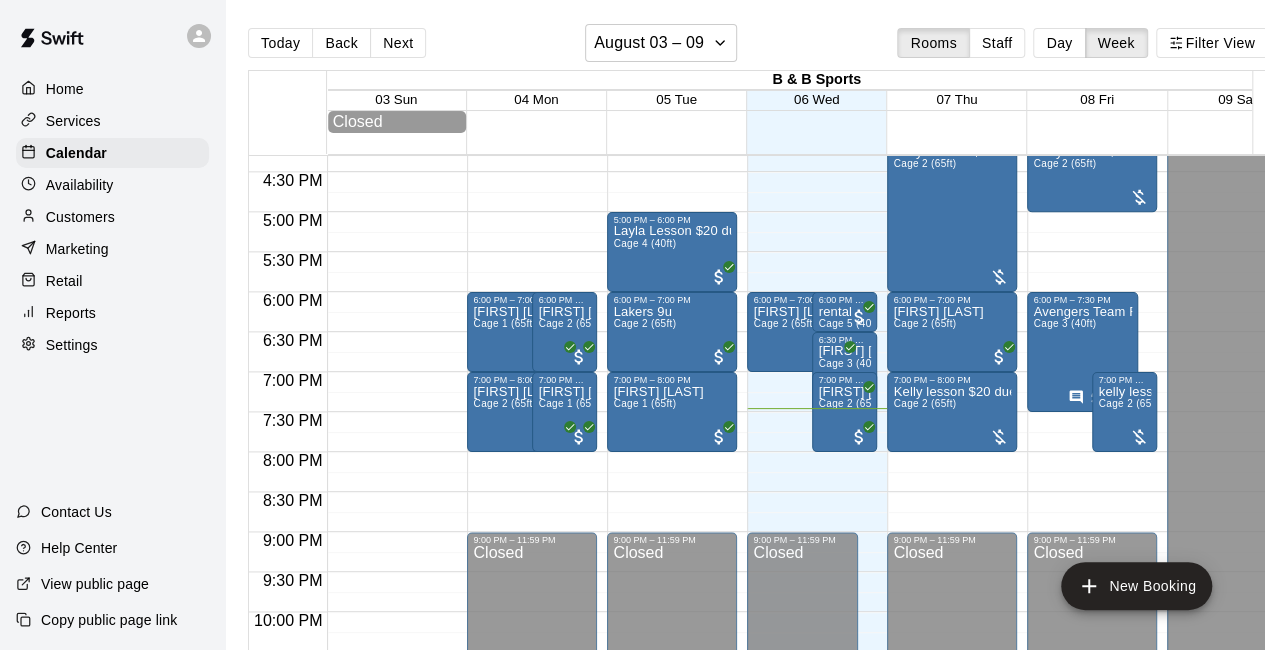 click on "Today Back Next August 03 – 09 Rooms Staff Day Week Filter View" at bounding box center (758, 47) 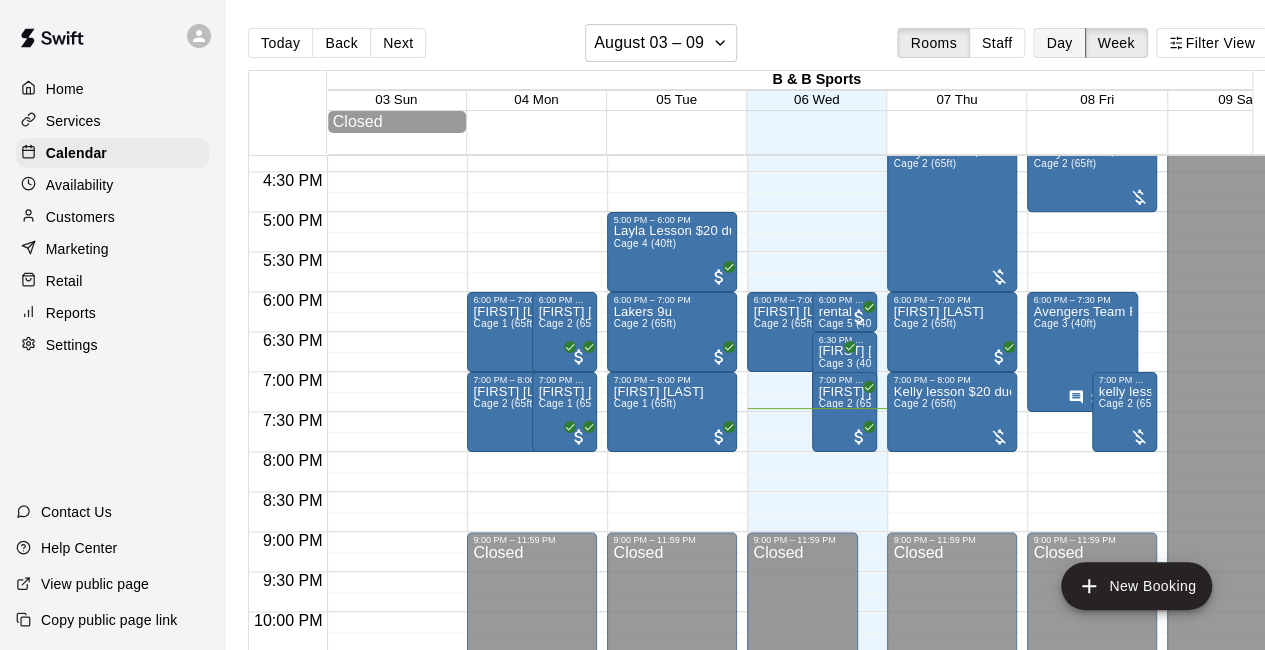 click on "Day" at bounding box center (1059, 43) 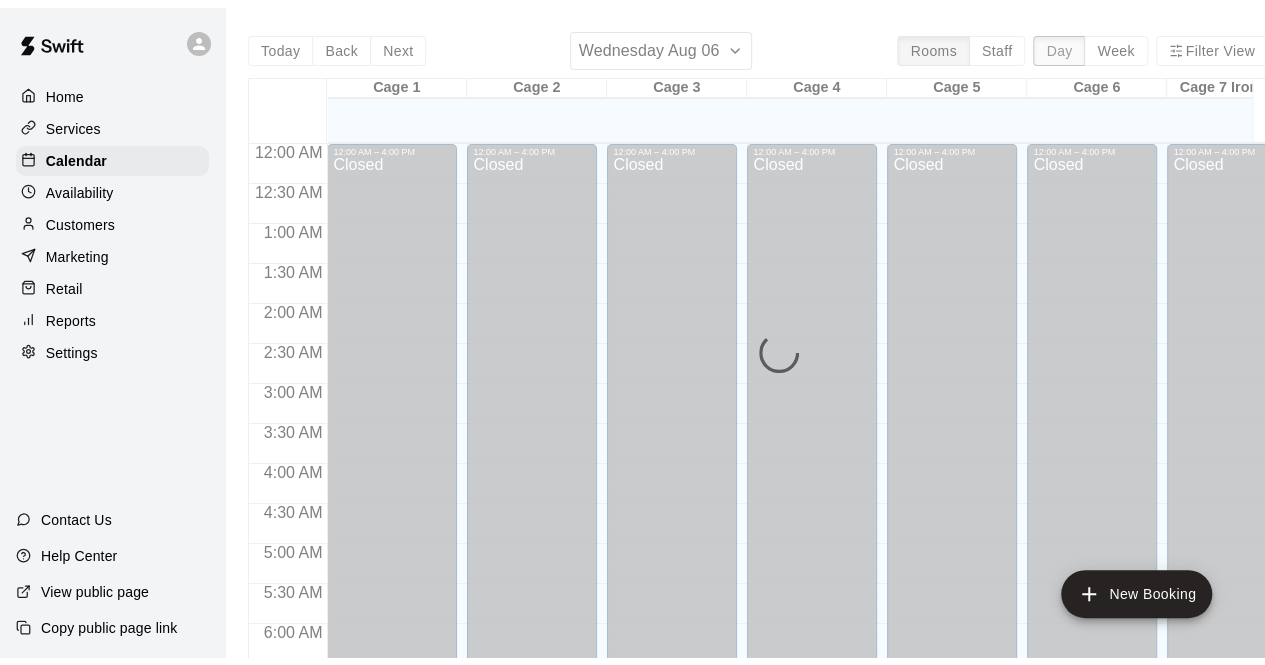scroll, scrollTop: 1380, scrollLeft: 0, axis: vertical 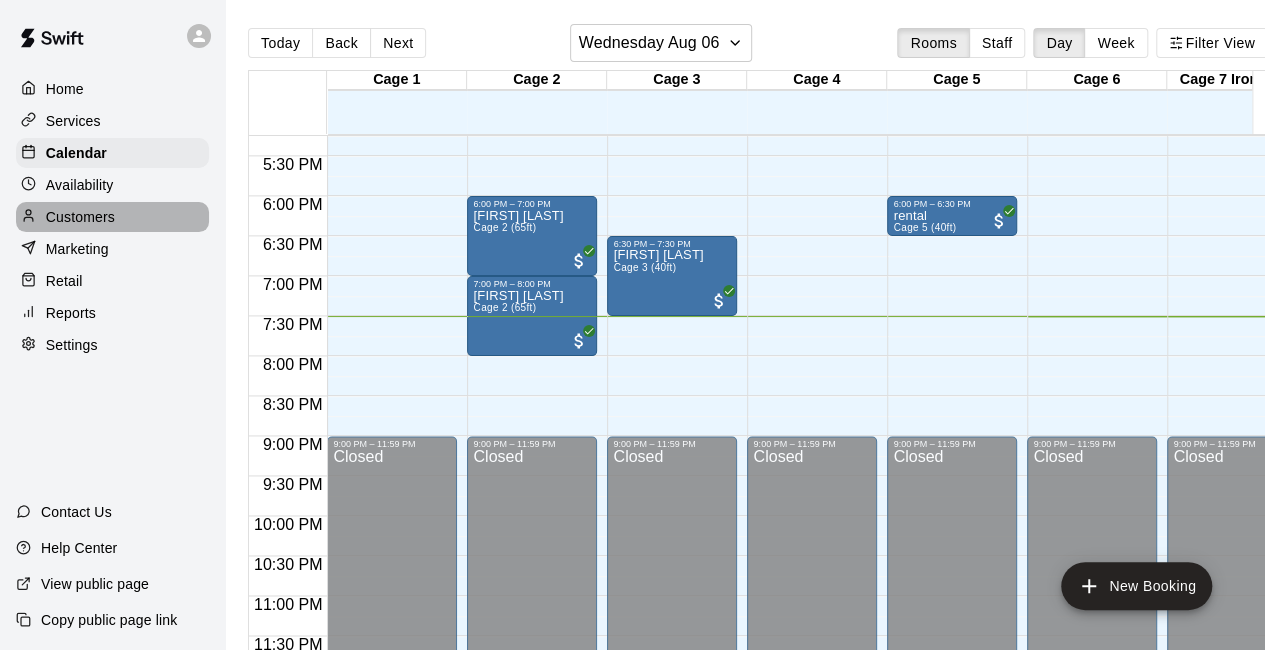 click on "Customers" at bounding box center (80, 217) 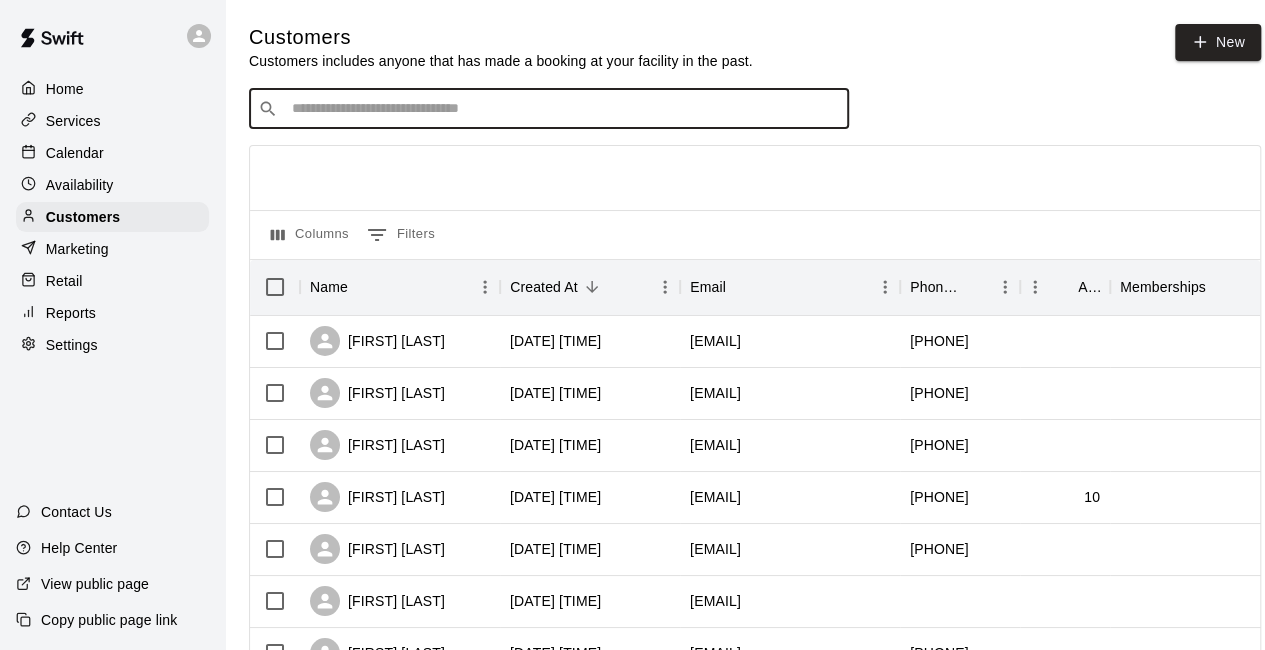 click at bounding box center [563, 109] 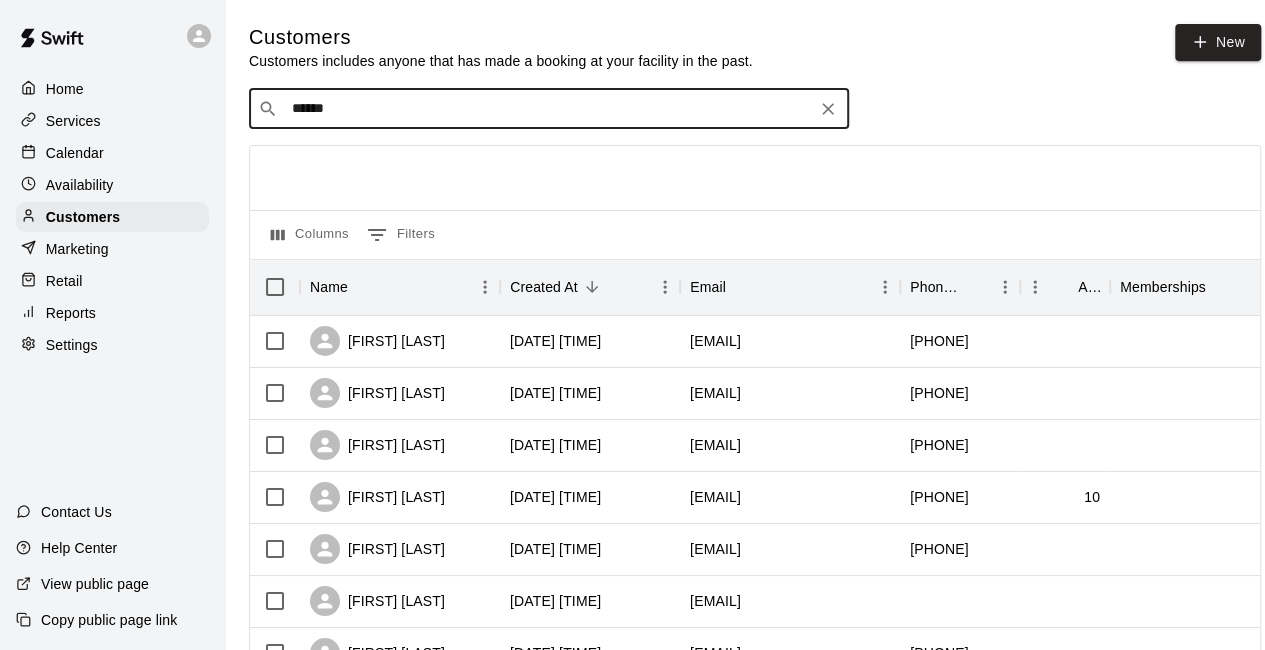 type on "*******" 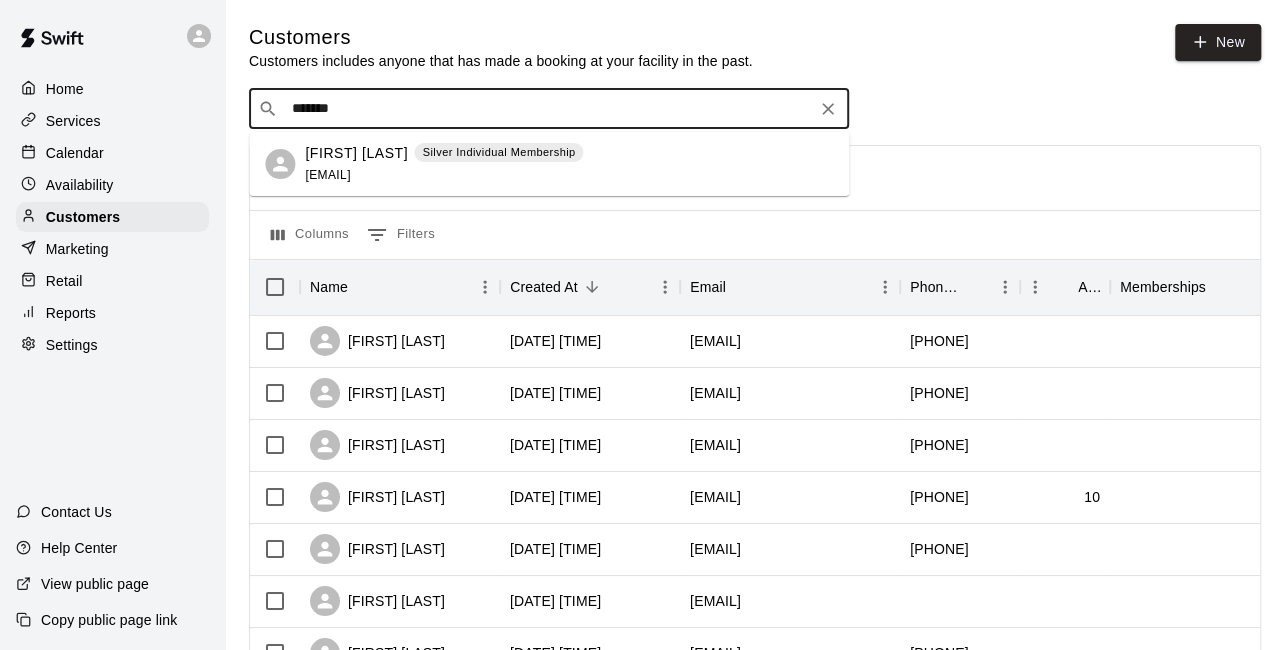 click on "[FIRST] [LAST]" at bounding box center (356, 153) 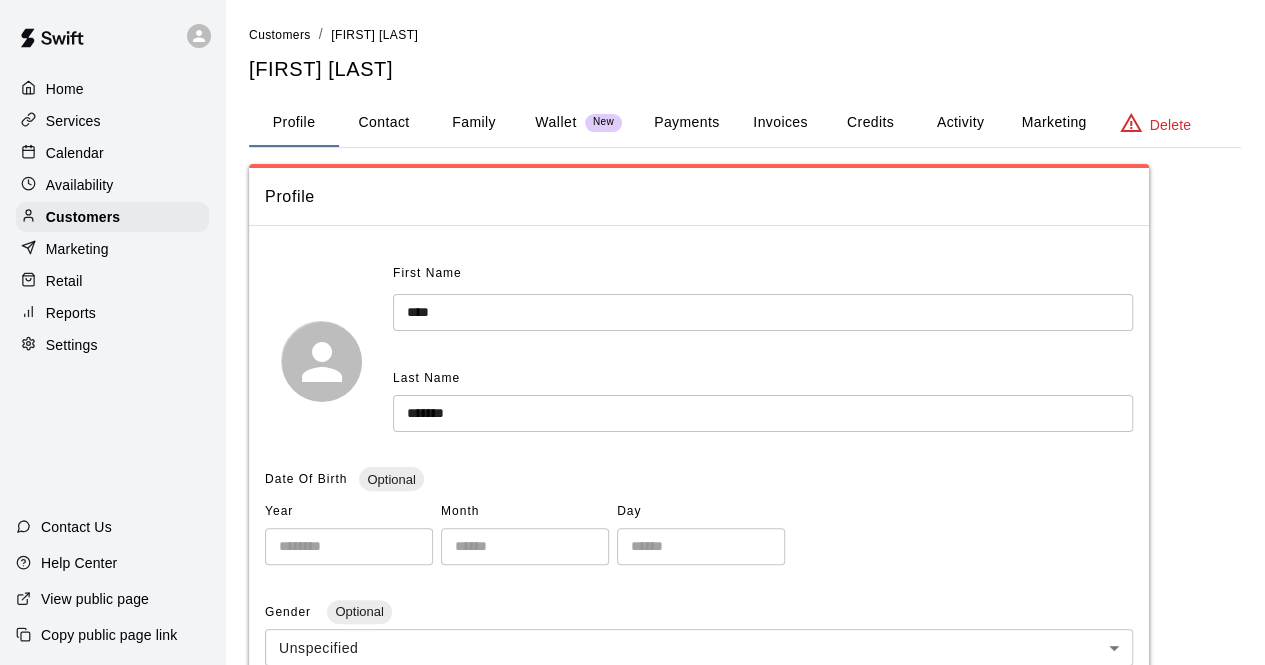 click on "Payments" at bounding box center [686, 123] 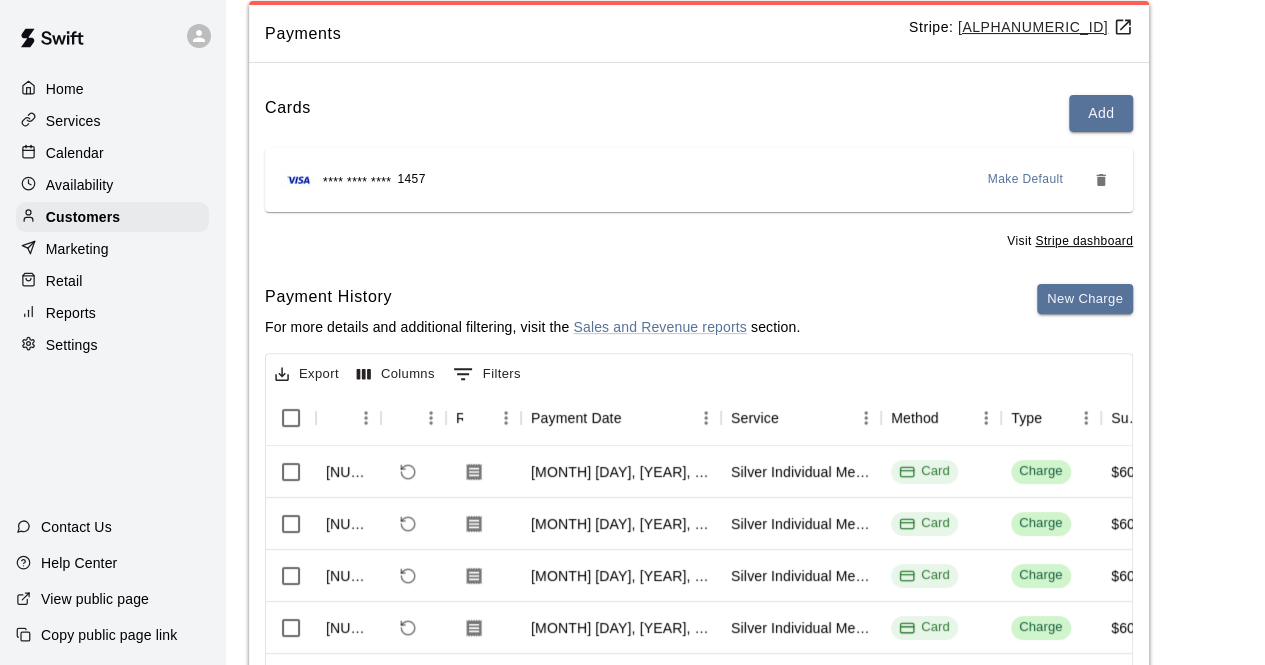 scroll, scrollTop: 175, scrollLeft: 0, axis: vertical 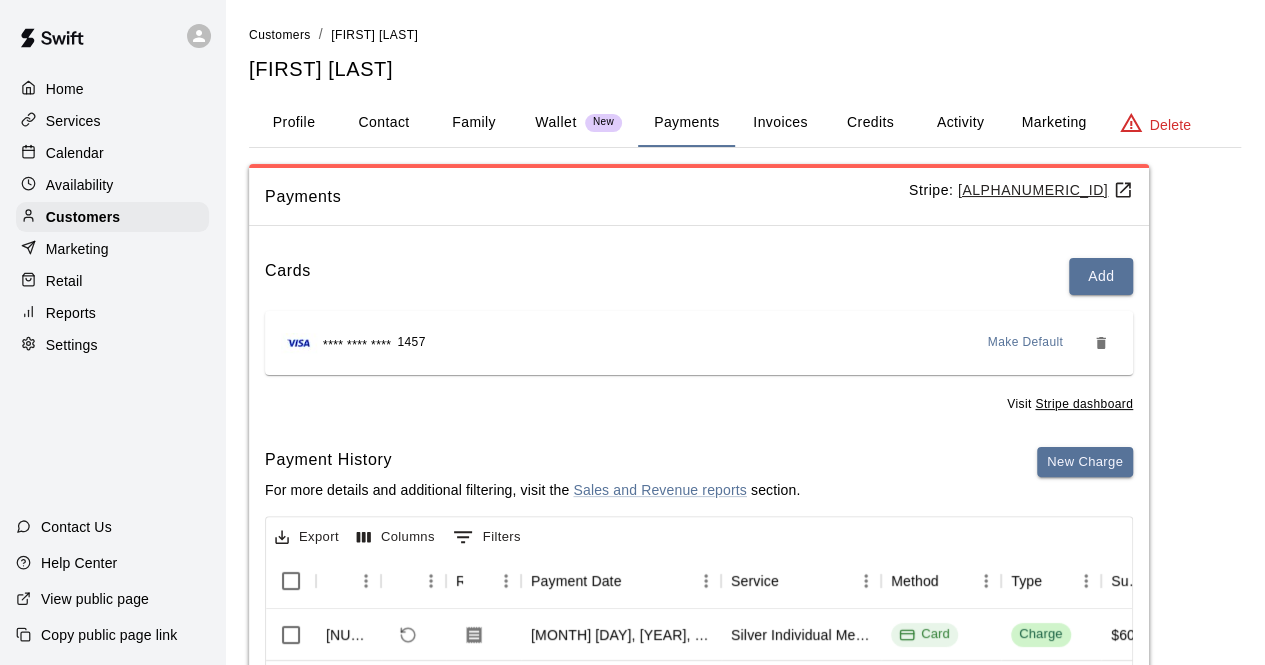 click on "Activity" at bounding box center [960, 123] 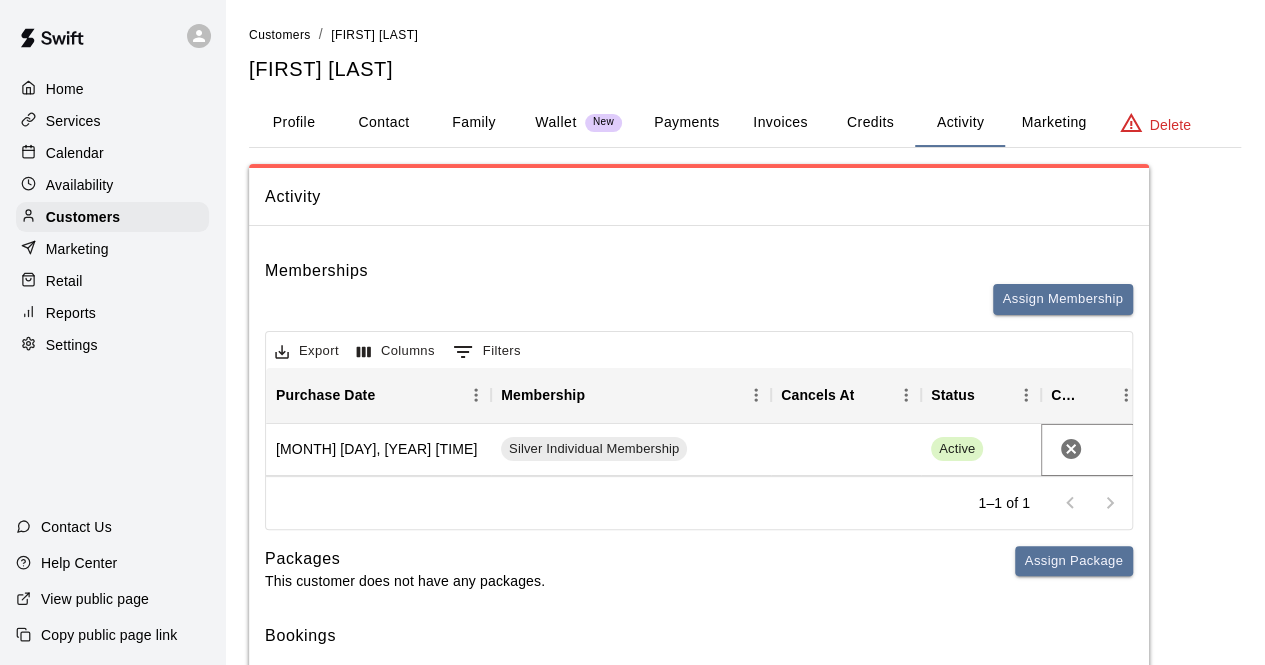 click 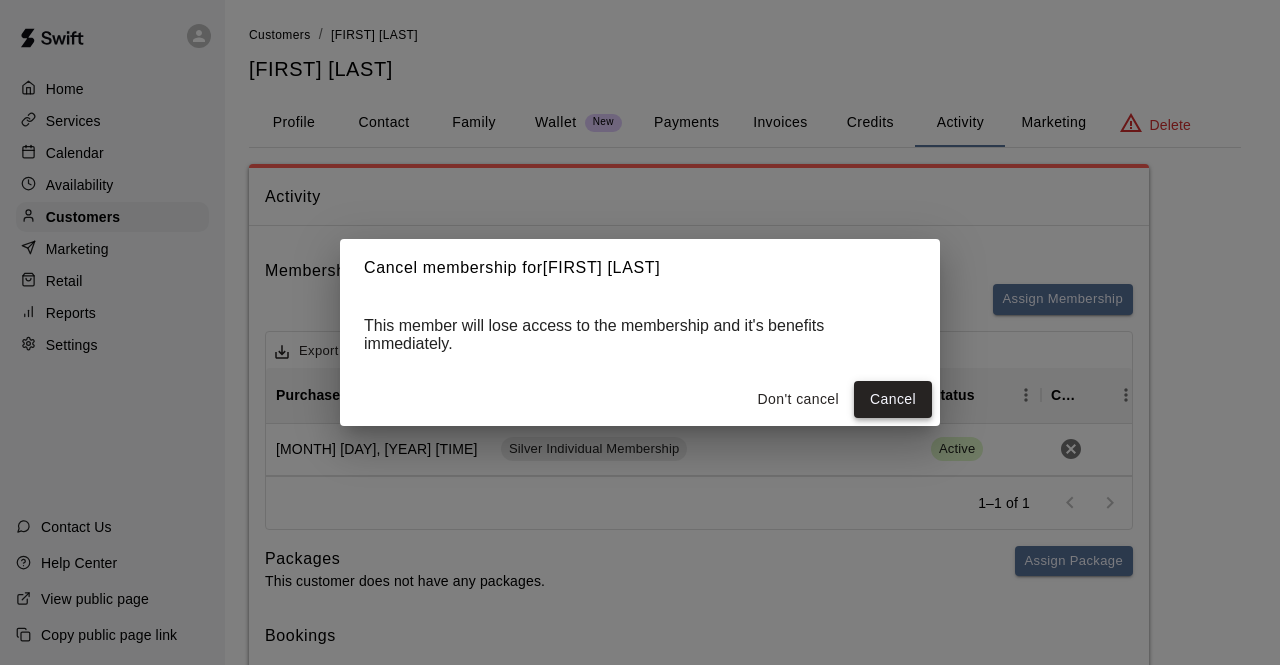 click on "Cancel" at bounding box center [893, 399] 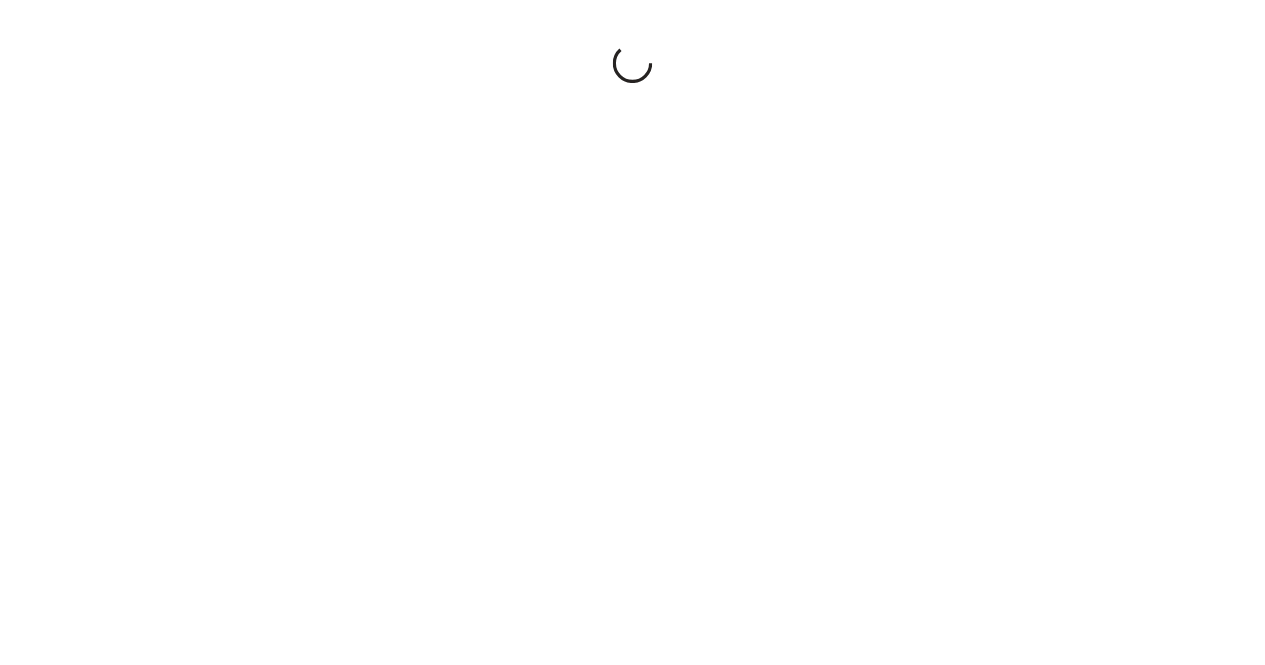 scroll, scrollTop: 0, scrollLeft: 0, axis: both 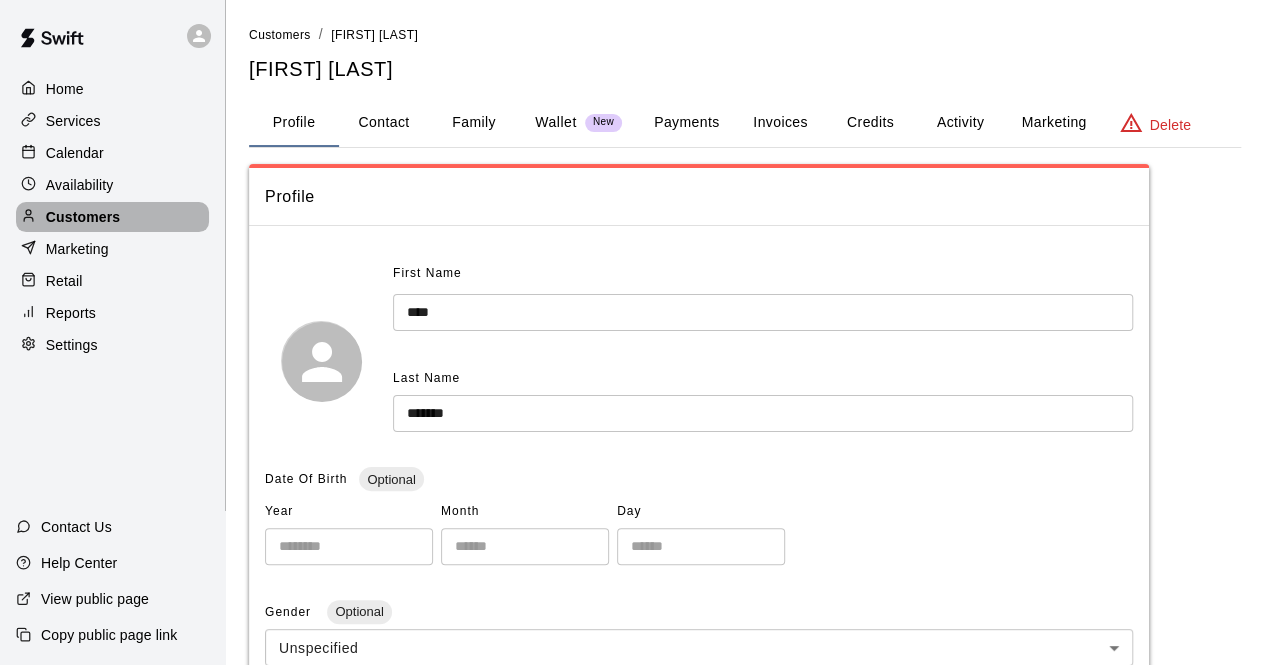 click on "Customers" at bounding box center [83, 217] 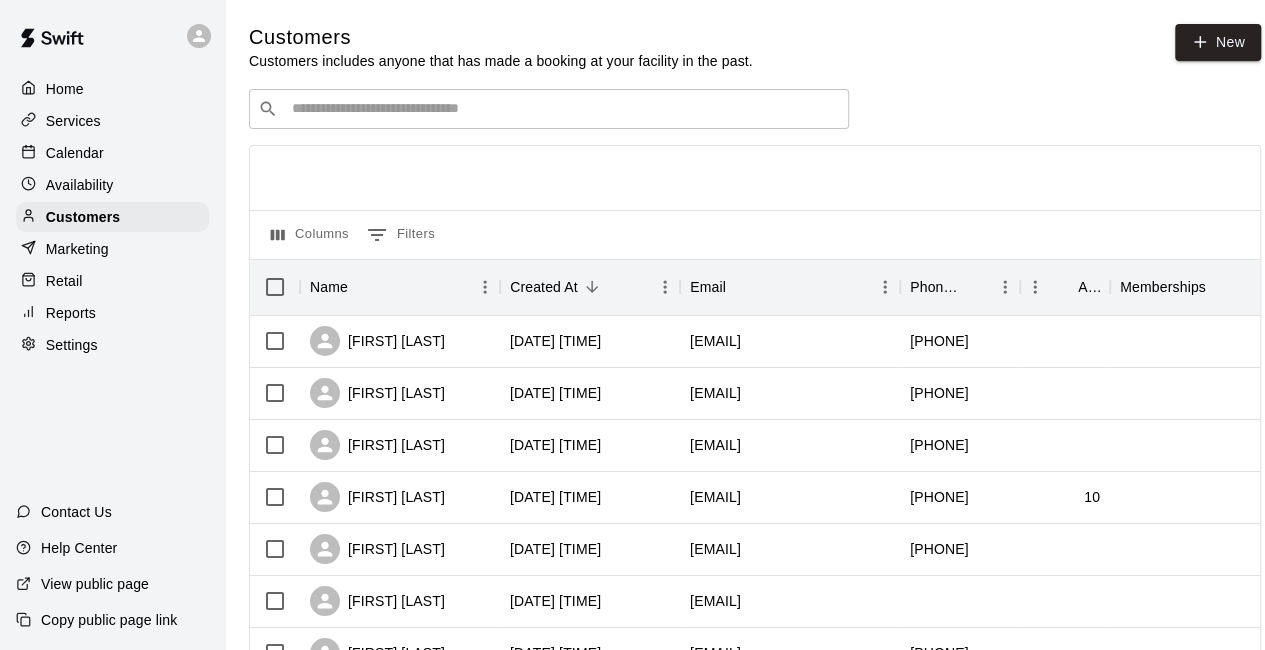 click at bounding box center [563, 109] 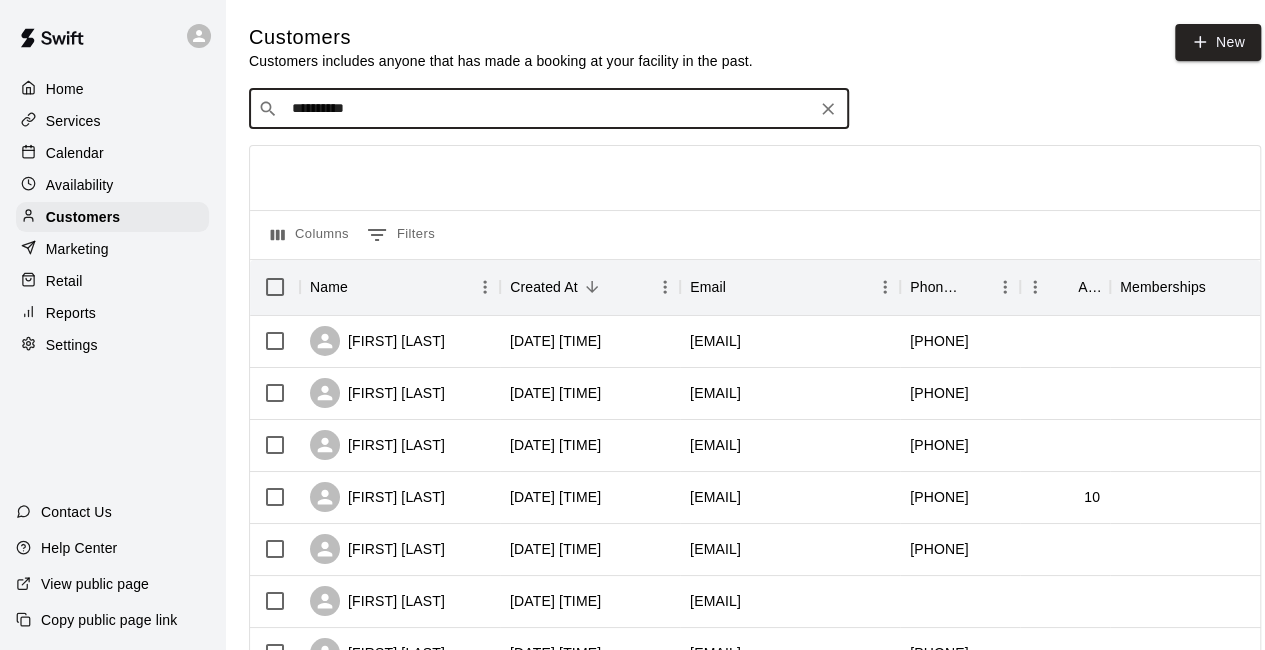 type on "**********" 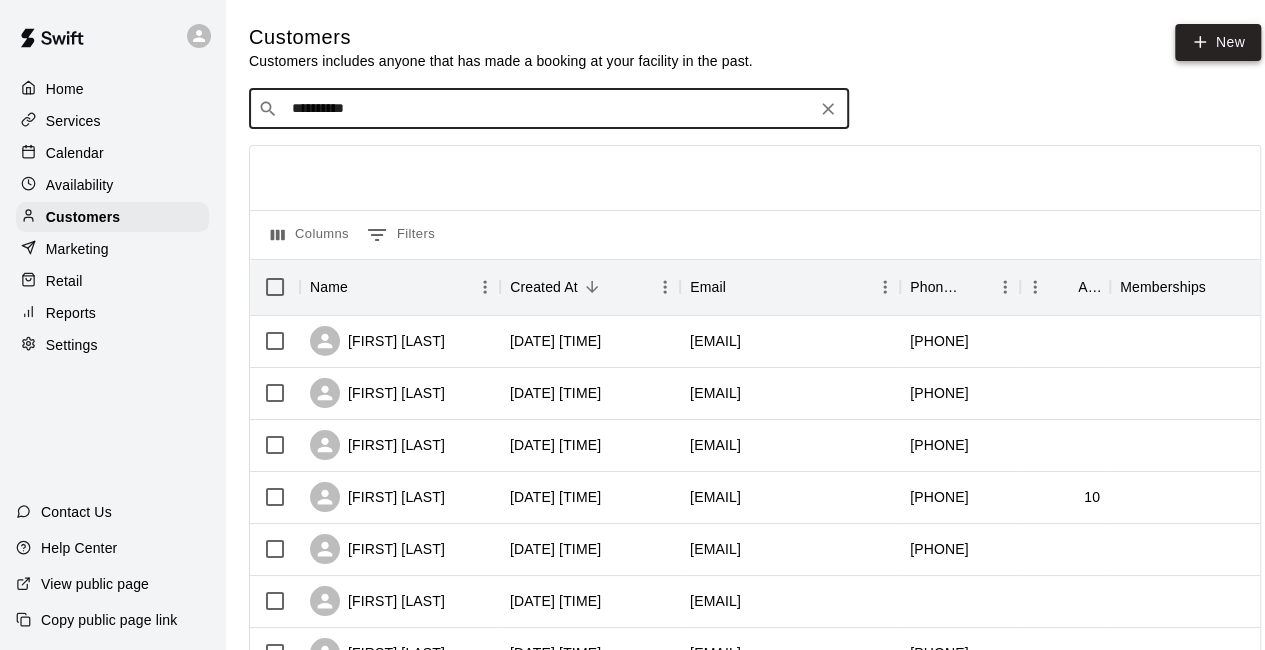 click on "New" at bounding box center (1218, 42) 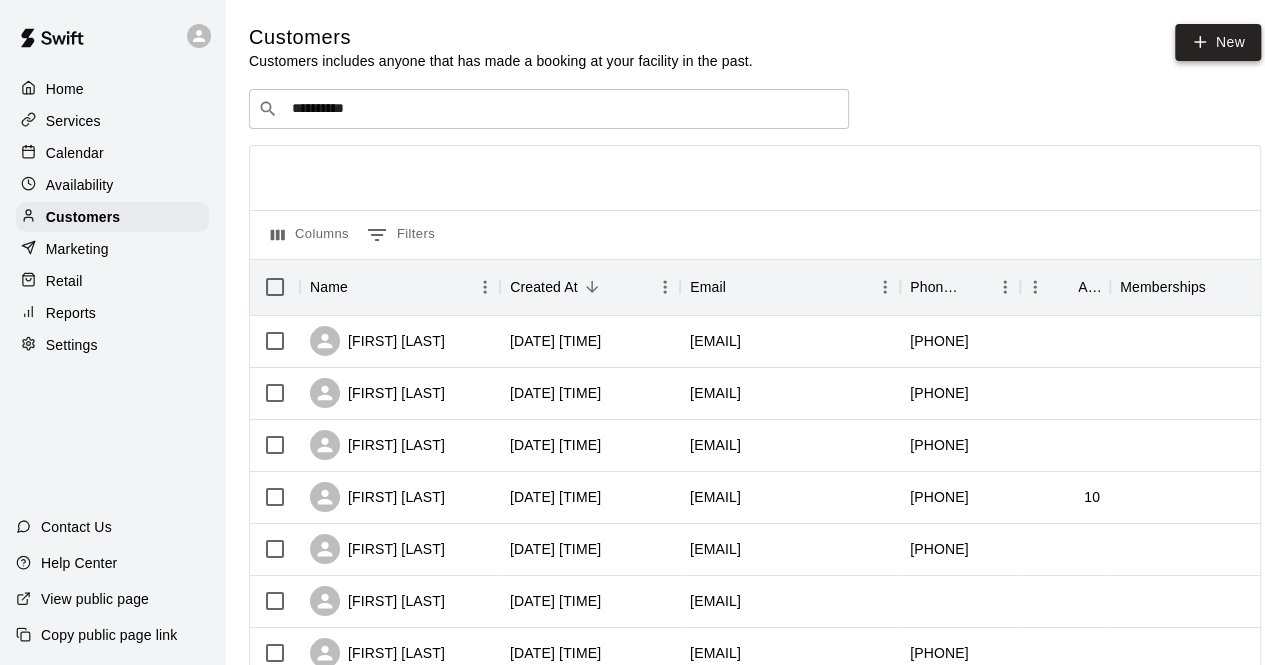 select on "**" 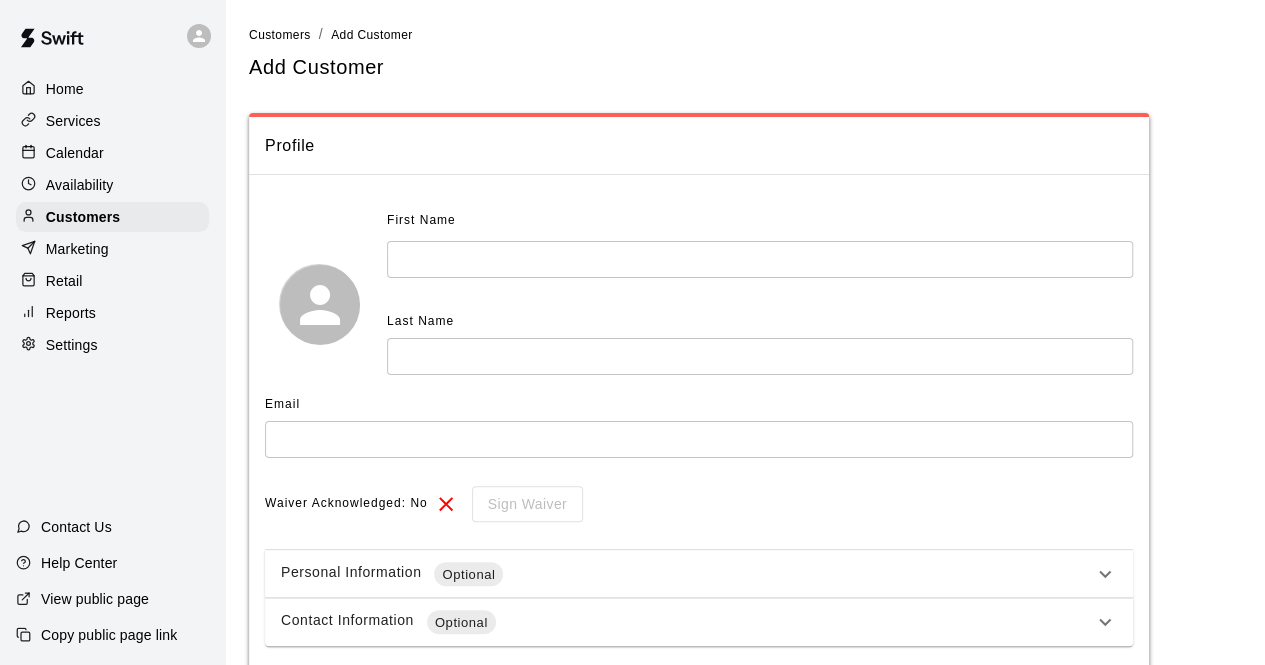 click at bounding box center (760, 259) 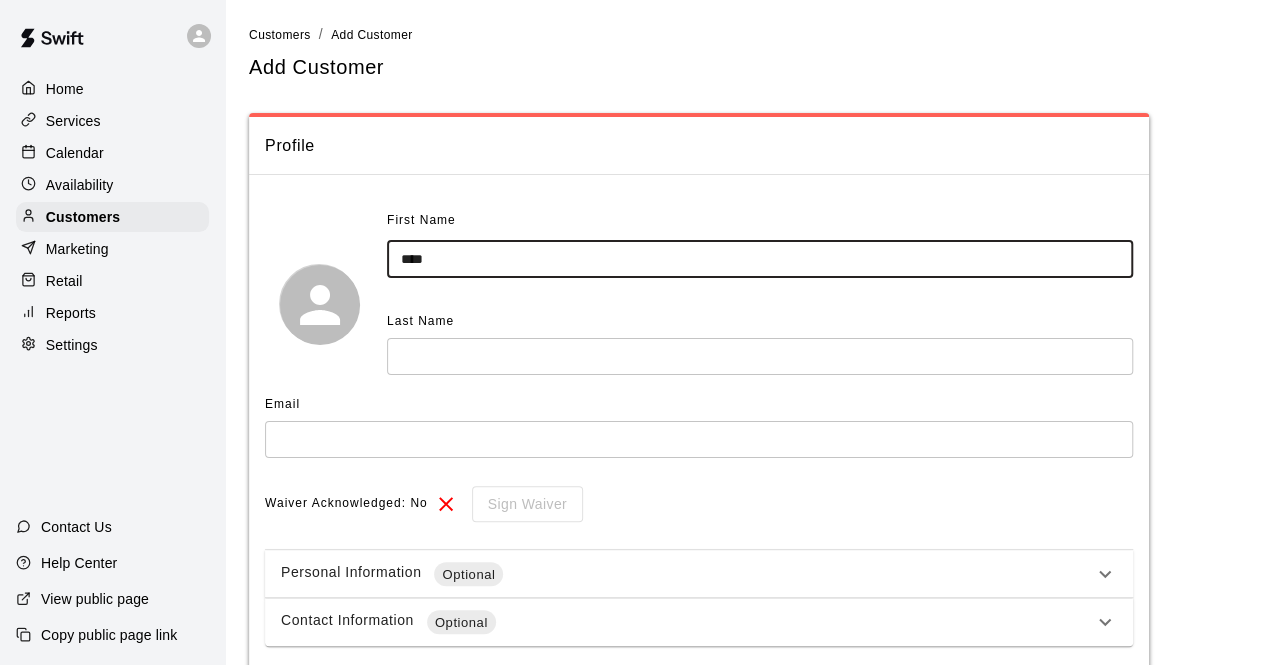 type on "***" 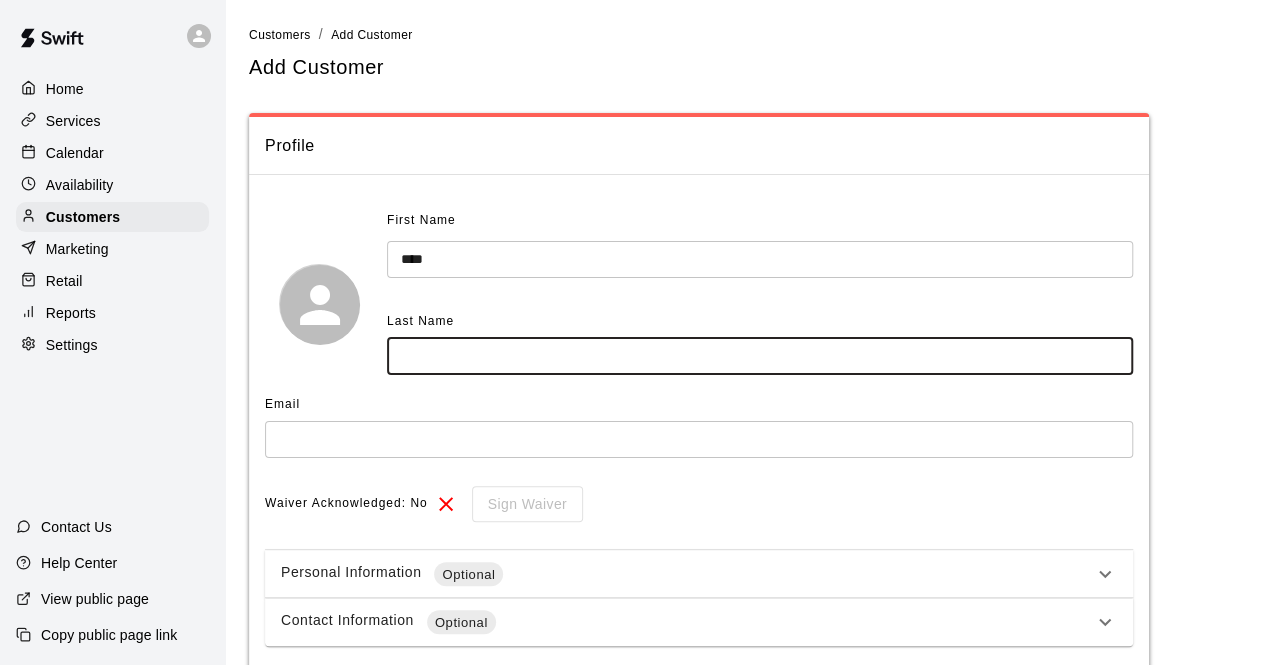 click at bounding box center [760, 356] 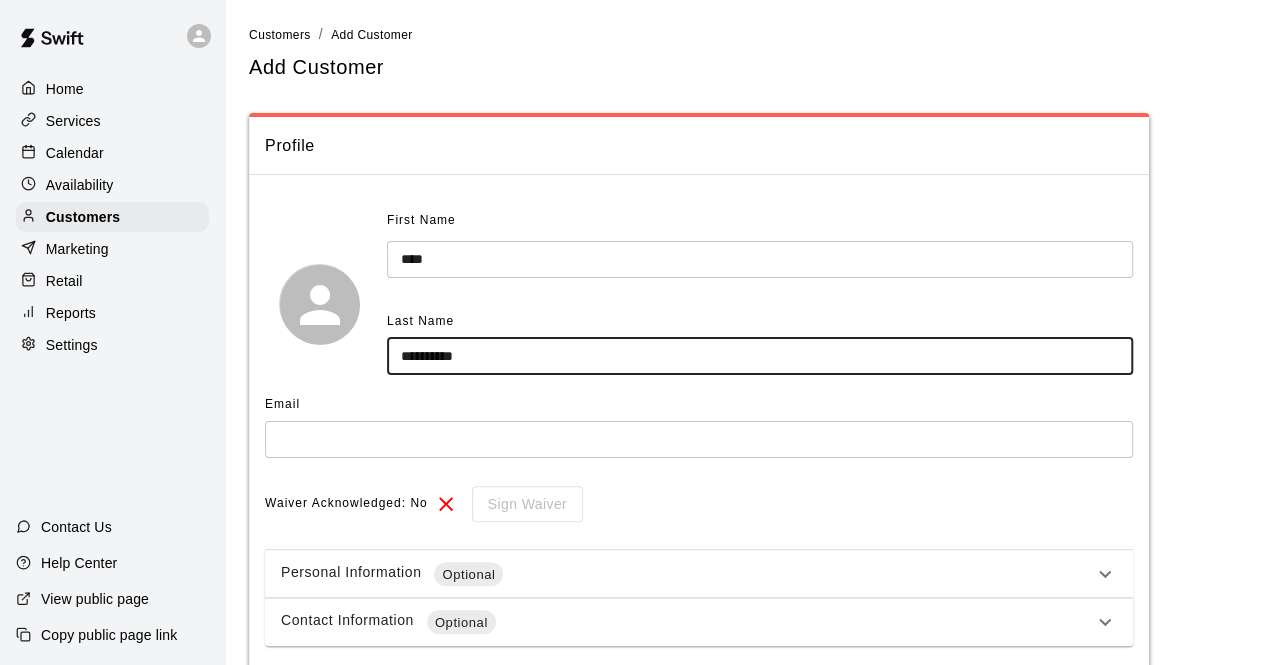 type on "**********" 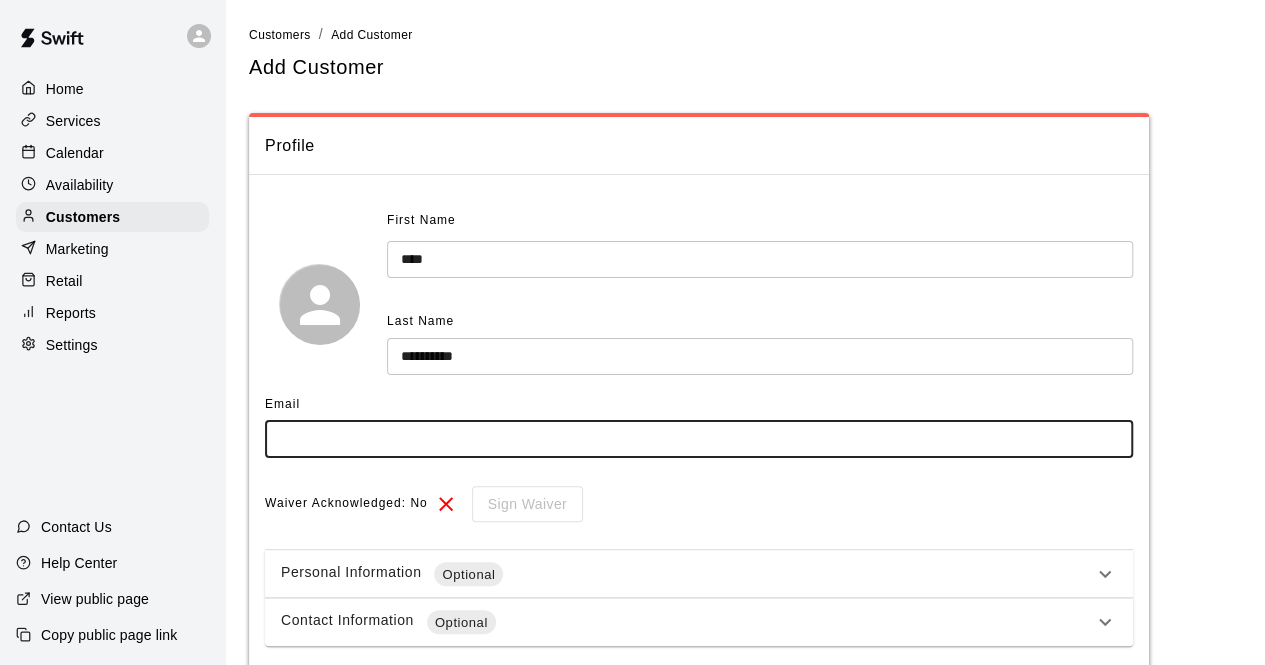 click at bounding box center [699, 439] 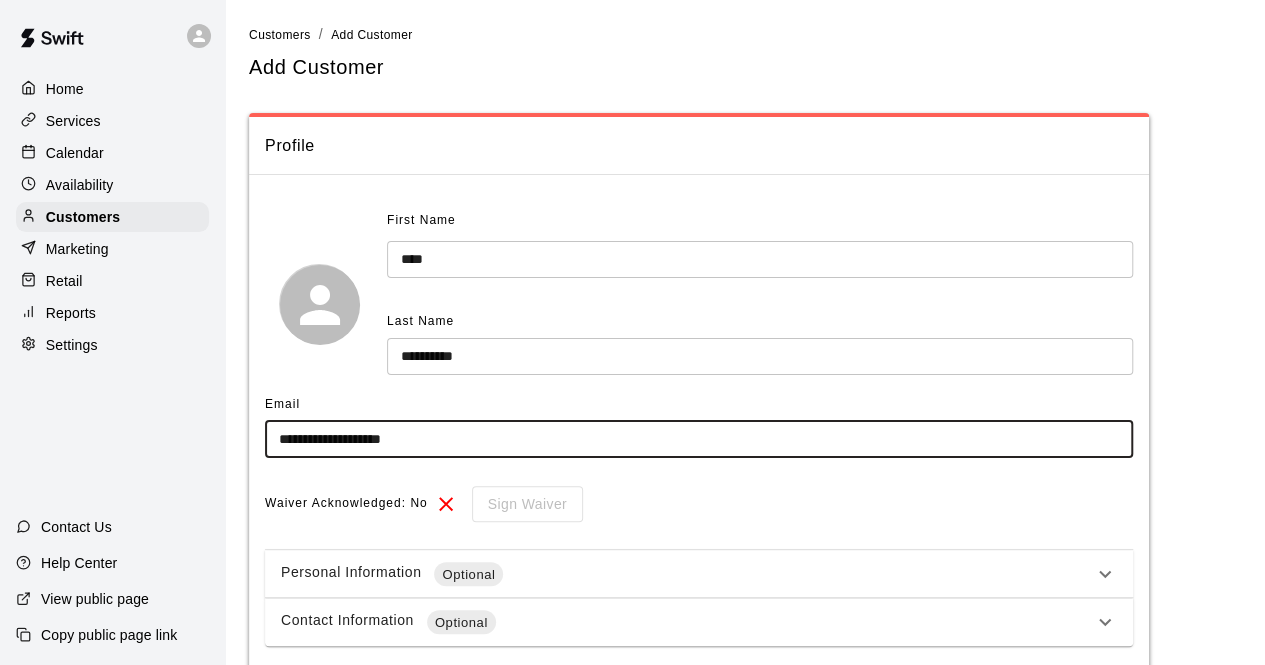 scroll, scrollTop: 98, scrollLeft: 0, axis: vertical 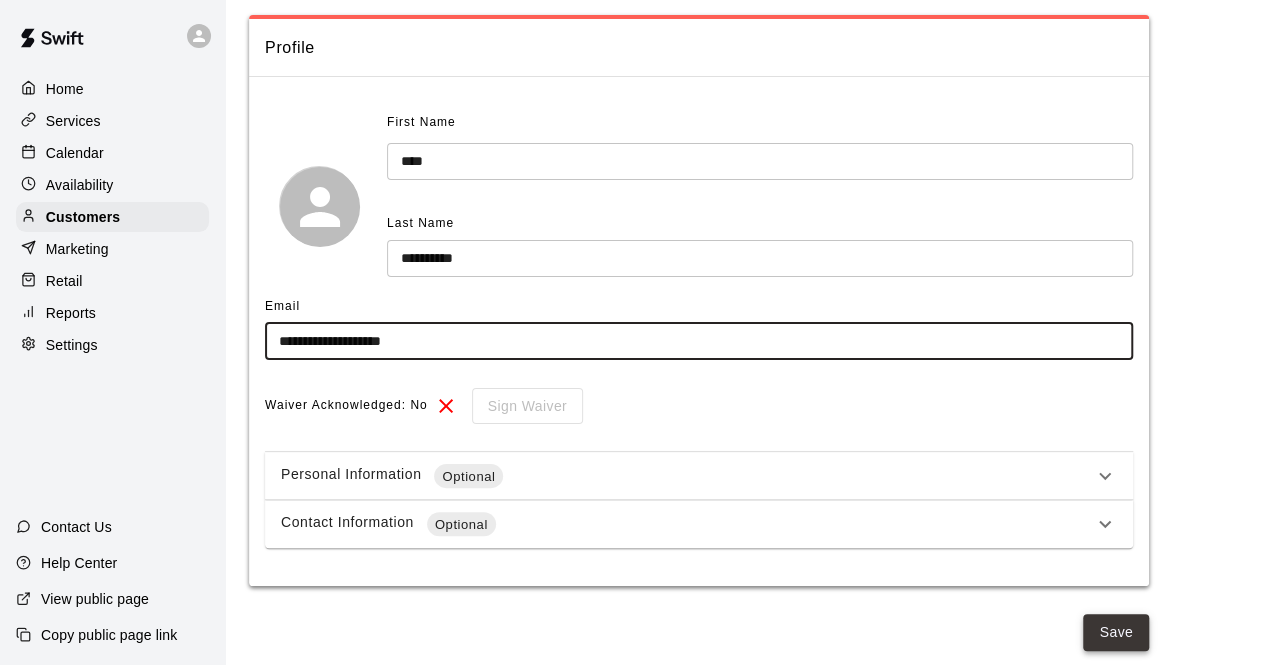 type on "**********" 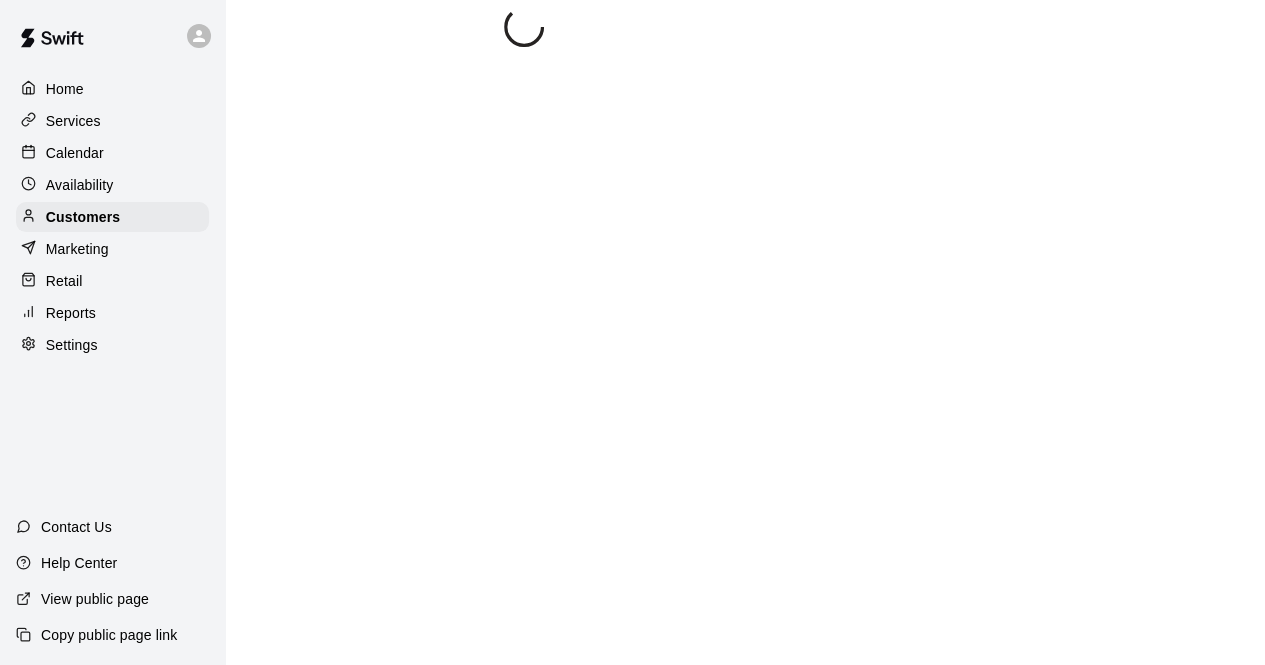 scroll, scrollTop: 0, scrollLeft: 0, axis: both 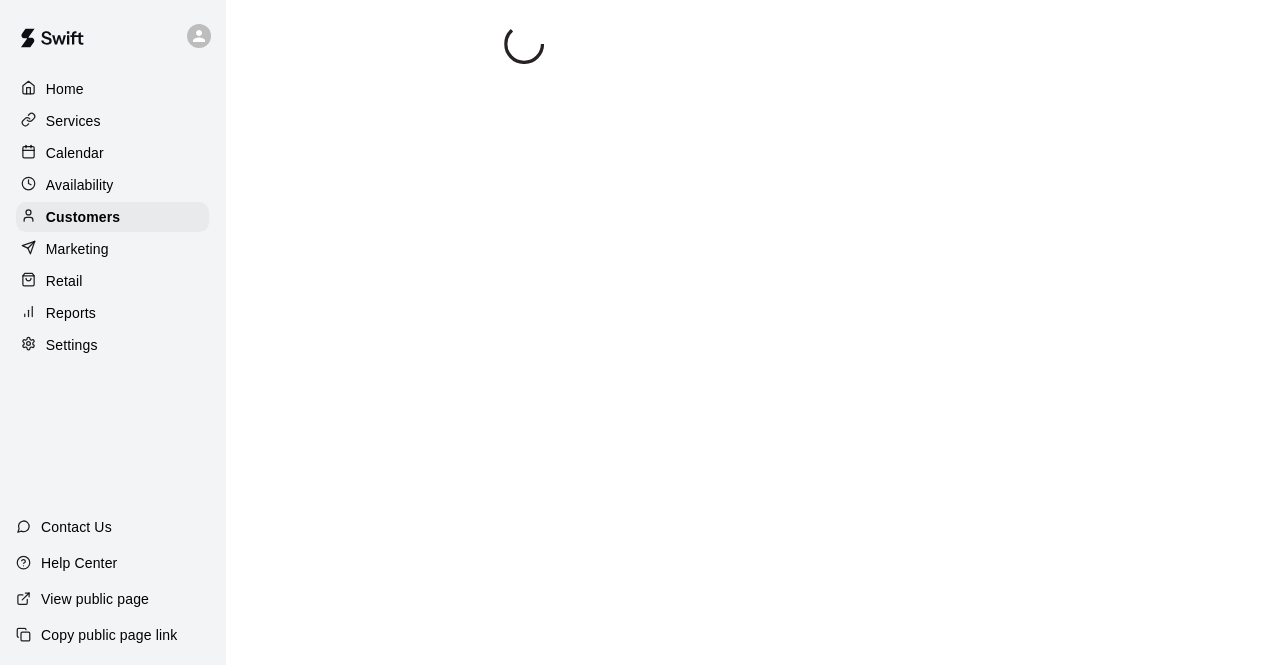 select on "**" 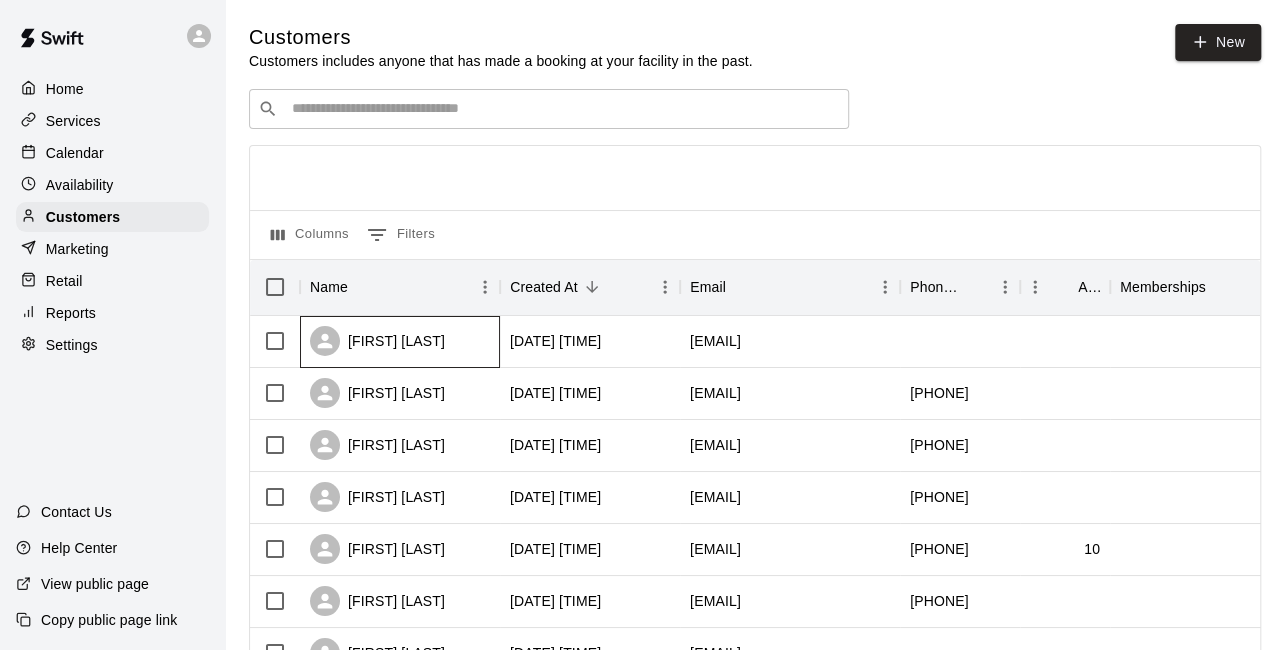 click on "[FIRST] [LAST]" at bounding box center [400, 342] 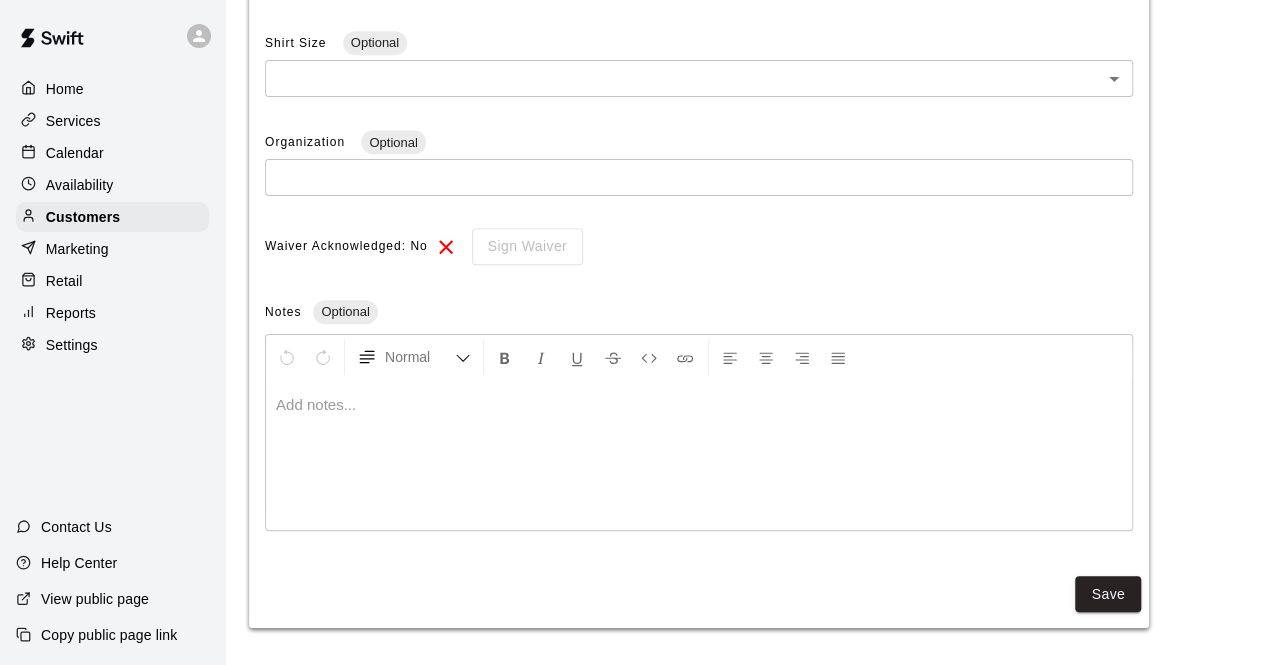 scroll, scrollTop: 668, scrollLeft: 0, axis: vertical 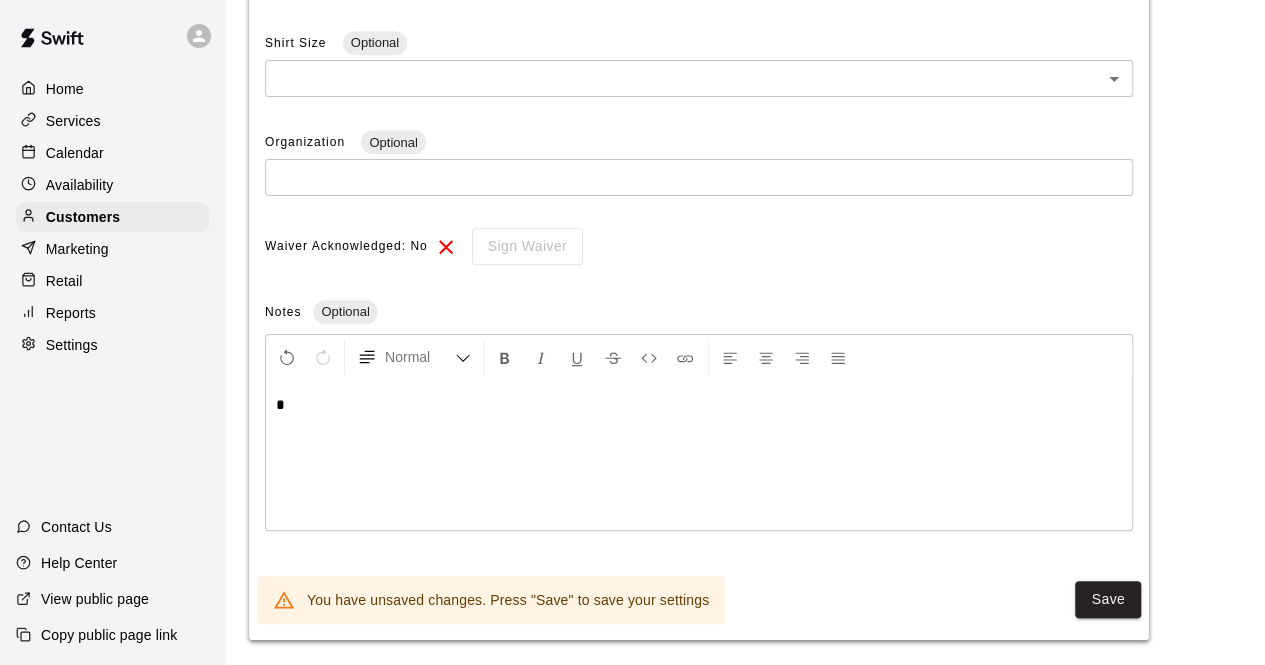 type 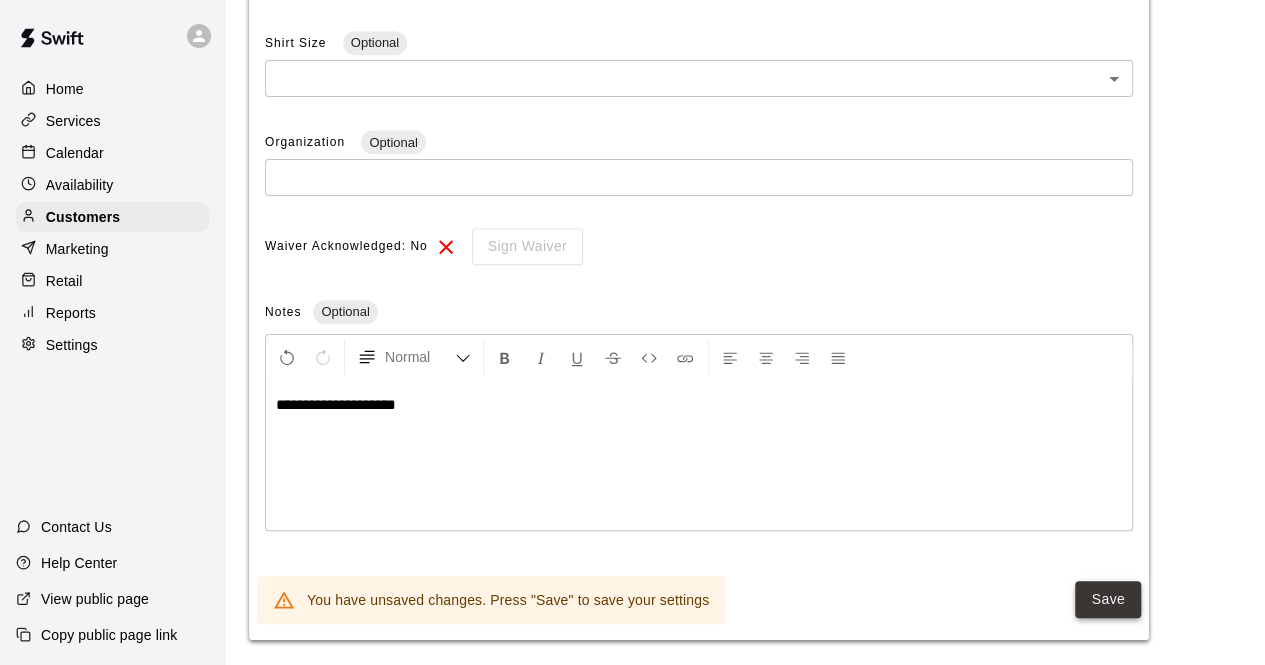 click on "Save" at bounding box center (1108, 599) 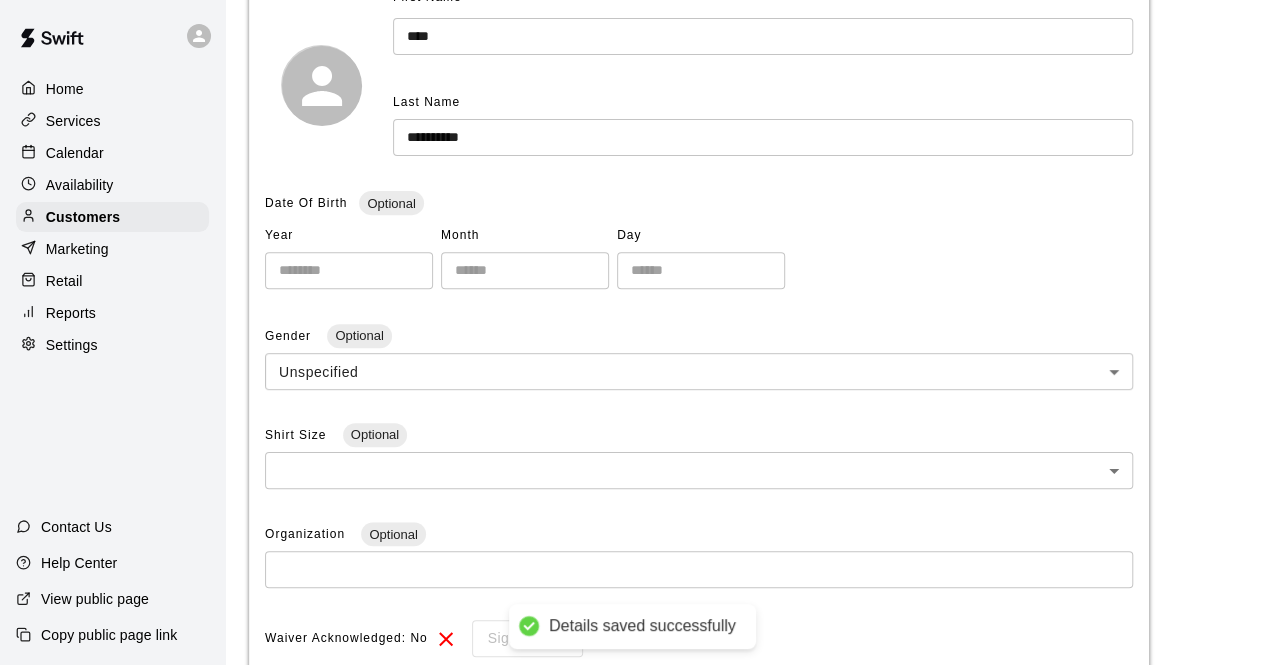 scroll, scrollTop: 0, scrollLeft: 0, axis: both 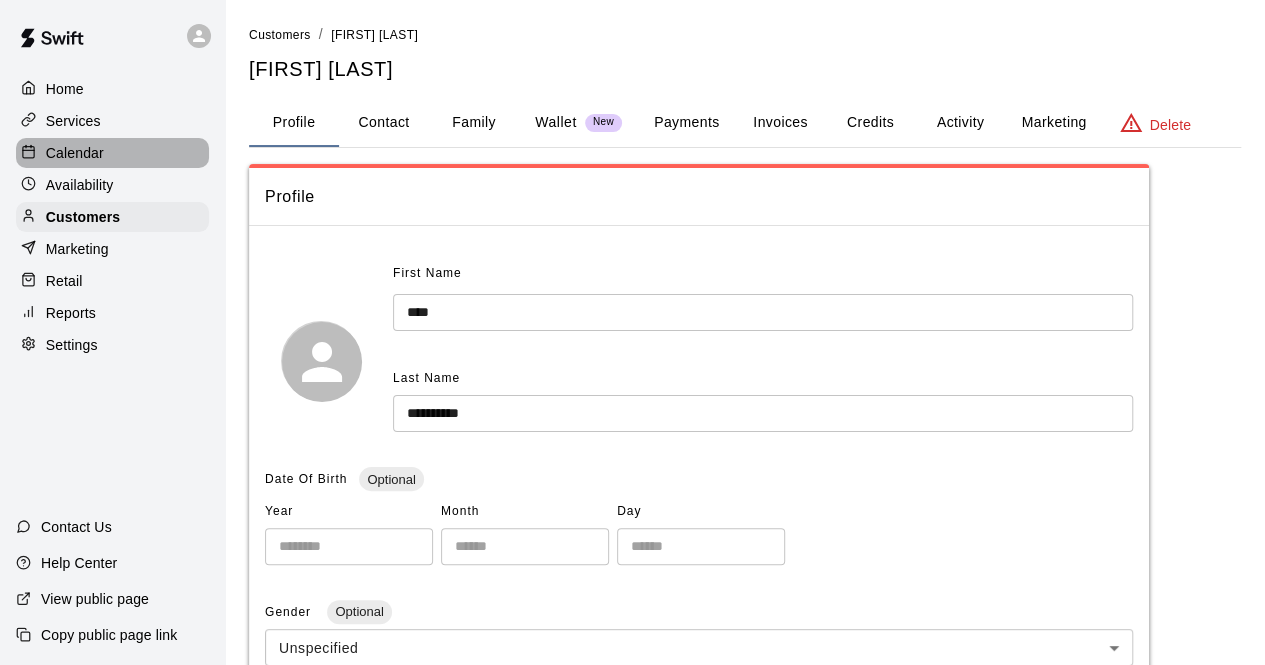 click on "Calendar" at bounding box center (75, 153) 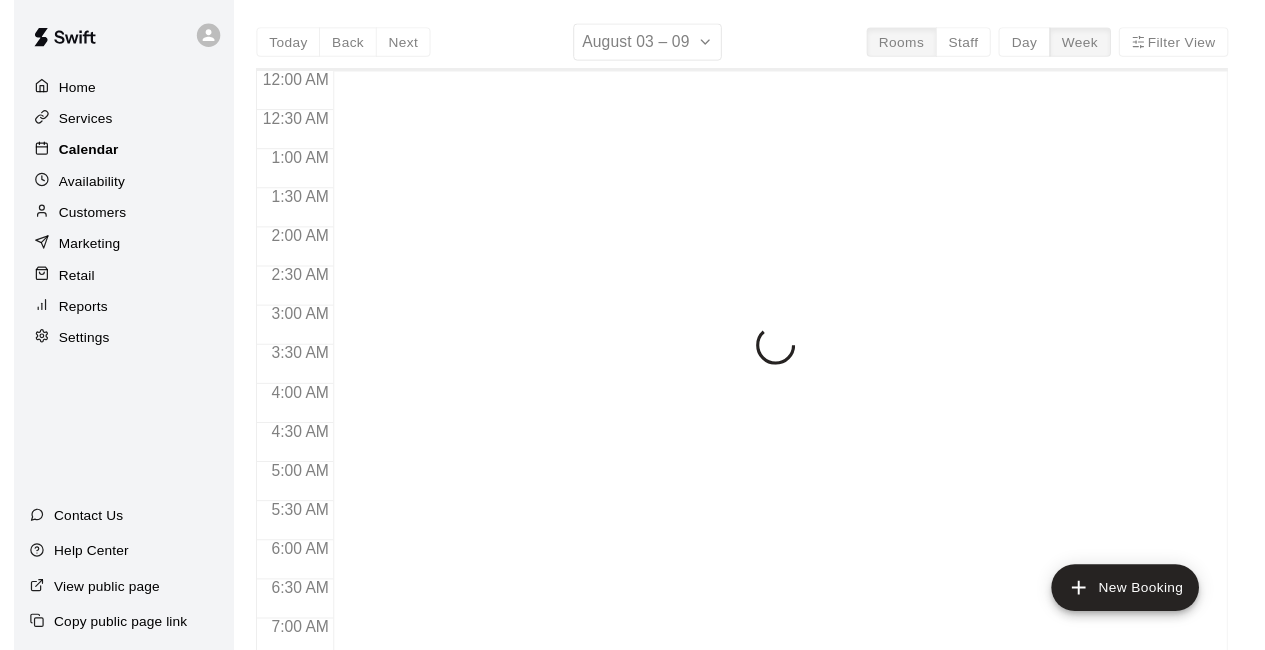 scroll, scrollTop: 1304, scrollLeft: 0, axis: vertical 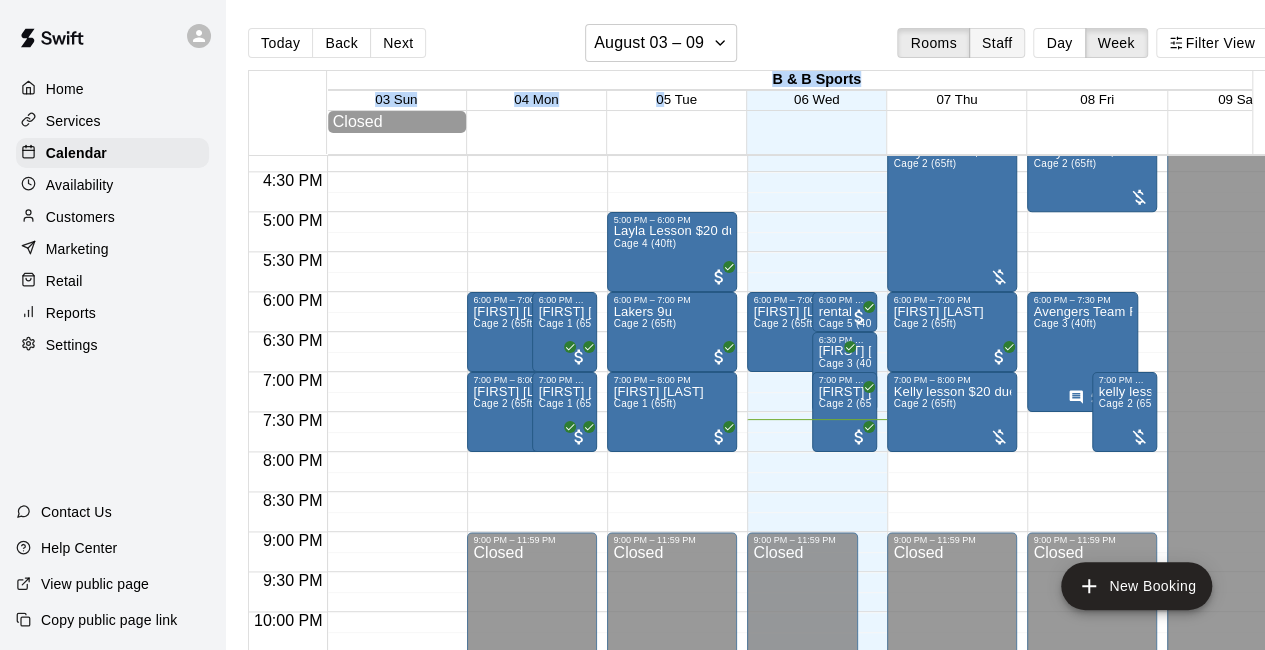 drag, startPoint x: 664, startPoint y: 105, endPoint x: 992, endPoint y: 43, distance: 333.80832 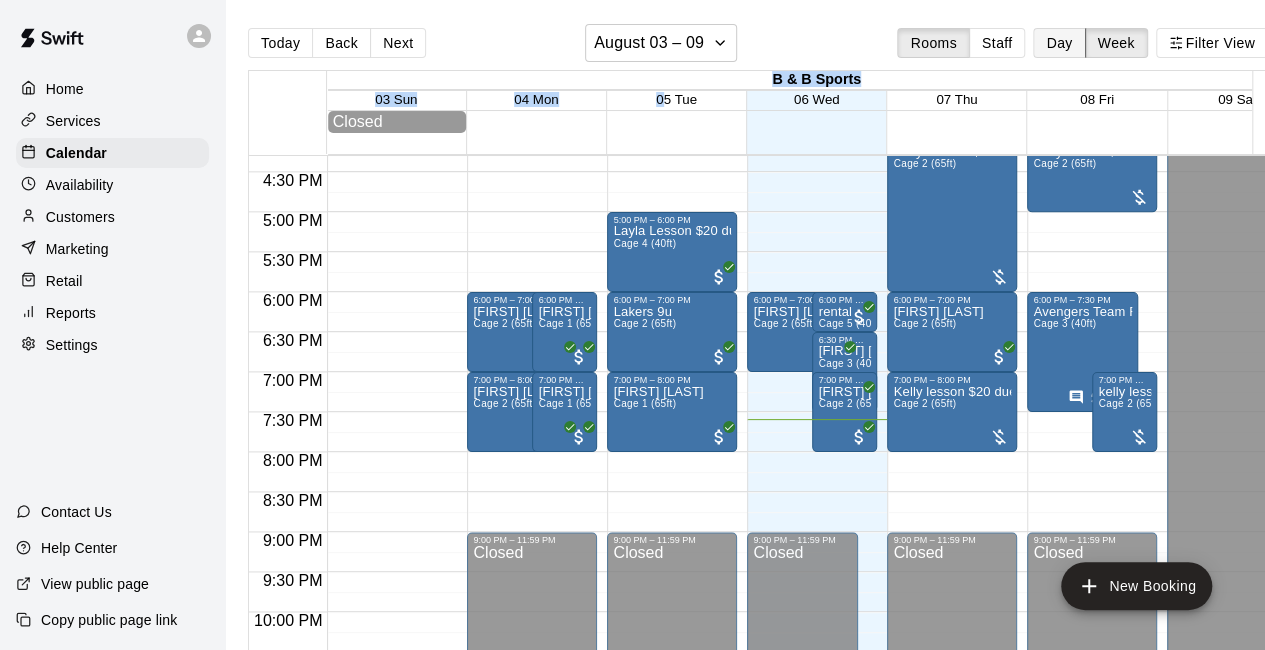 click on "Day" at bounding box center [1059, 43] 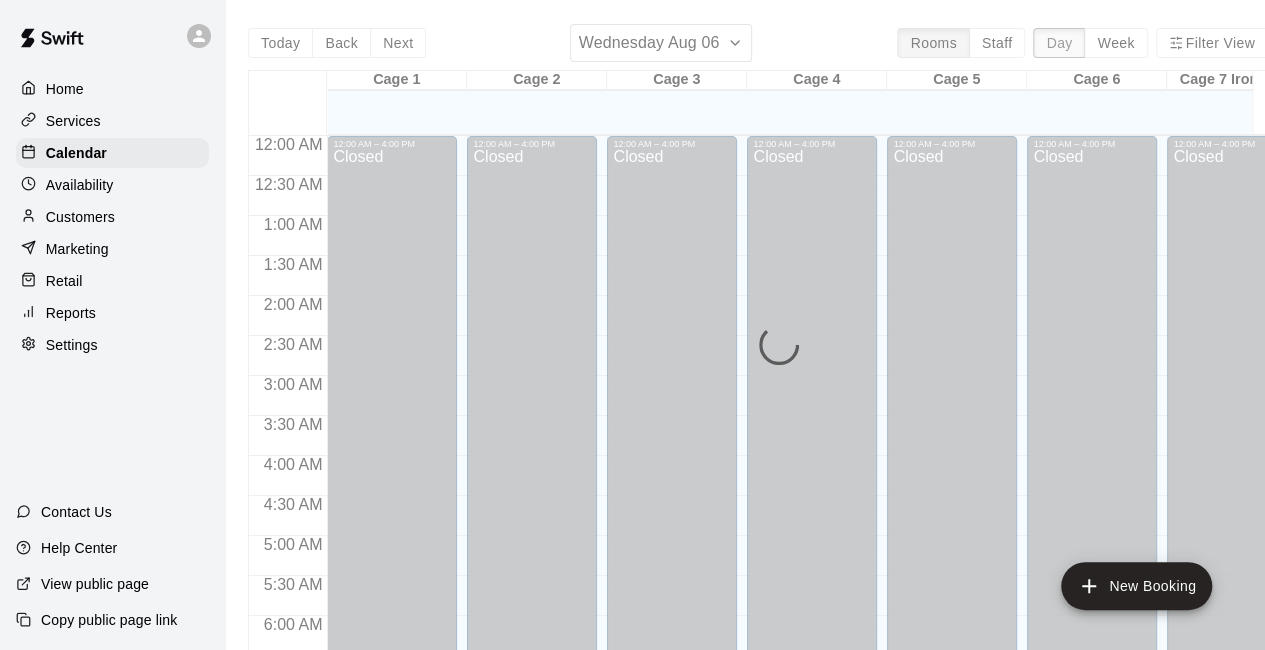 scroll, scrollTop: 1380, scrollLeft: 0, axis: vertical 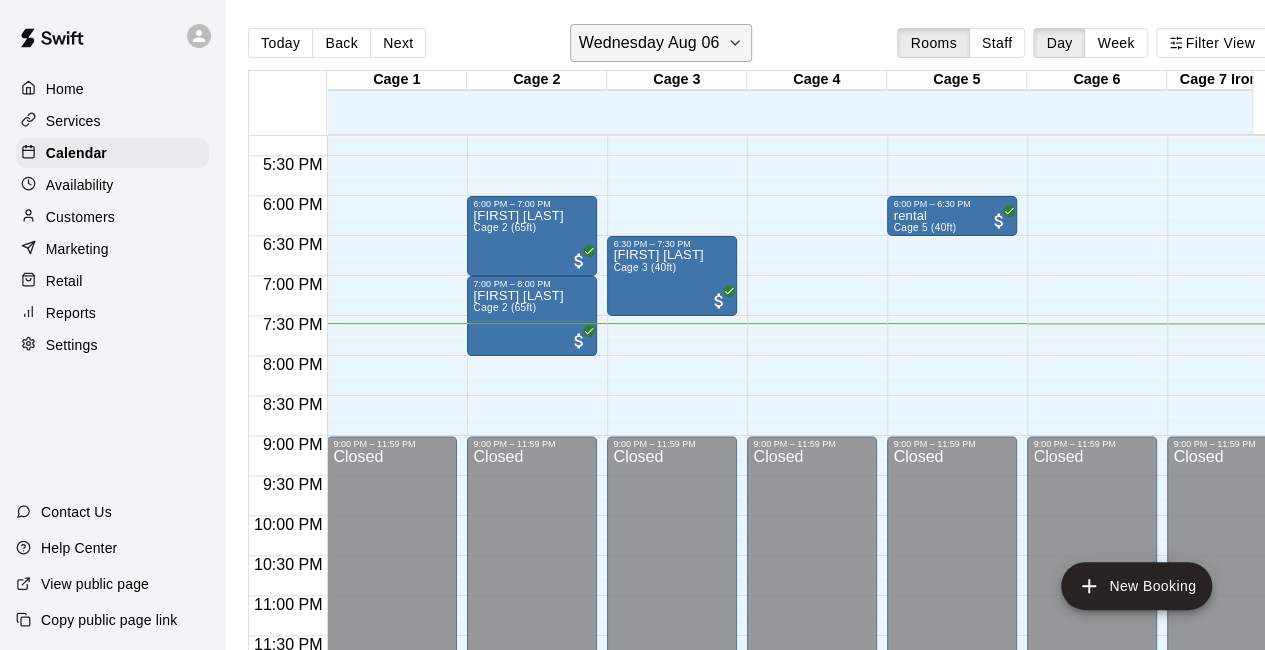 click 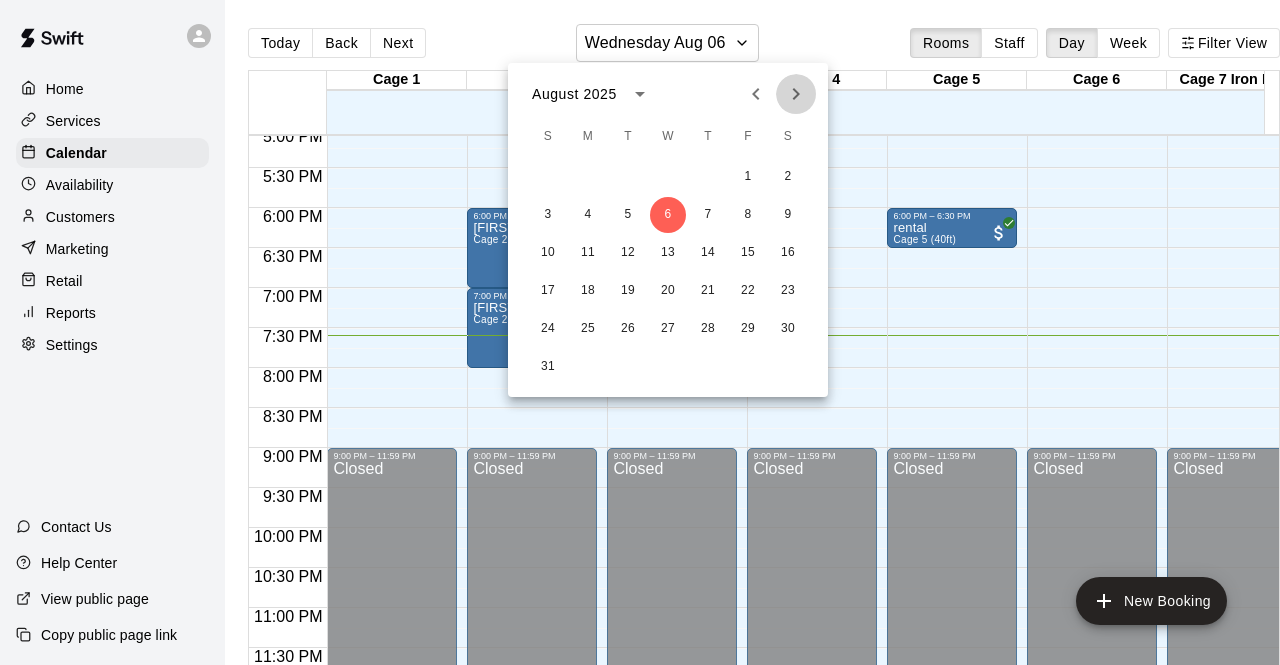 click 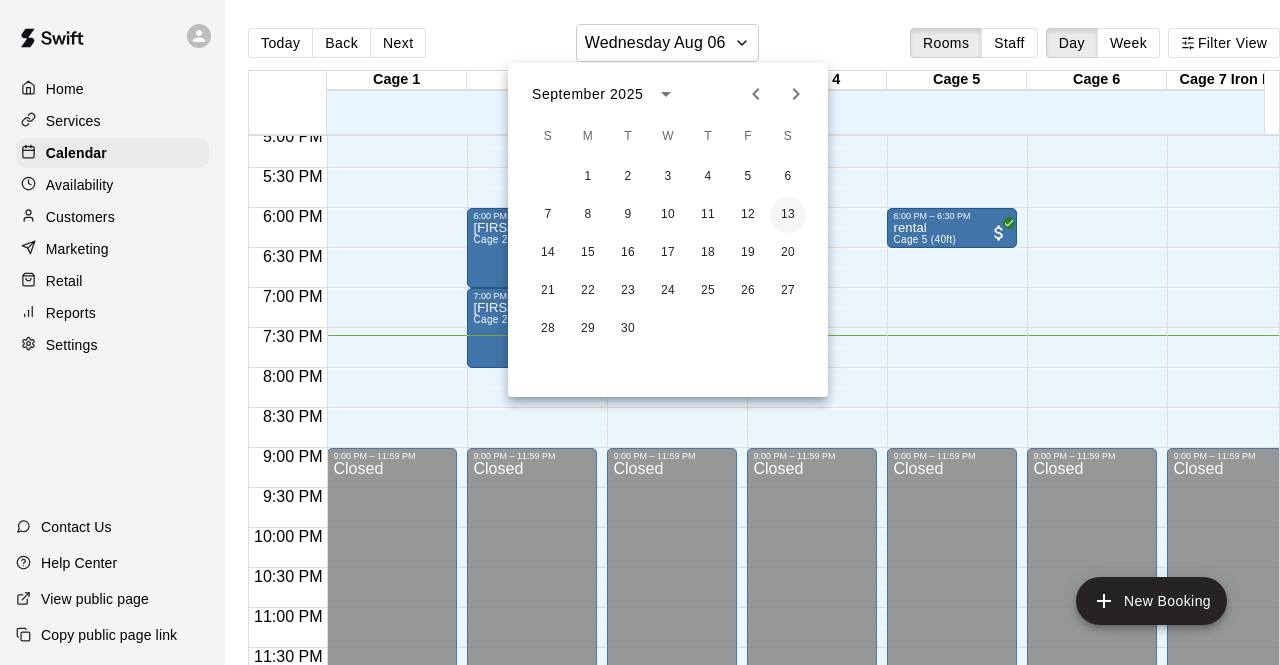 click on "13" at bounding box center [788, 215] 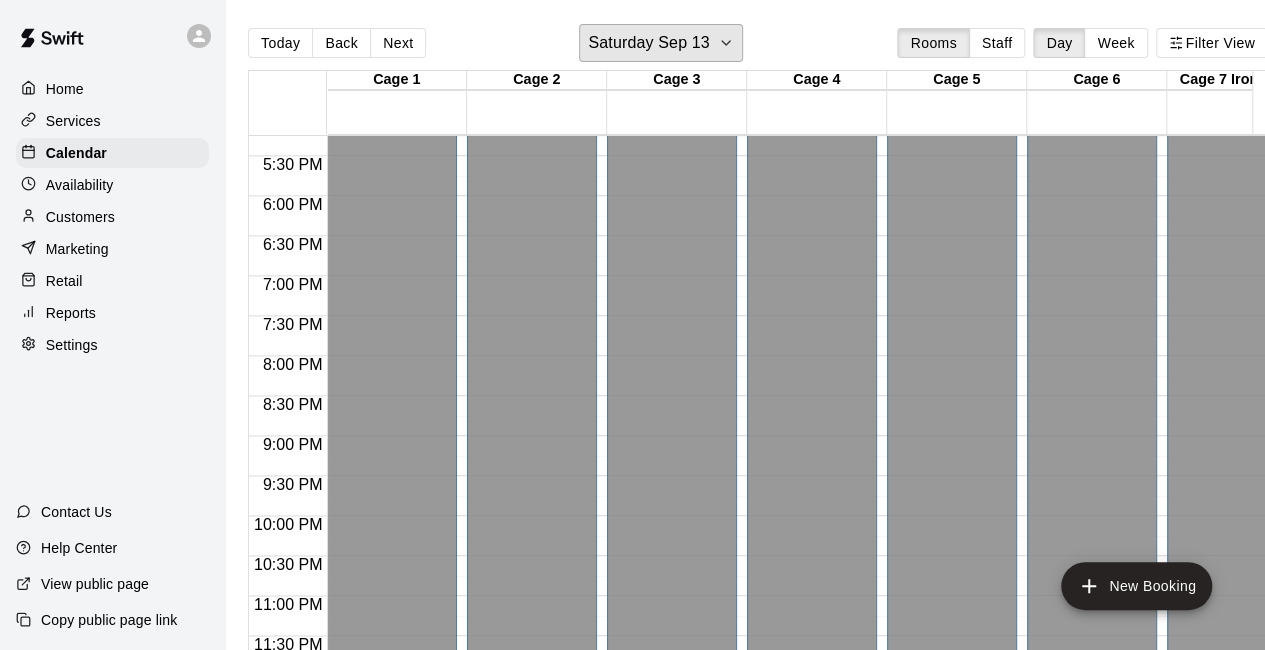 scroll, scrollTop: 1386, scrollLeft: 0, axis: vertical 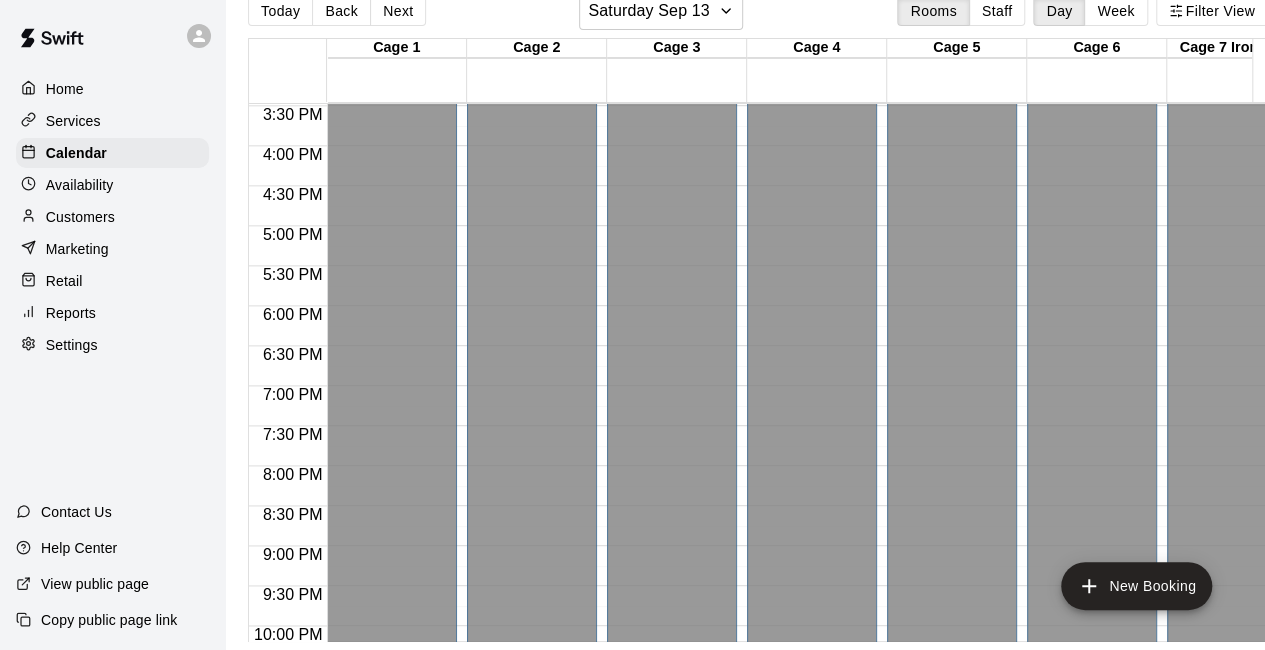 click on "Closed" at bounding box center (392, 435) 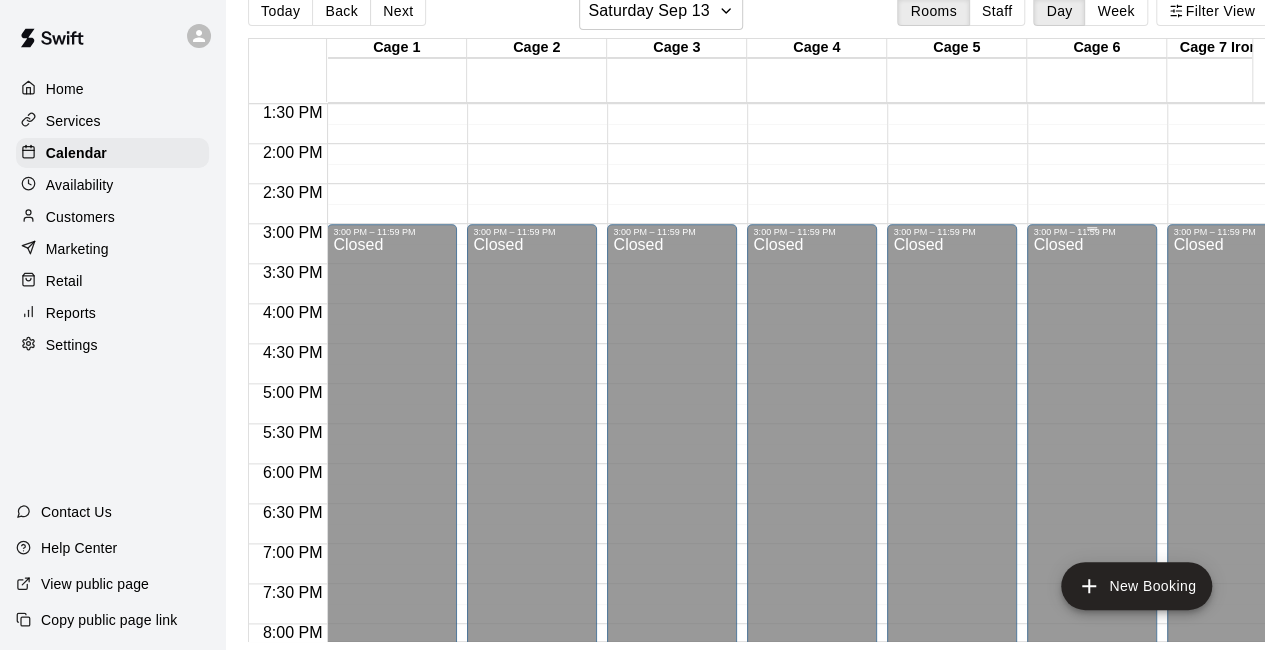scroll, scrollTop: 1080, scrollLeft: 0, axis: vertical 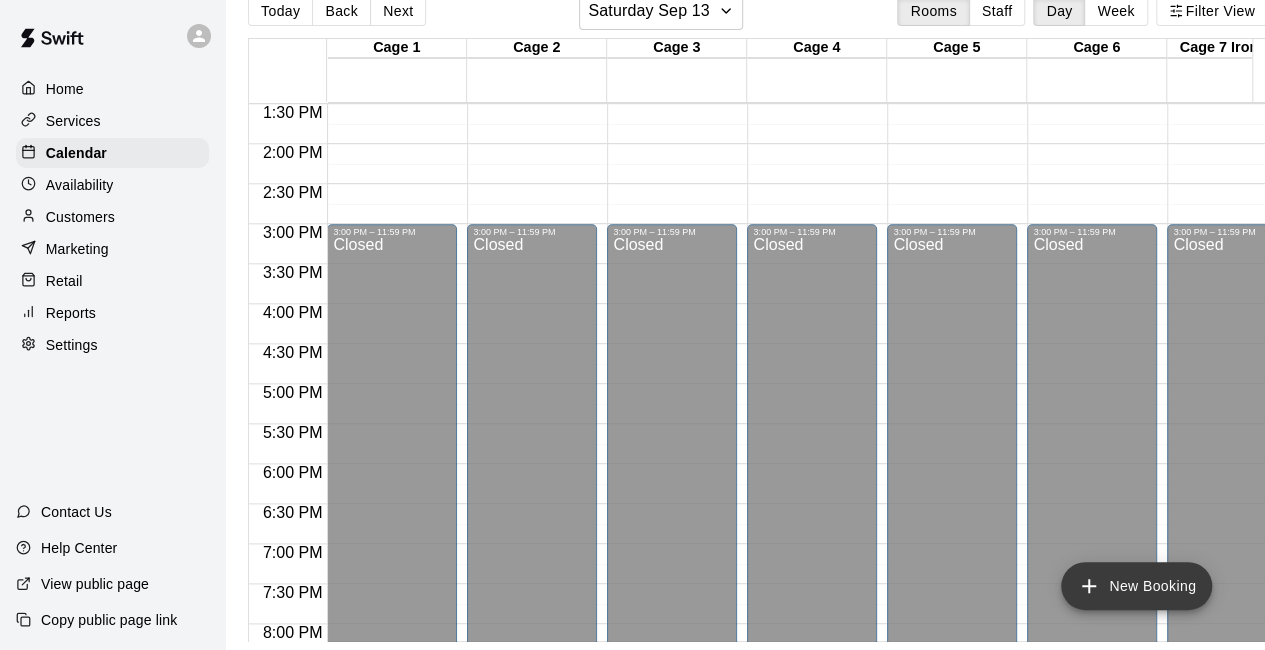 click on "New Booking" at bounding box center [1136, 586] 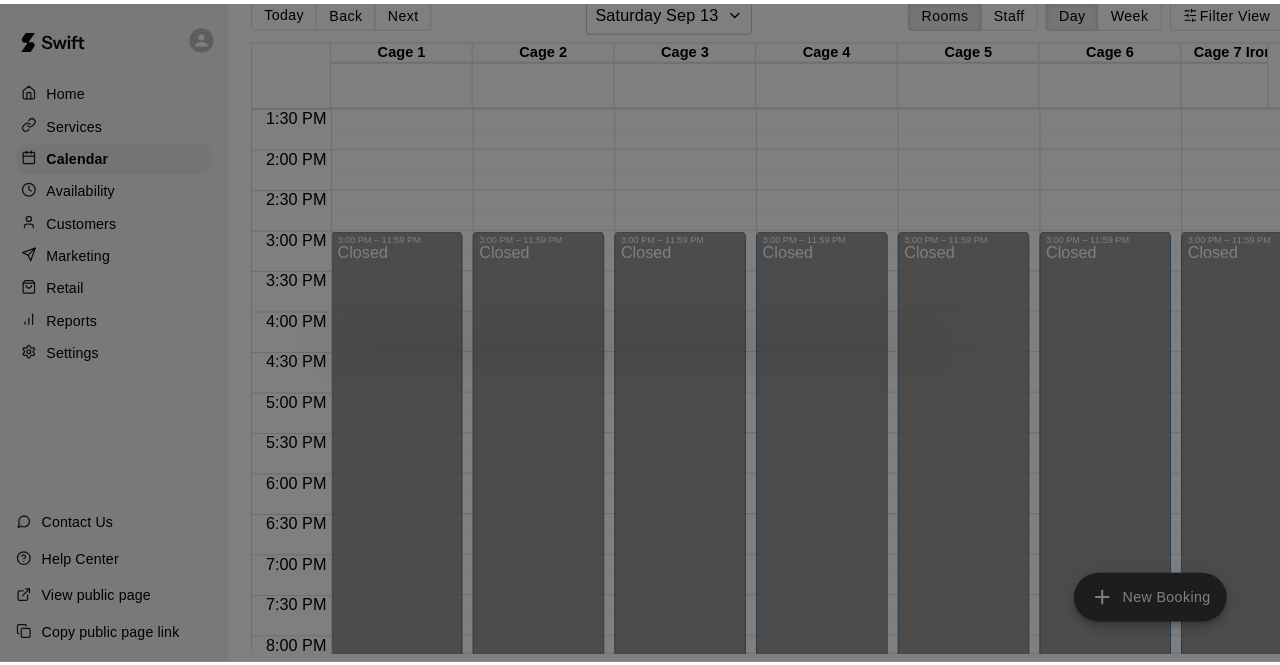 scroll, scrollTop: 32, scrollLeft: 0, axis: vertical 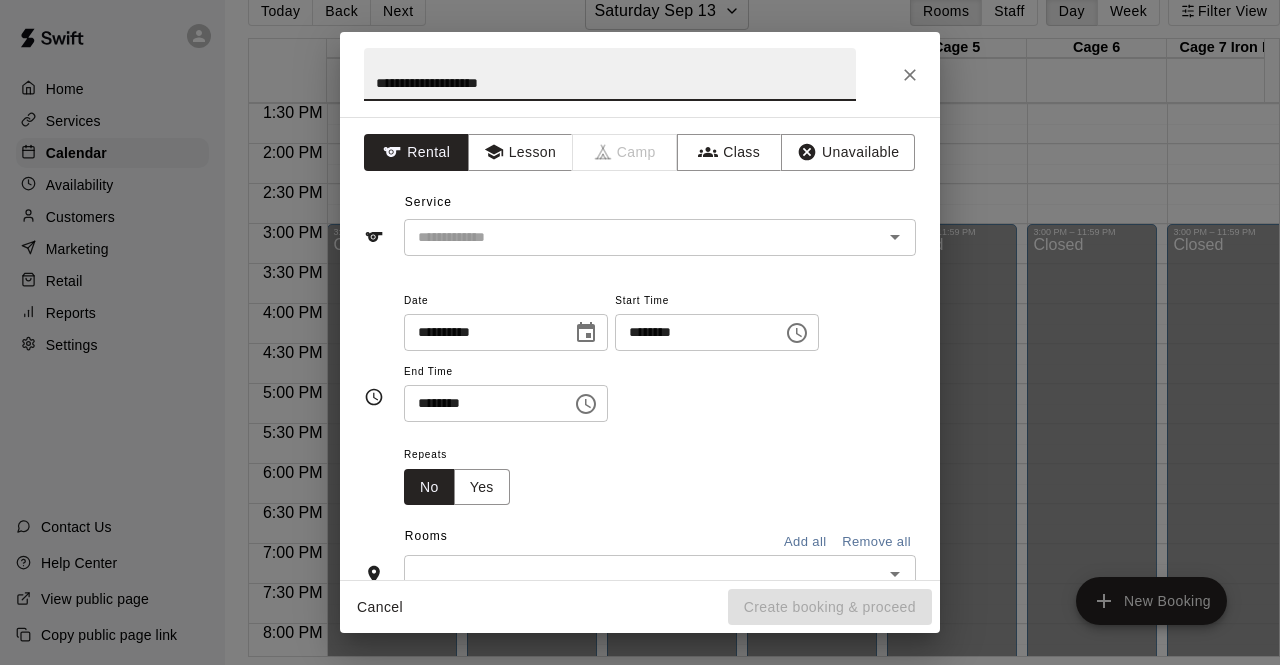 click on "**********" at bounding box center (610, 74) 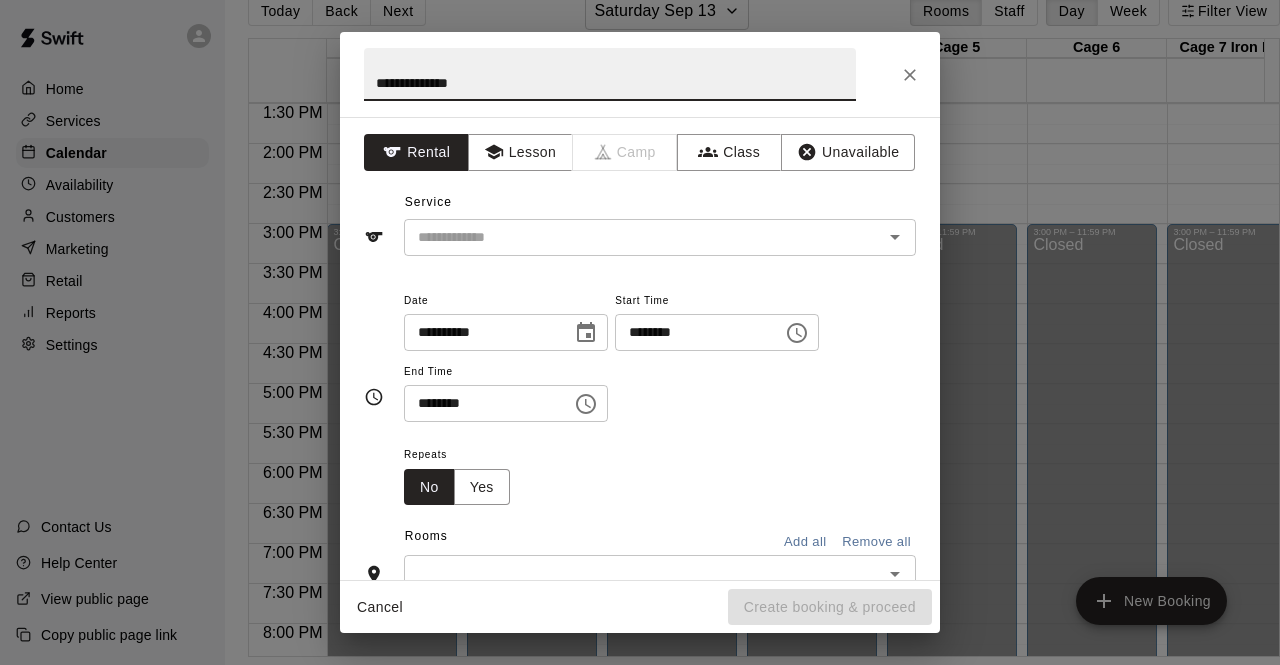 click on "**********" at bounding box center (610, 74) 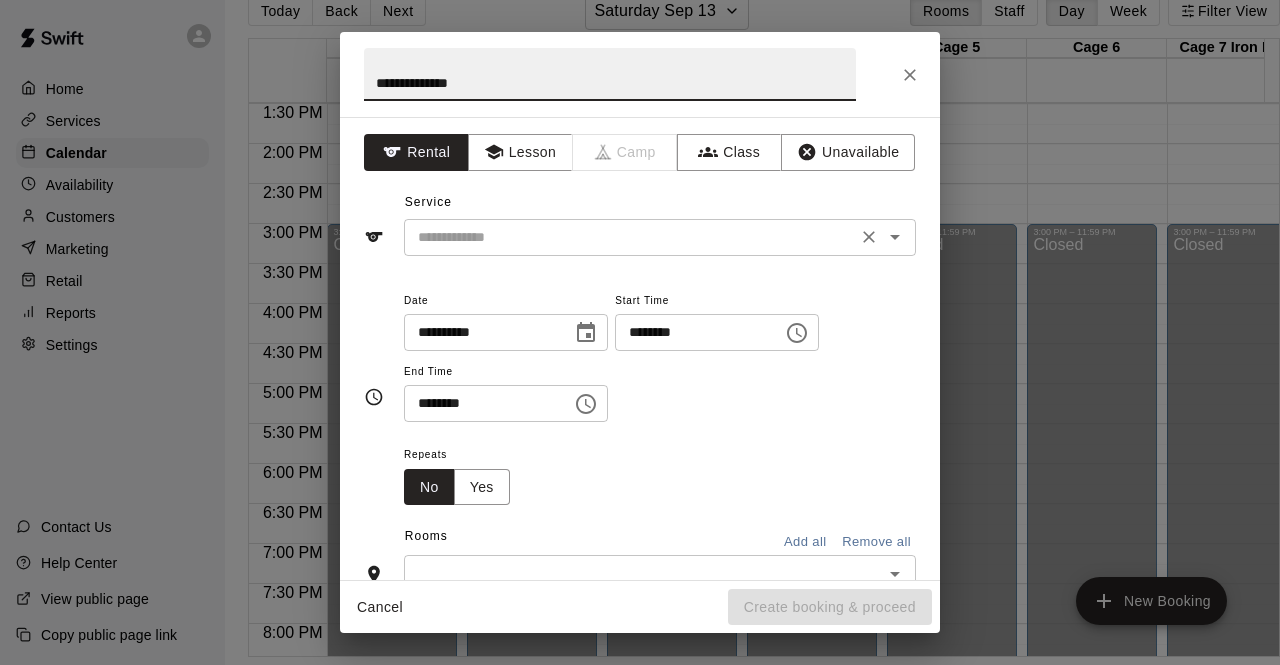 type on "**********" 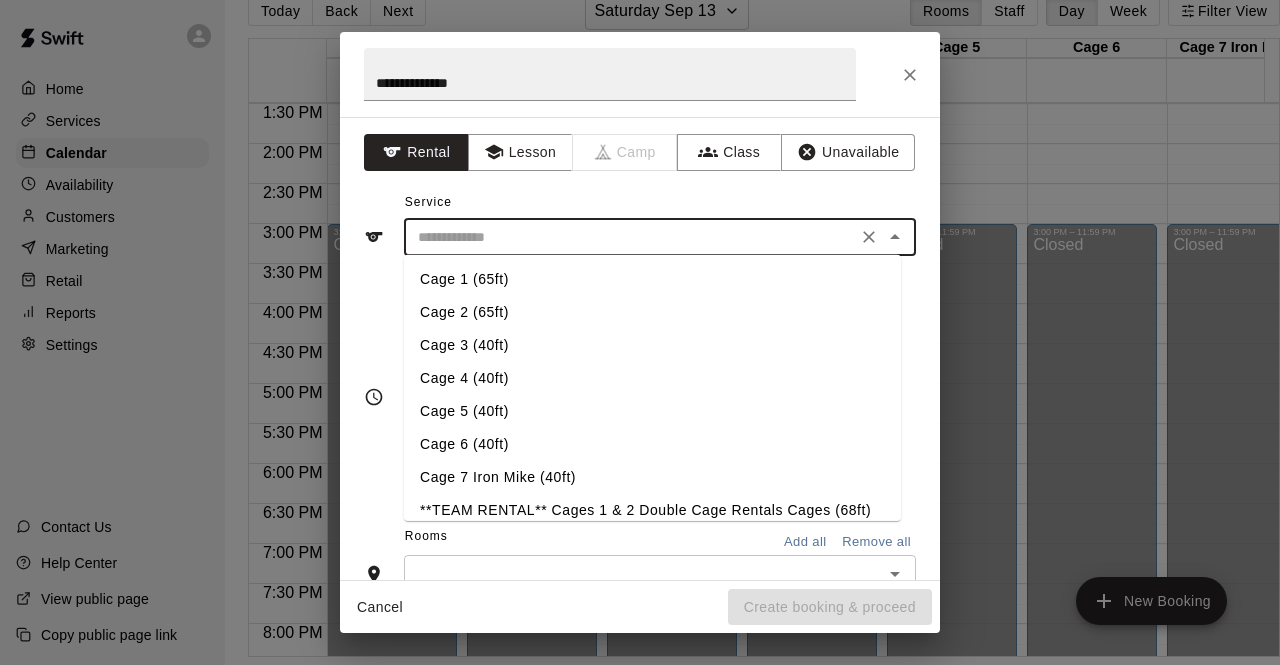 click at bounding box center [630, 237] 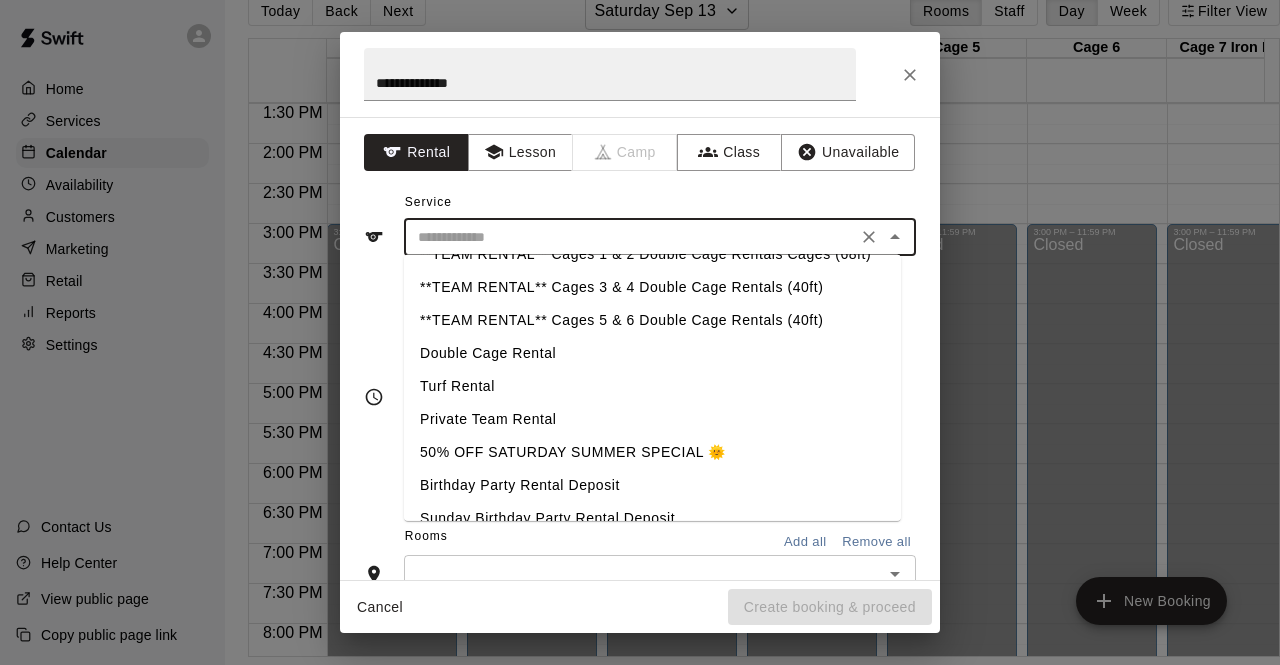scroll, scrollTop: 365, scrollLeft: 0, axis: vertical 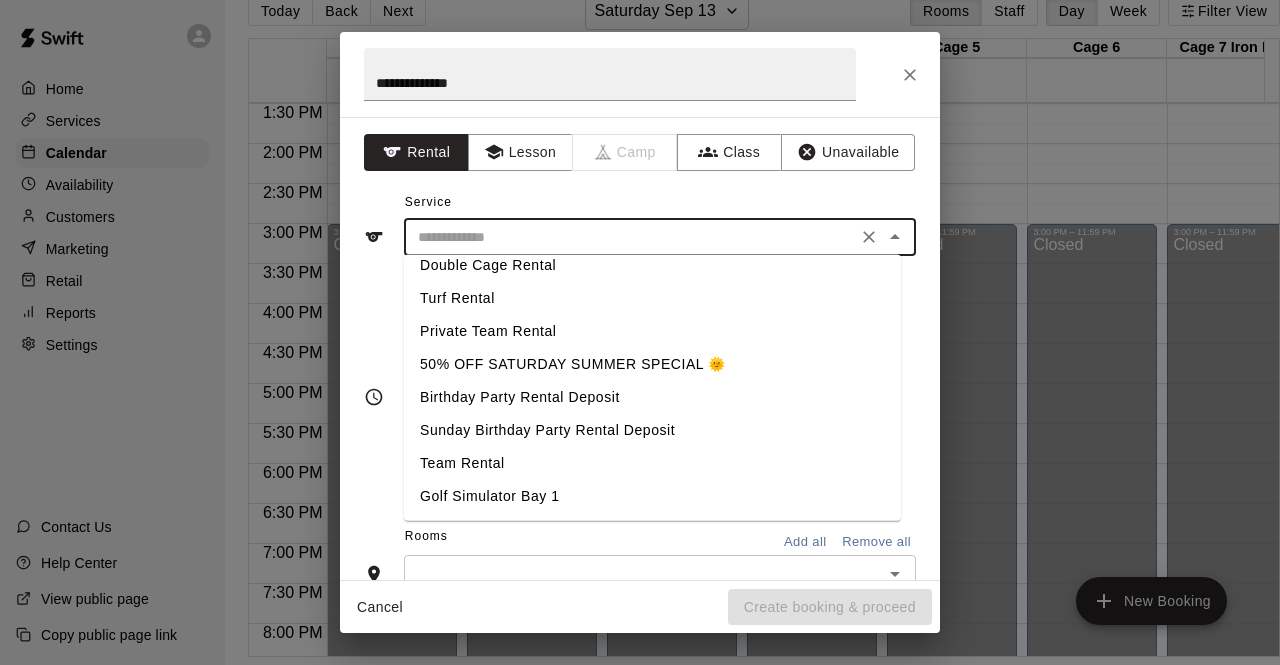click on "Birthday Party Rental Deposit" at bounding box center (652, 397) 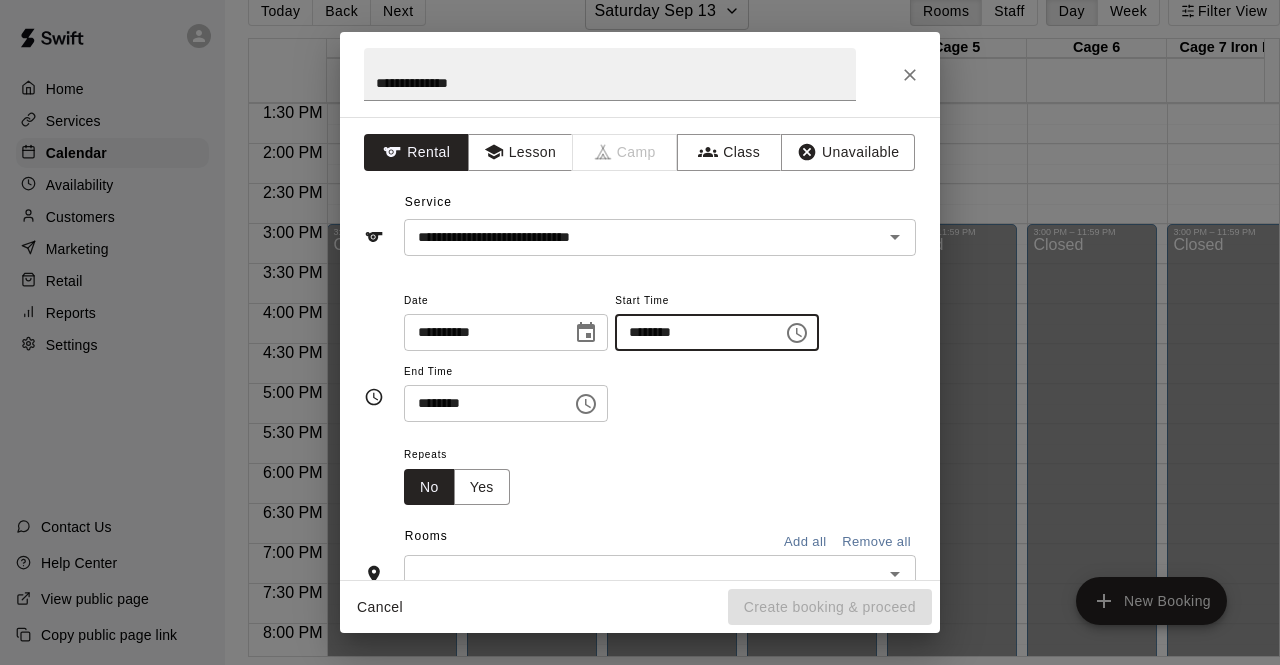 click on "********" at bounding box center [692, 332] 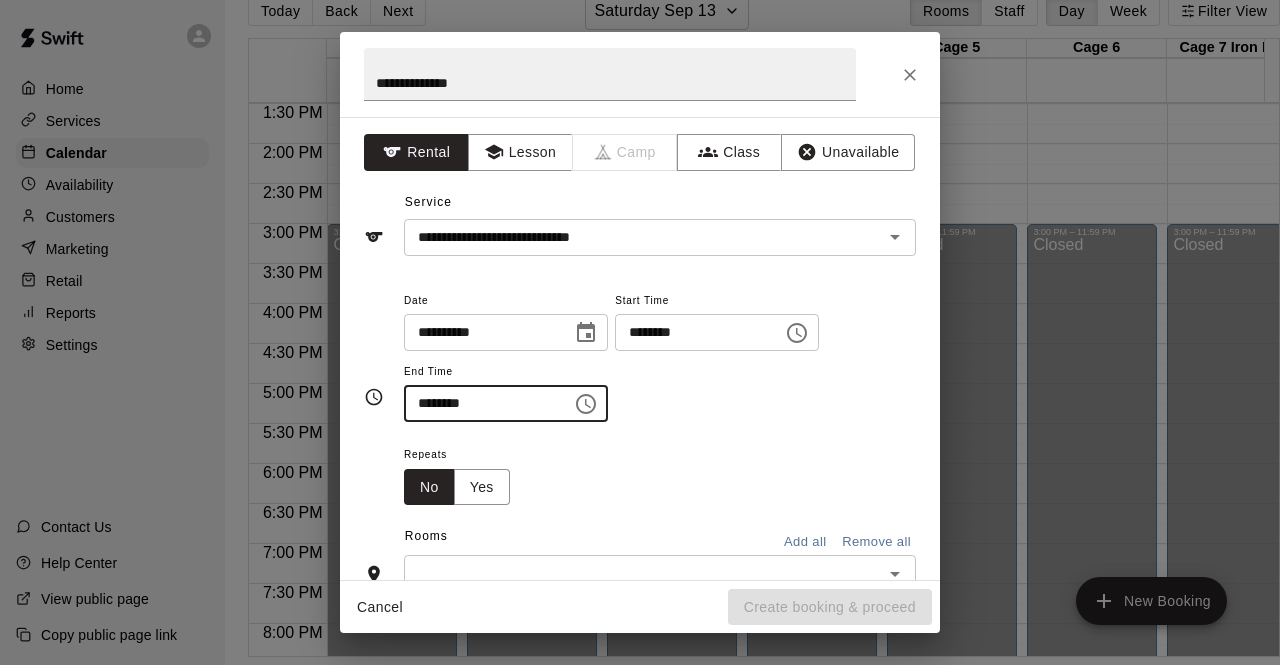 type on "********" 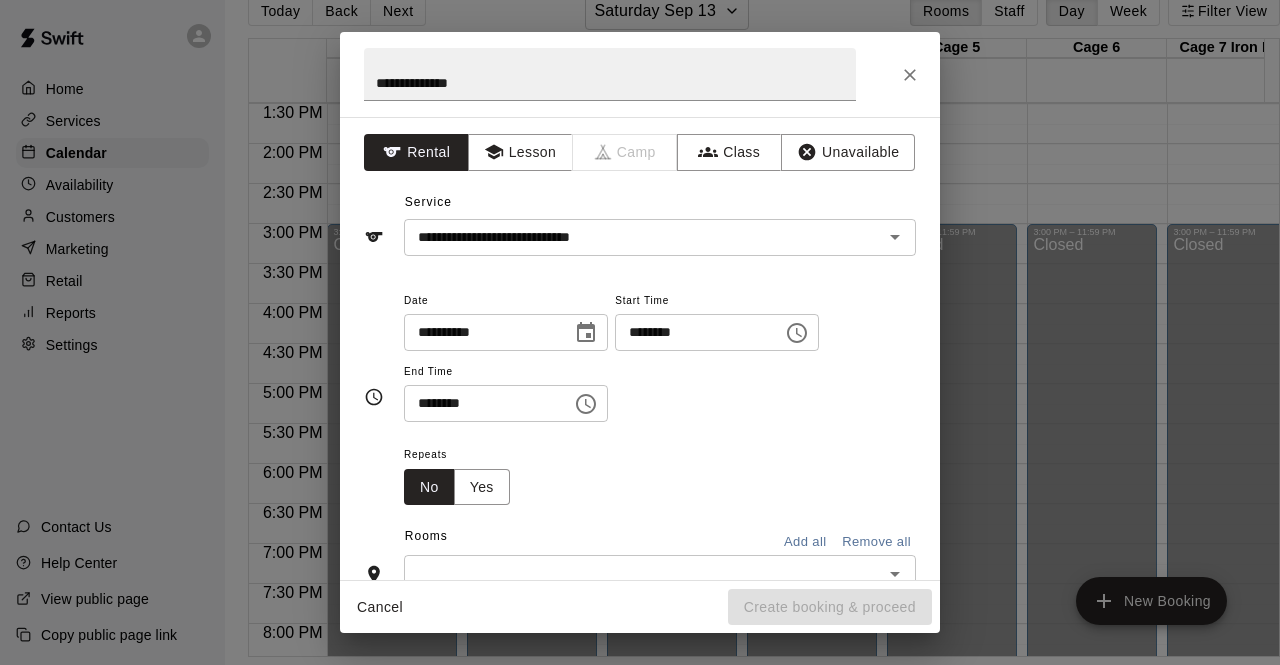 click on "Repeats No Yes" at bounding box center [660, 473] 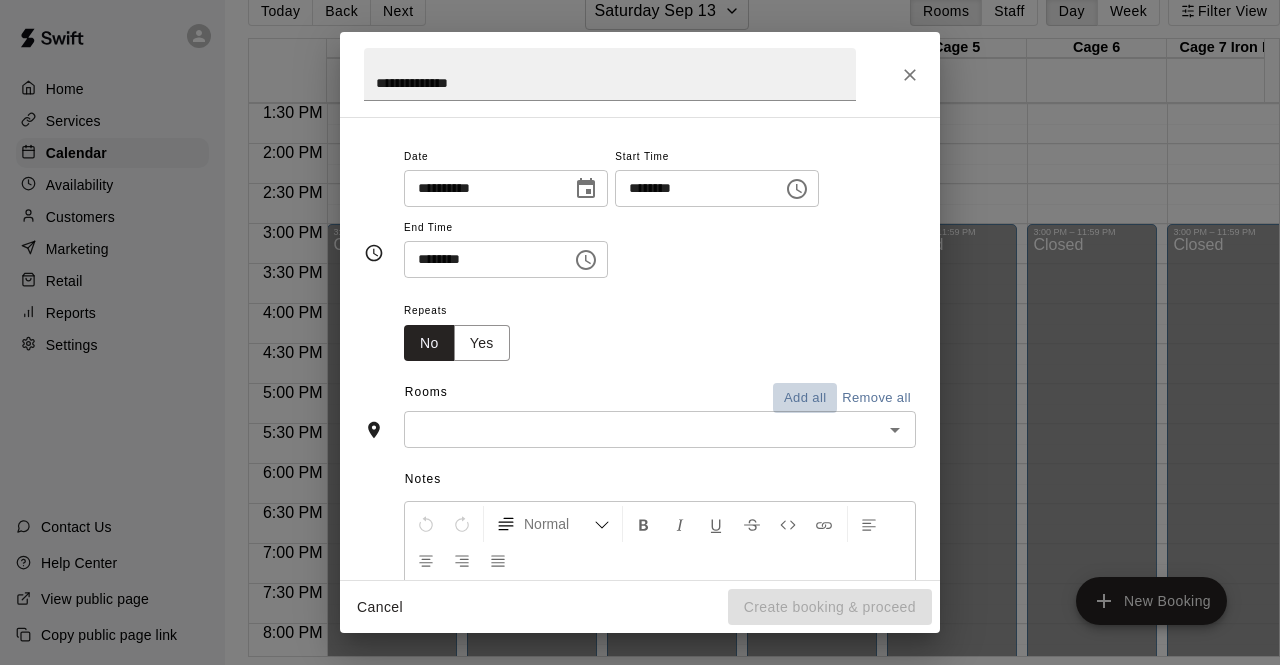 click on "Add all" at bounding box center [805, 398] 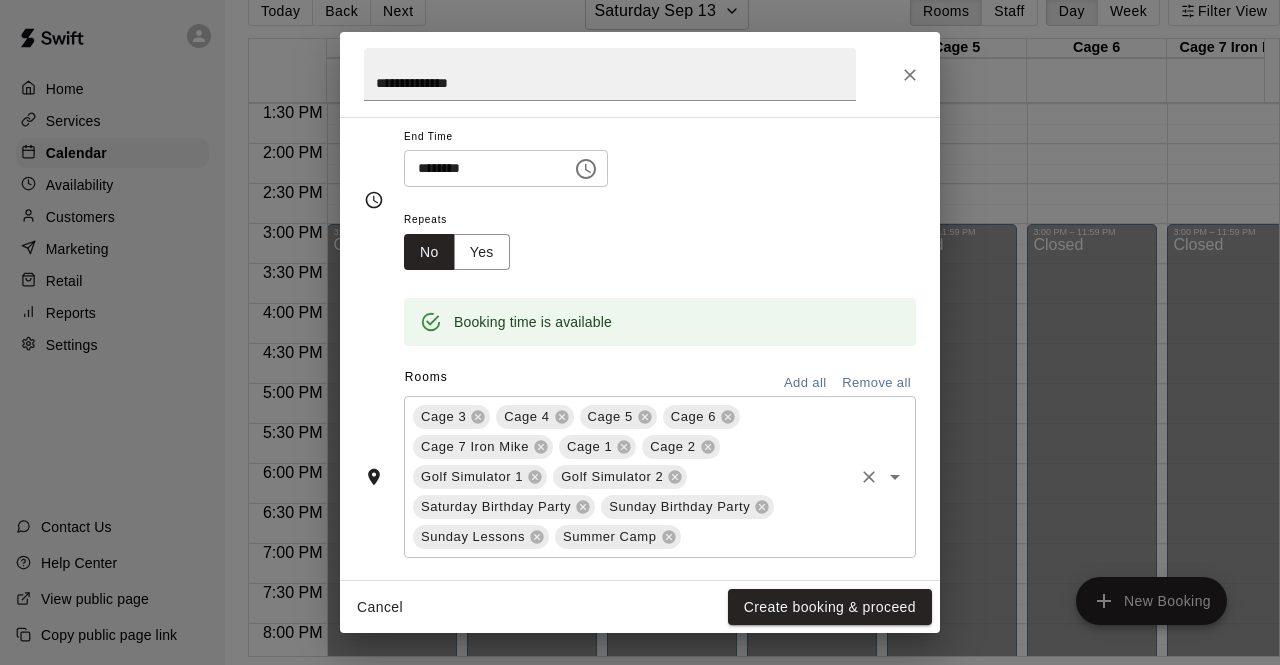 scroll, scrollTop: 239, scrollLeft: 0, axis: vertical 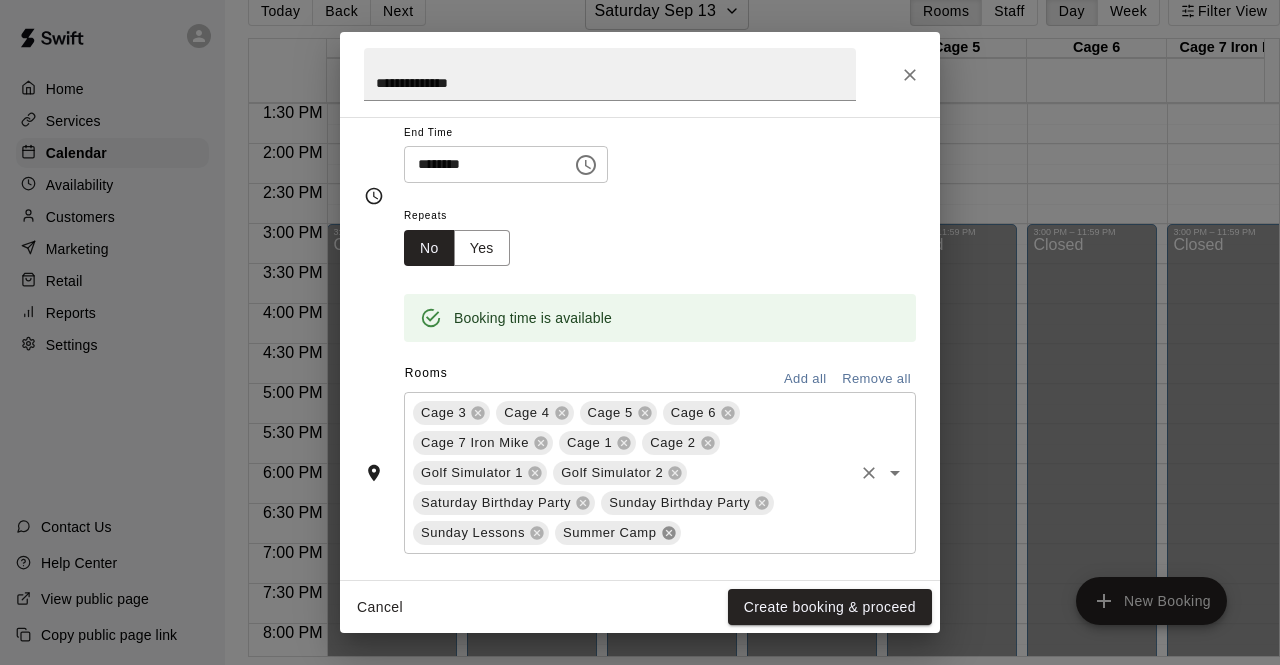 click 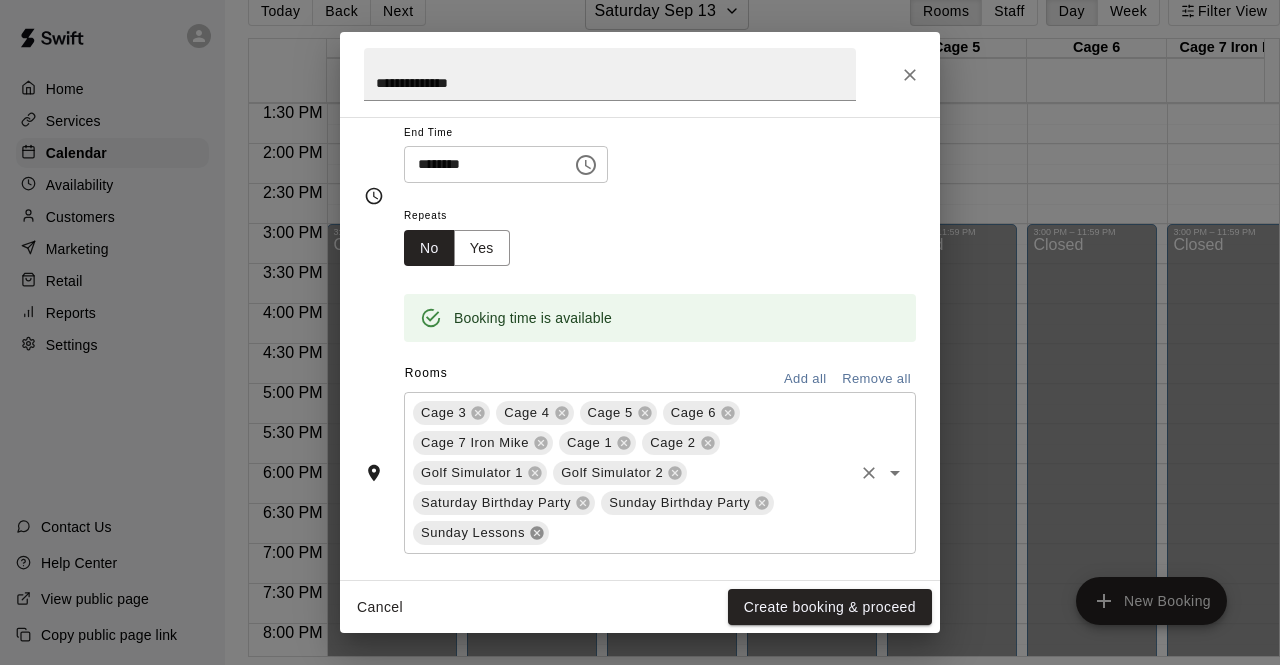 click 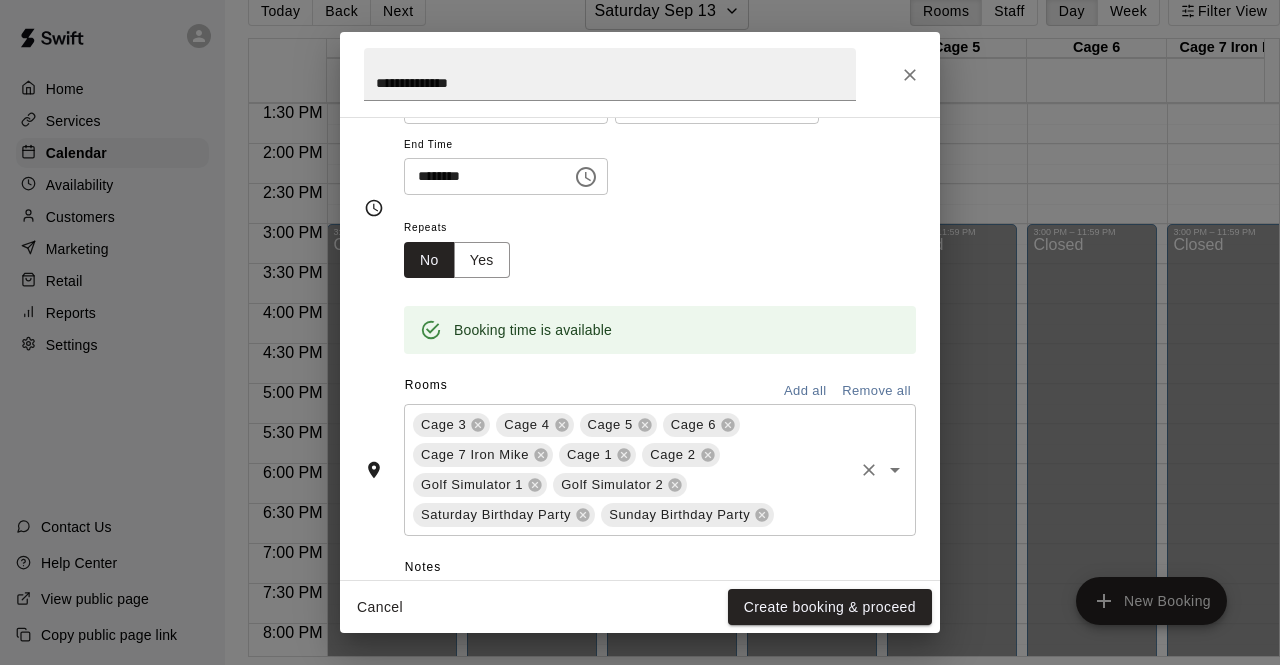 scroll, scrollTop: 239, scrollLeft: 0, axis: vertical 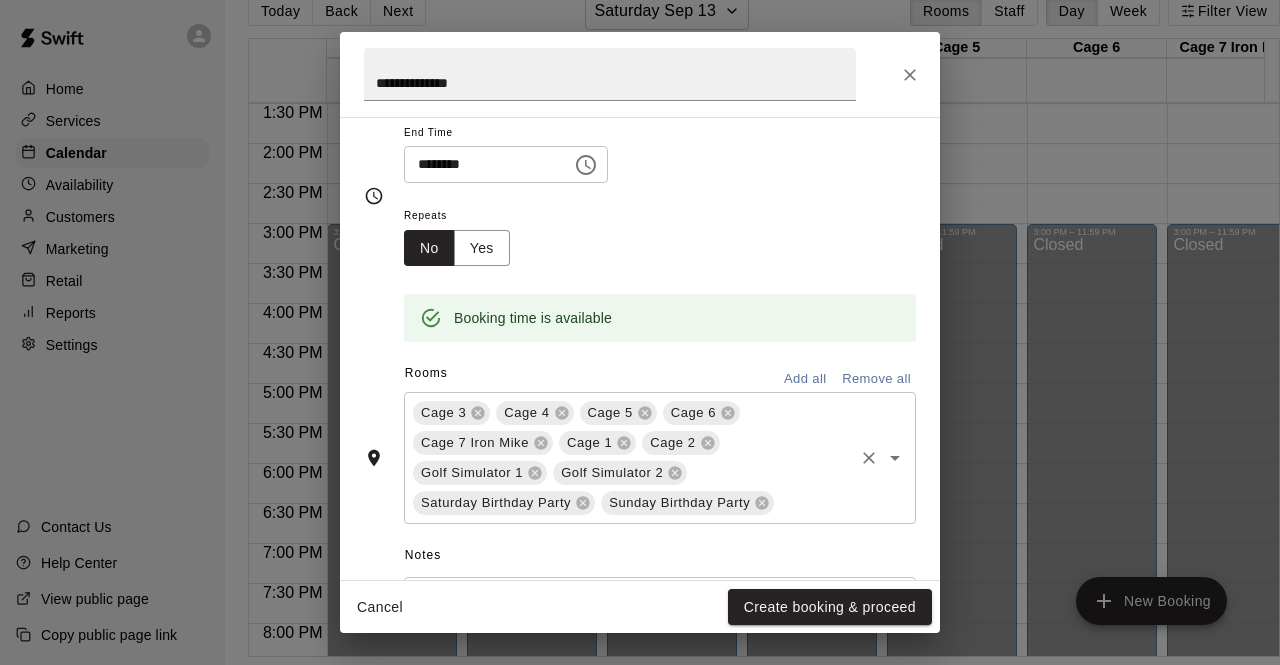 click on "Sunday Birthday Party" at bounding box center (679, 503) 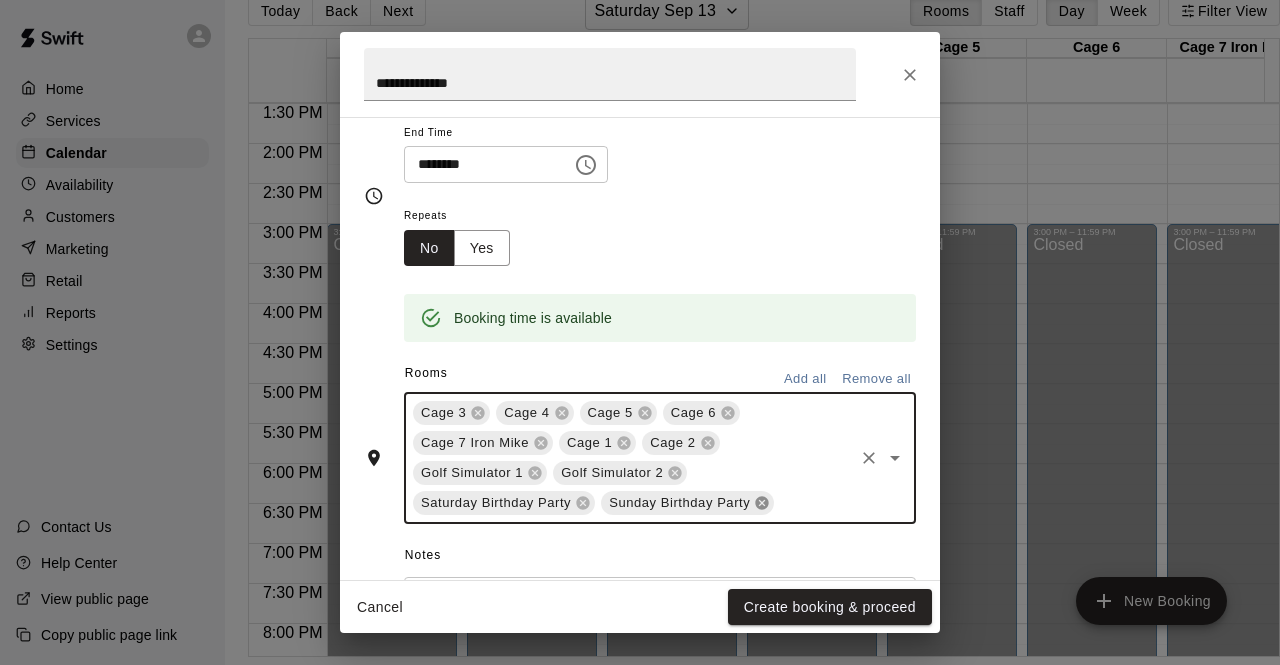 click 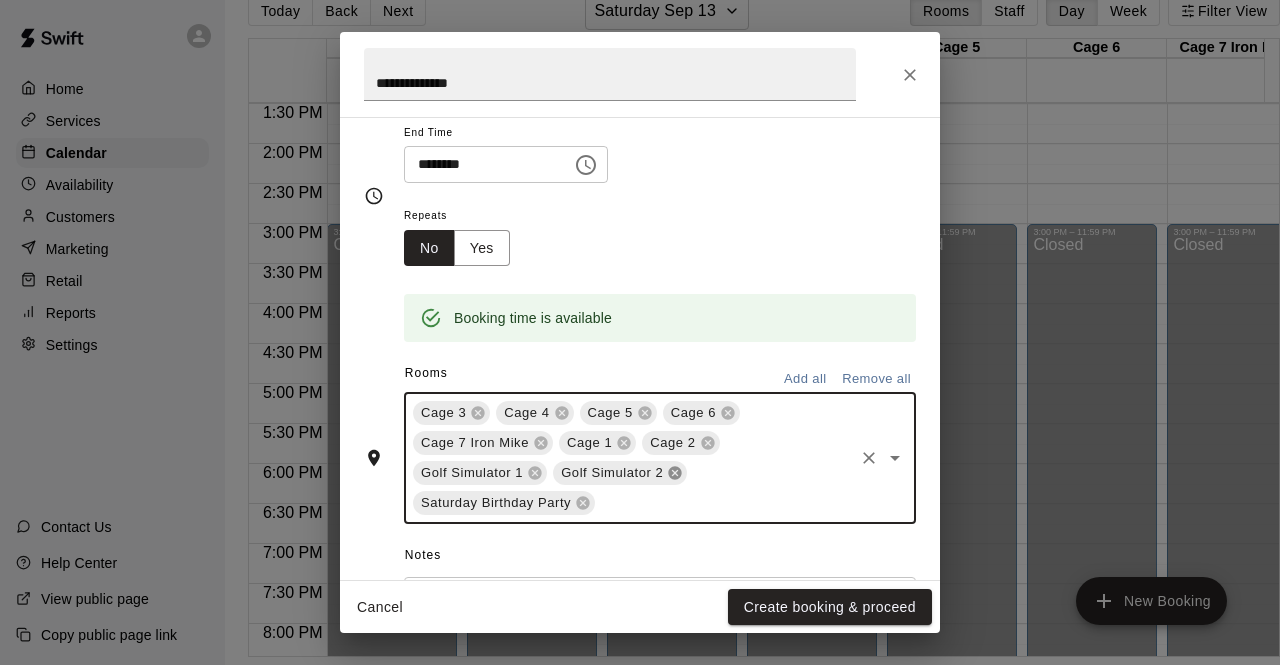 click 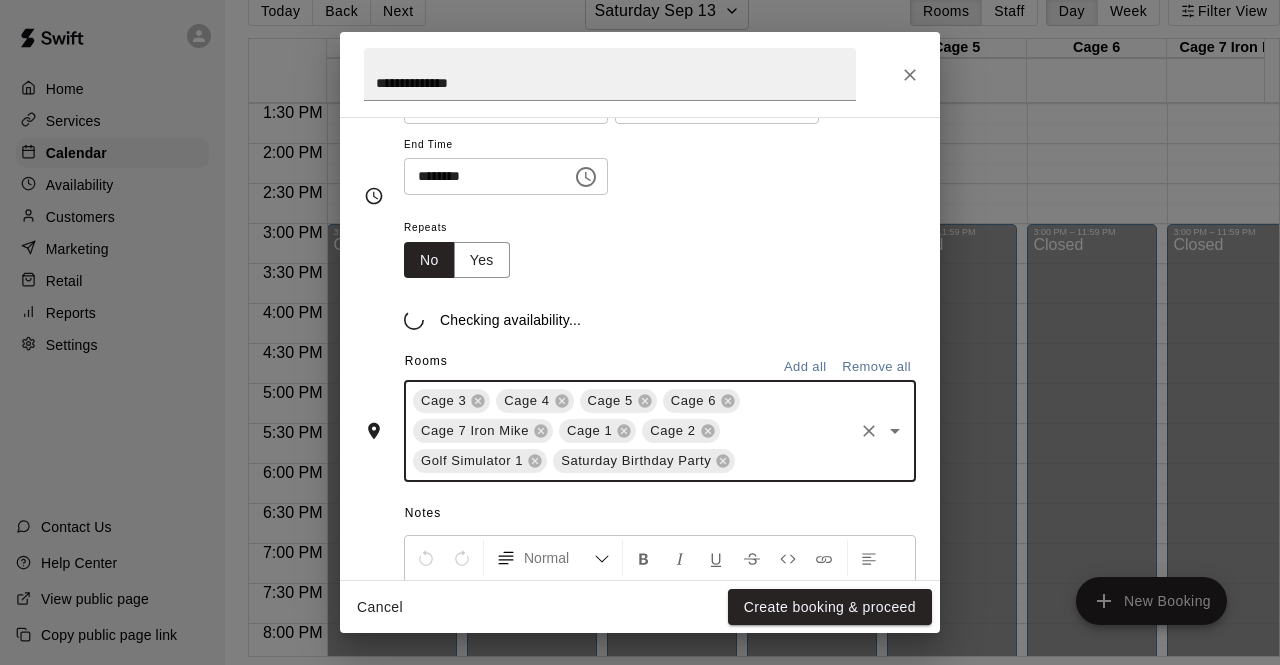 scroll, scrollTop: 239, scrollLeft: 0, axis: vertical 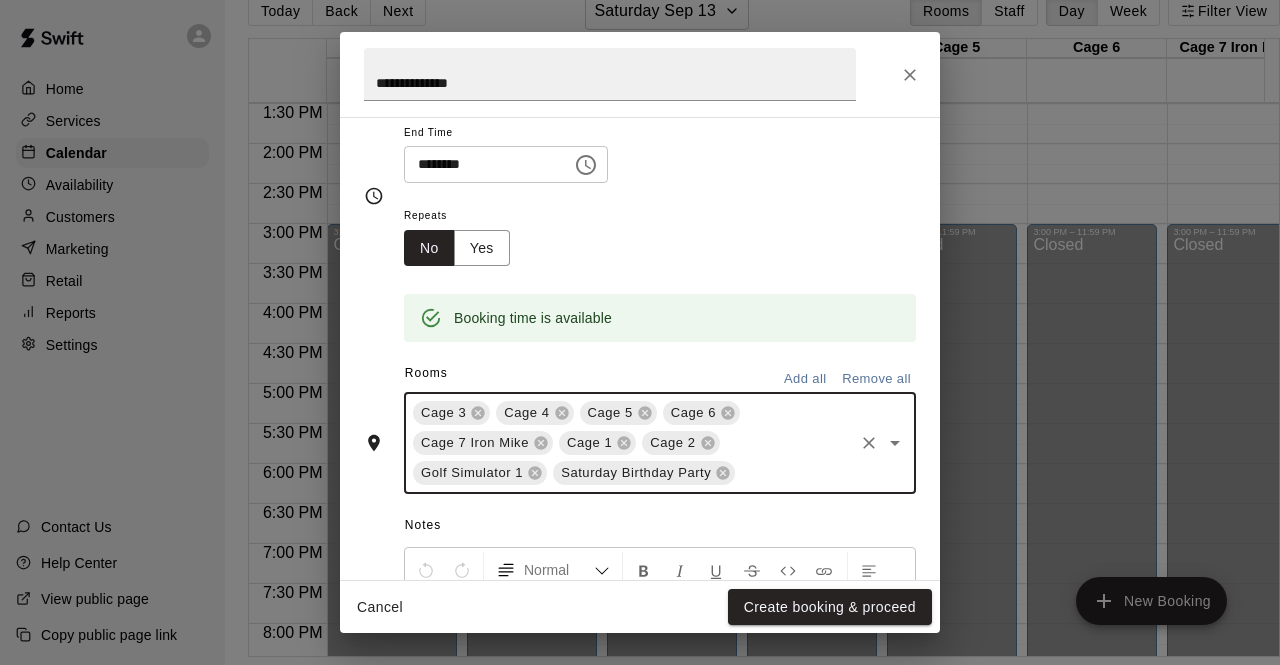 click on "Cage 2" at bounding box center (672, 443) 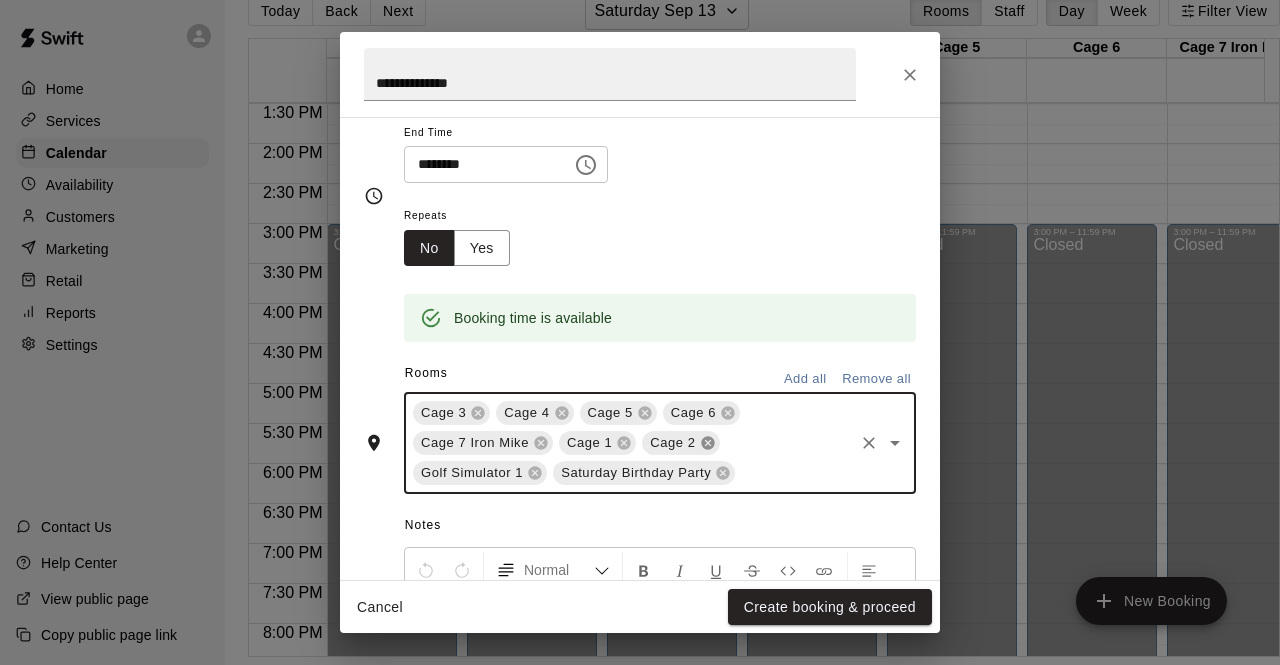 click 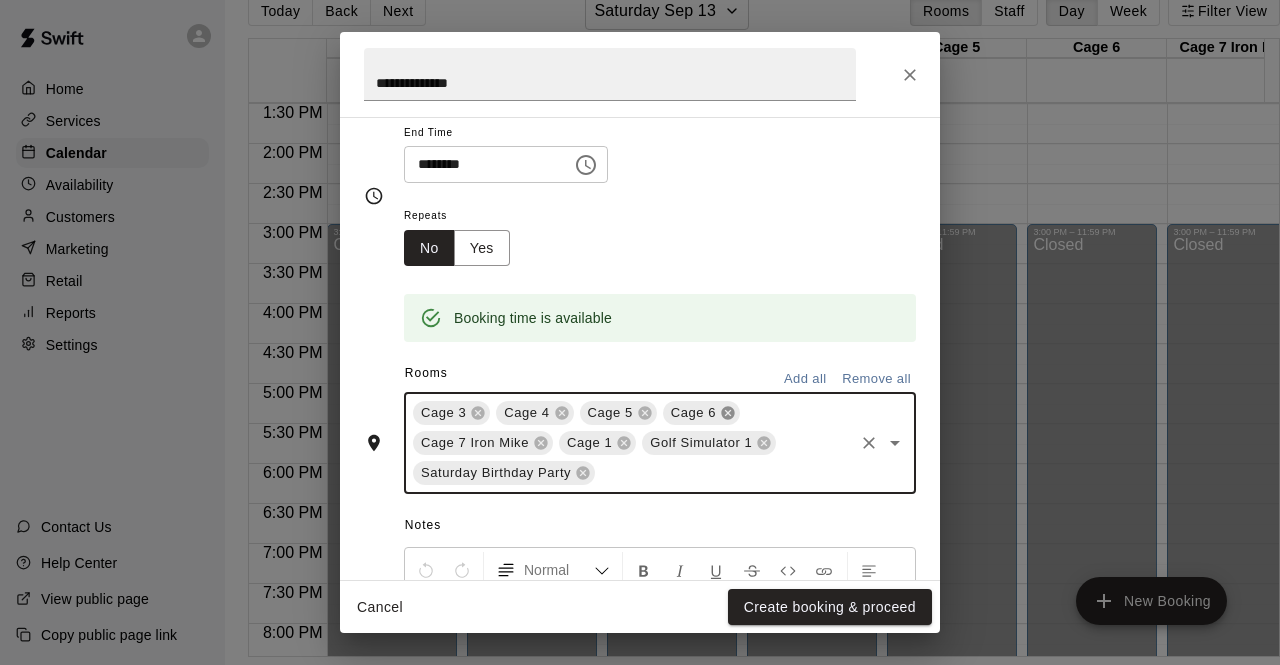 click 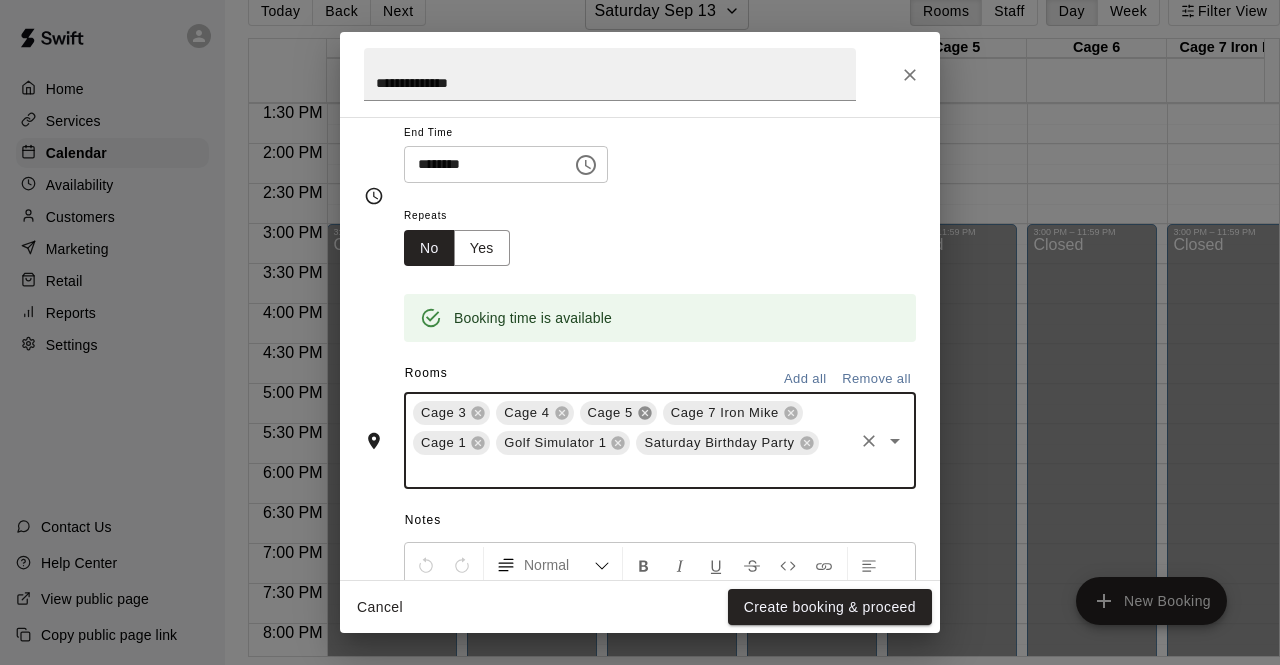 click 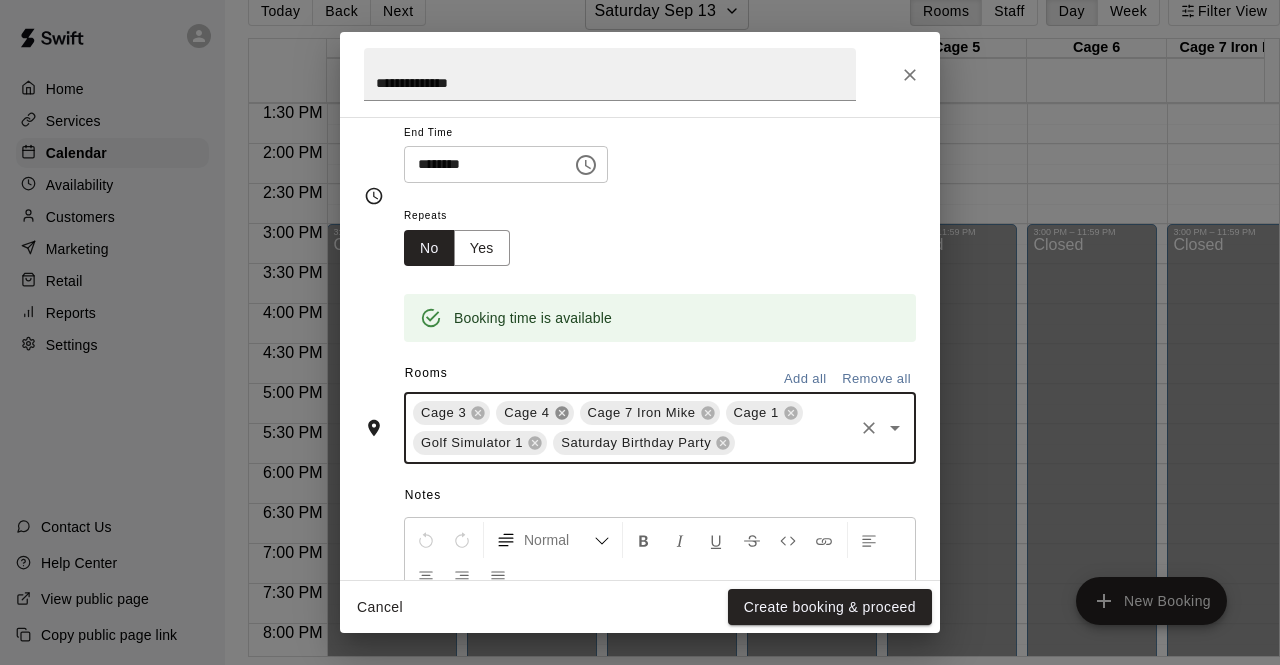 click 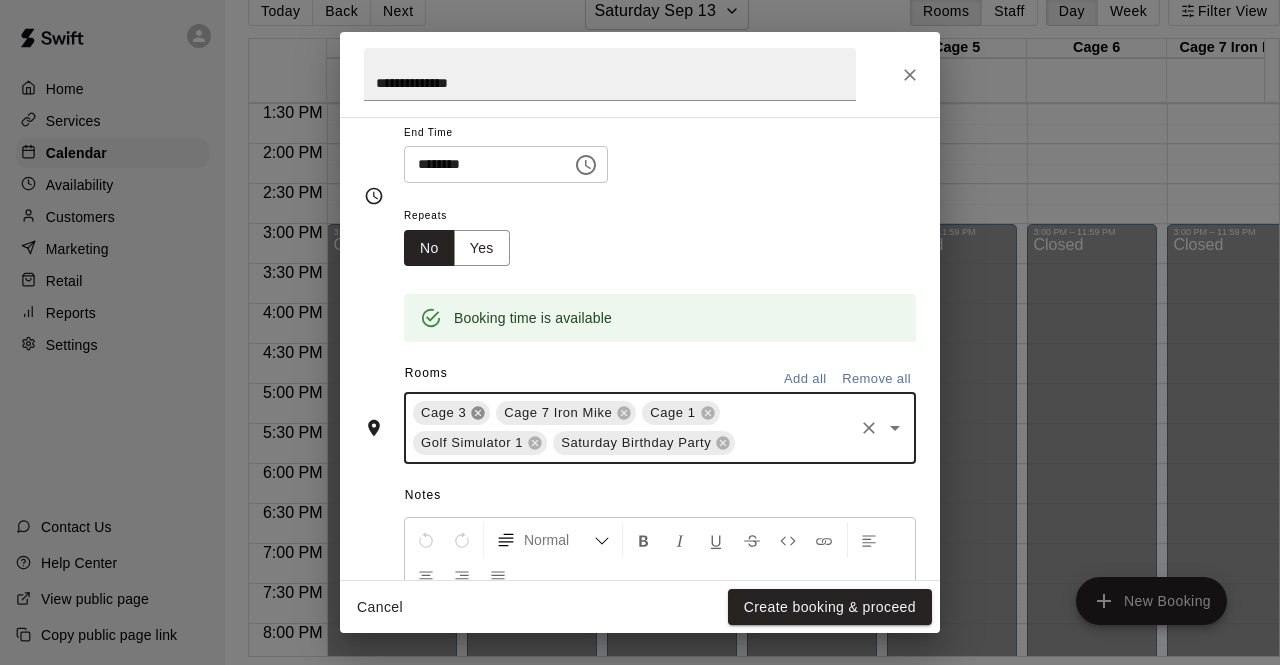 click 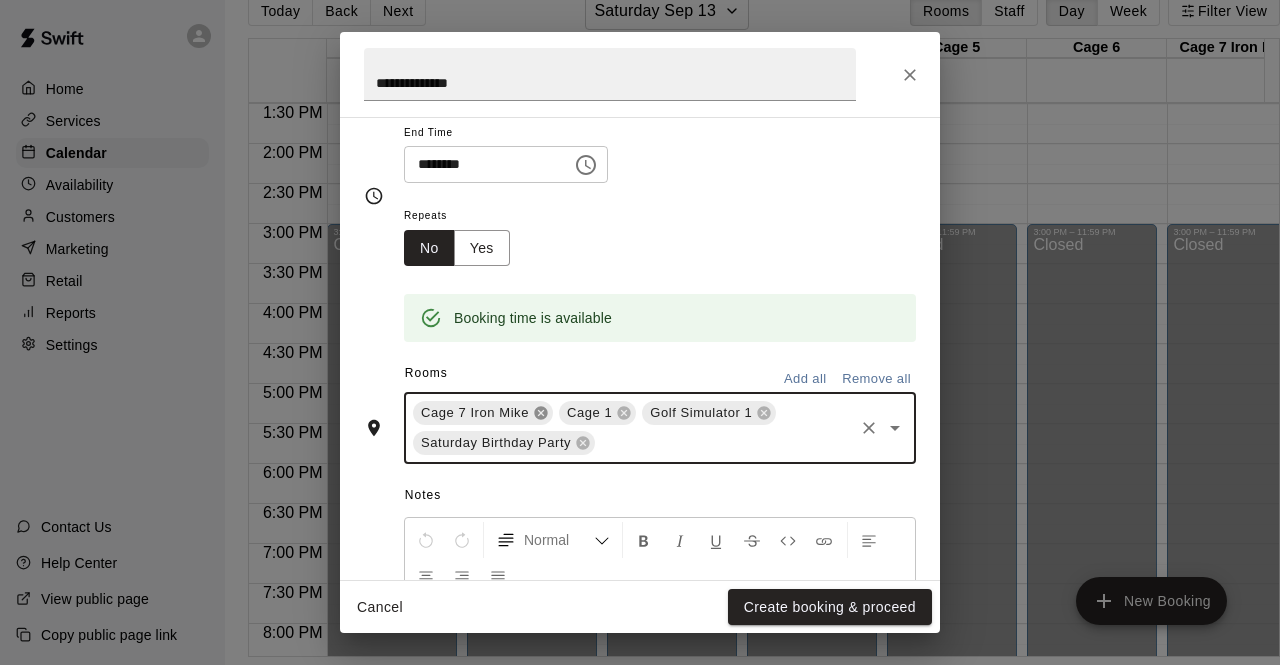 click 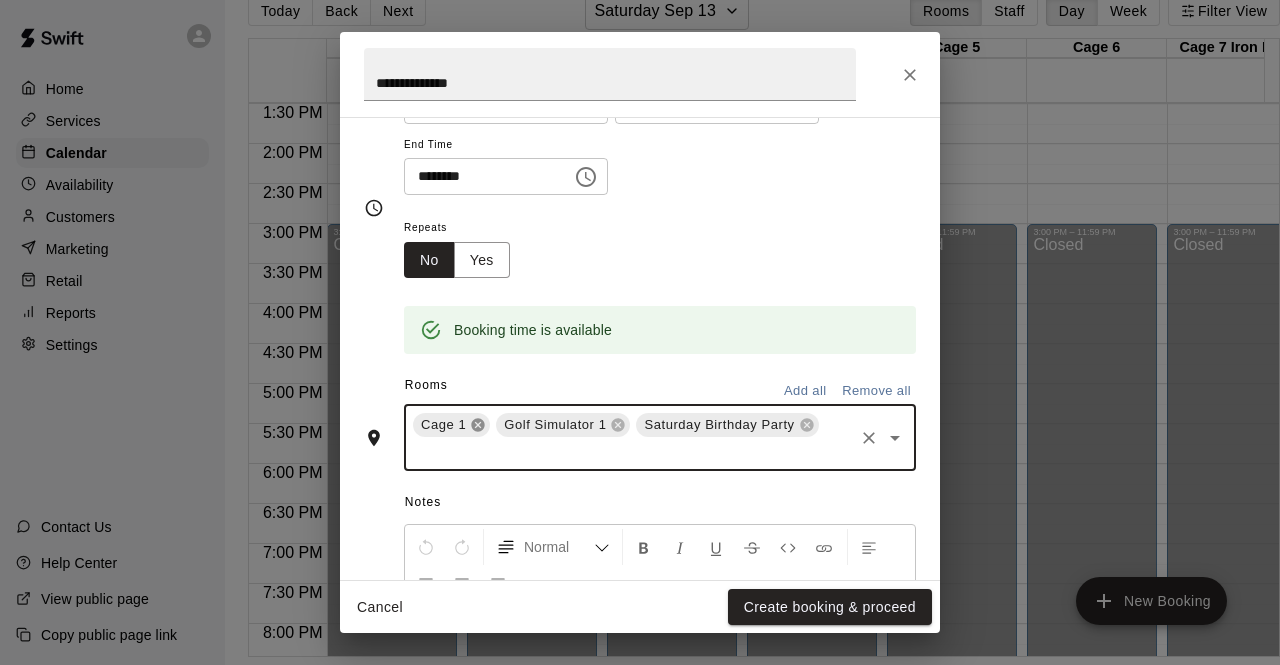 scroll, scrollTop: 239, scrollLeft: 0, axis: vertical 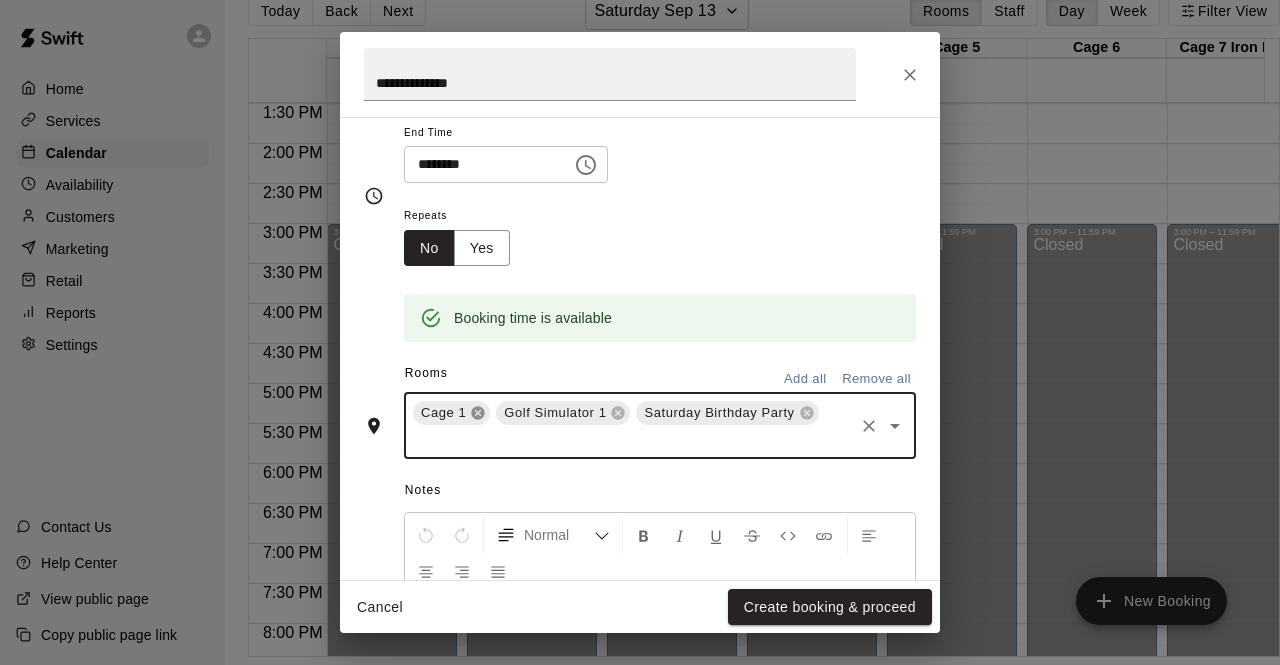 click 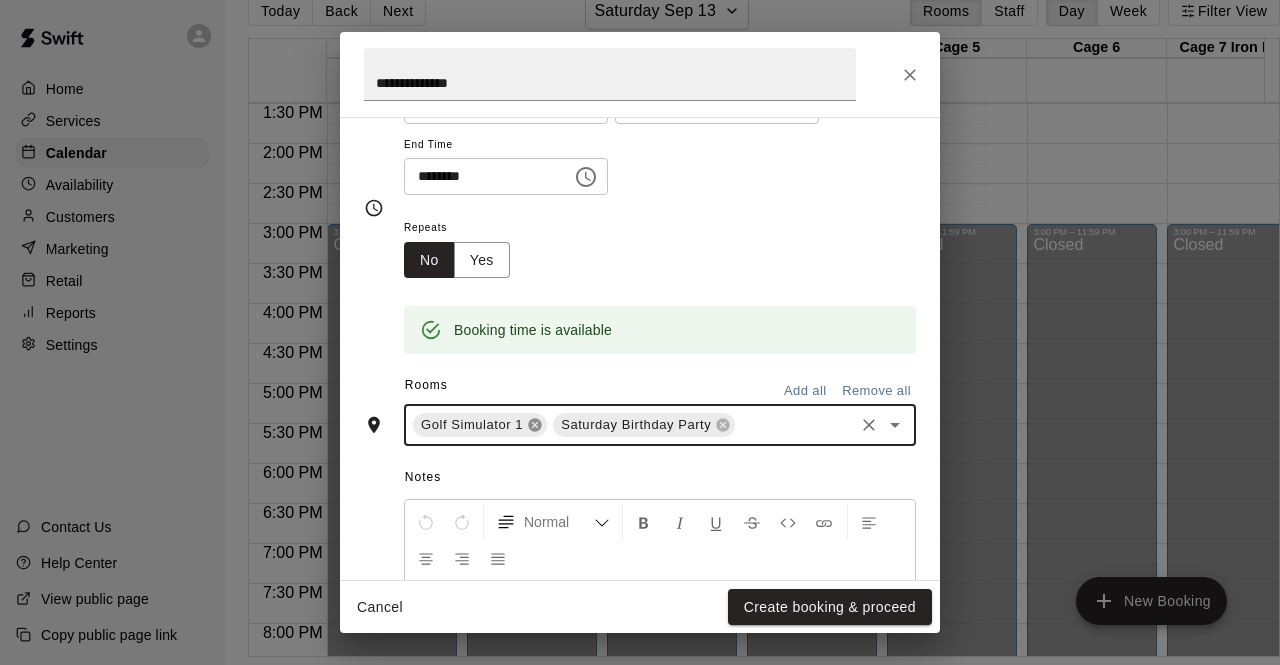scroll, scrollTop: 239, scrollLeft: 0, axis: vertical 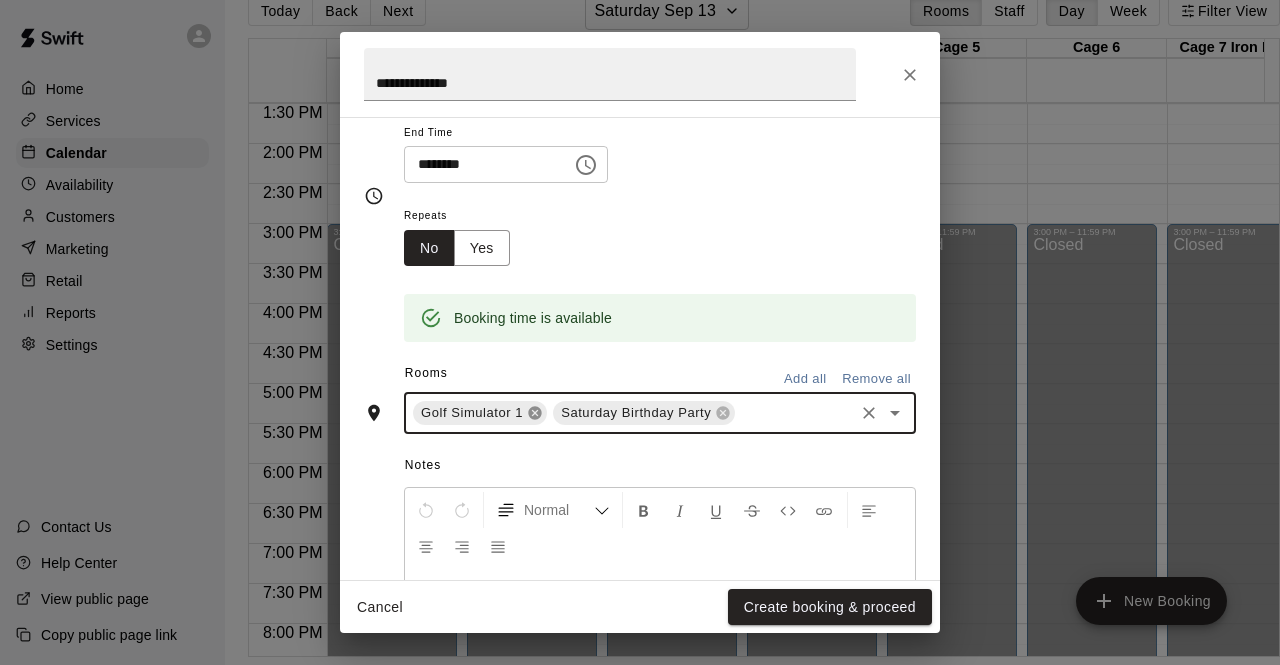 click 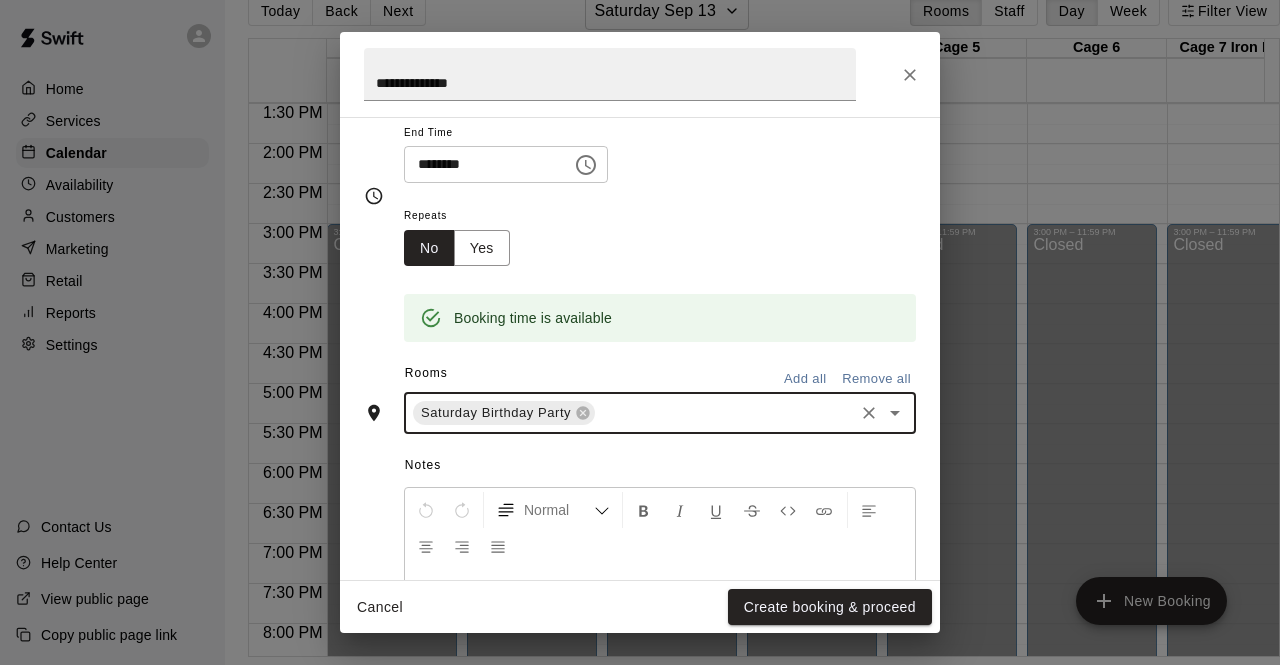 scroll, scrollTop: 326, scrollLeft: 0, axis: vertical 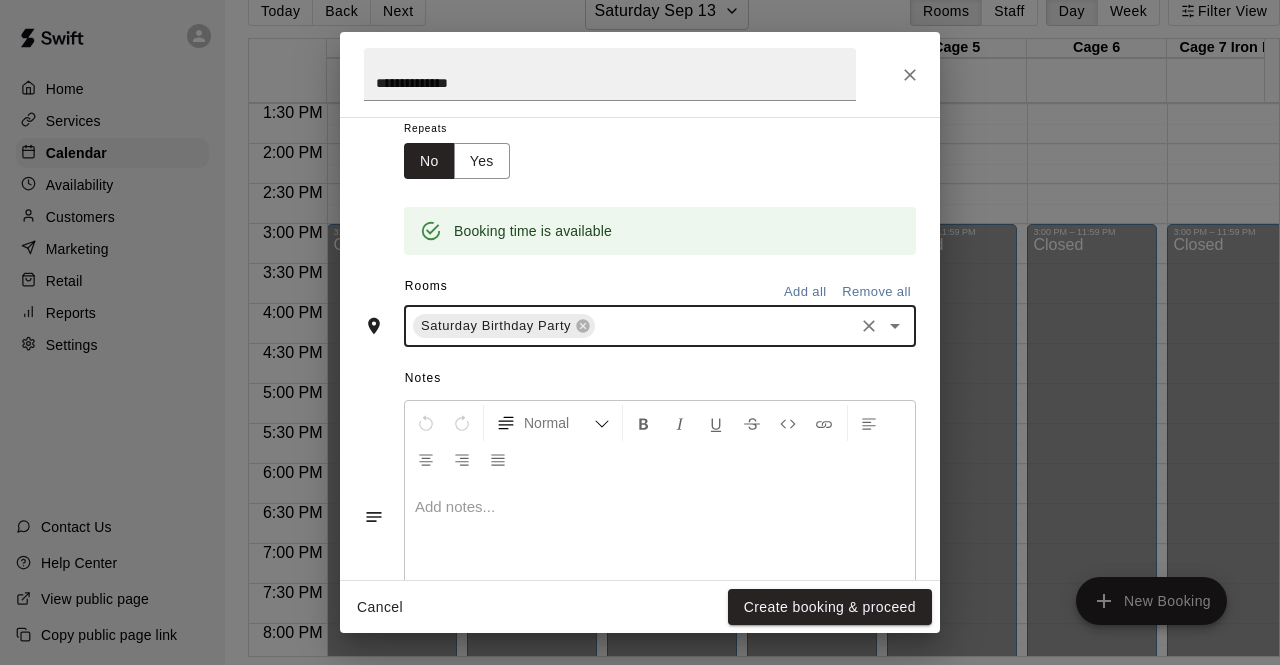 click at bounding box center (660, 507) 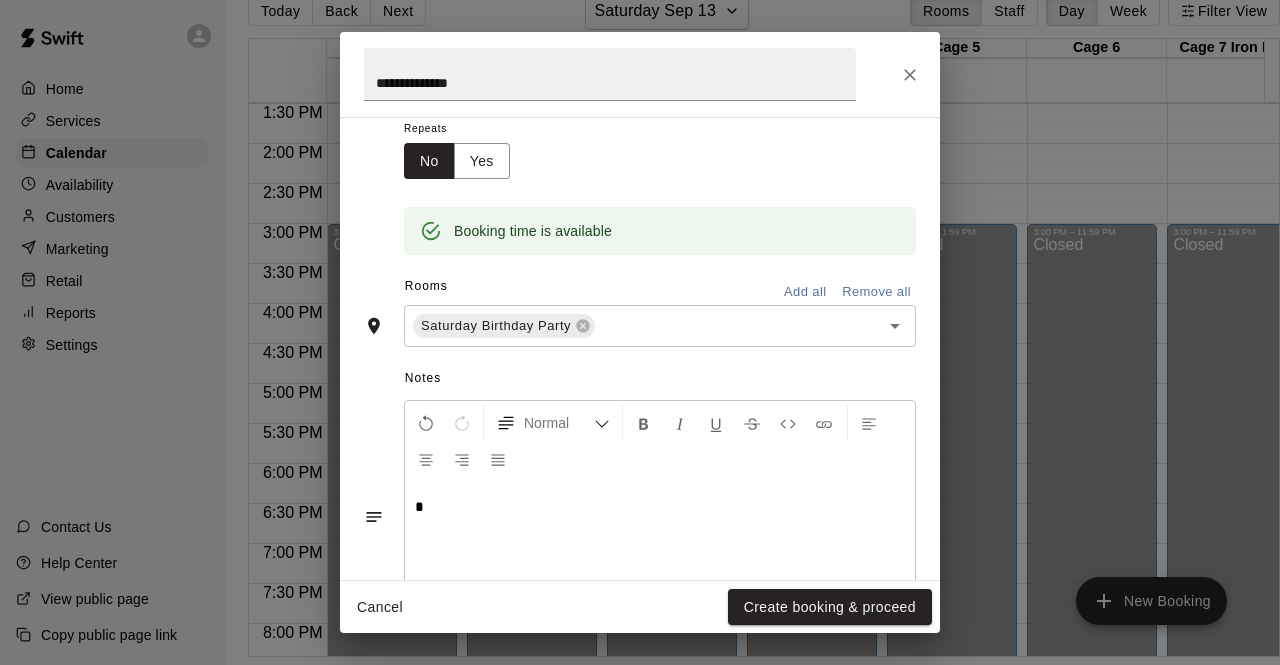 type 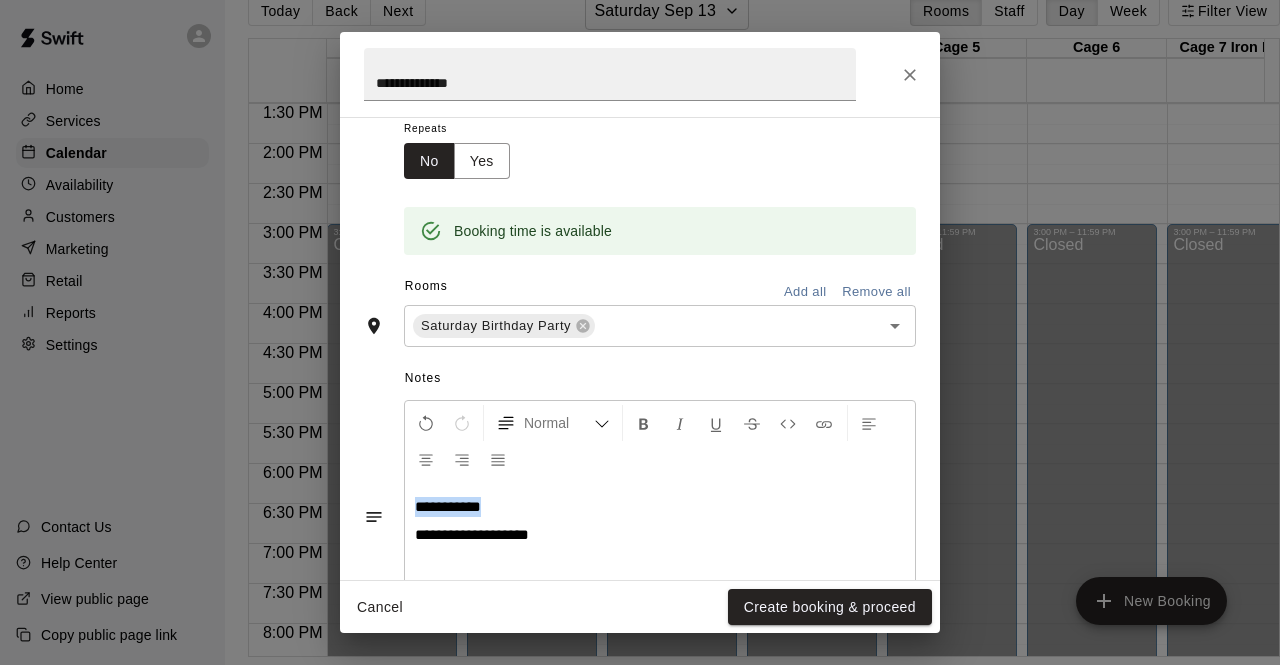 drag, startPoint x: 409, startPoint y: 511, endPoint x: 524, endPoint y: 499, distance: 115.62439 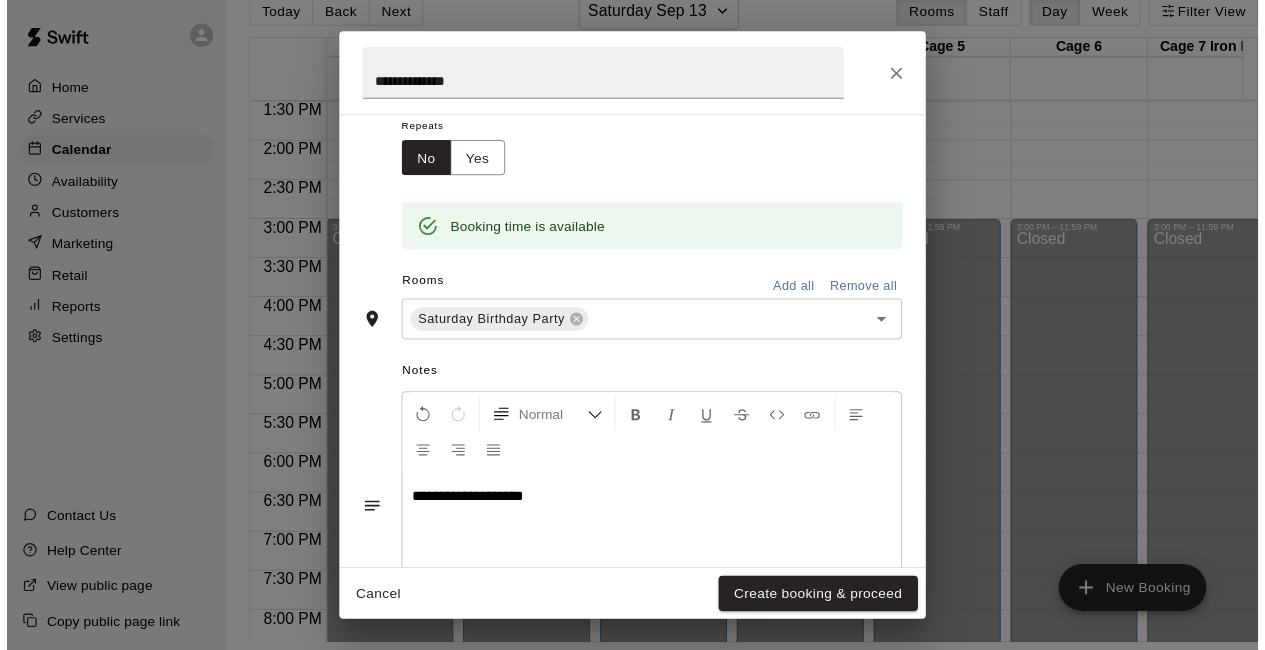 scroll, scrollTop: 413, scrollLeft: 0, axis: vertical 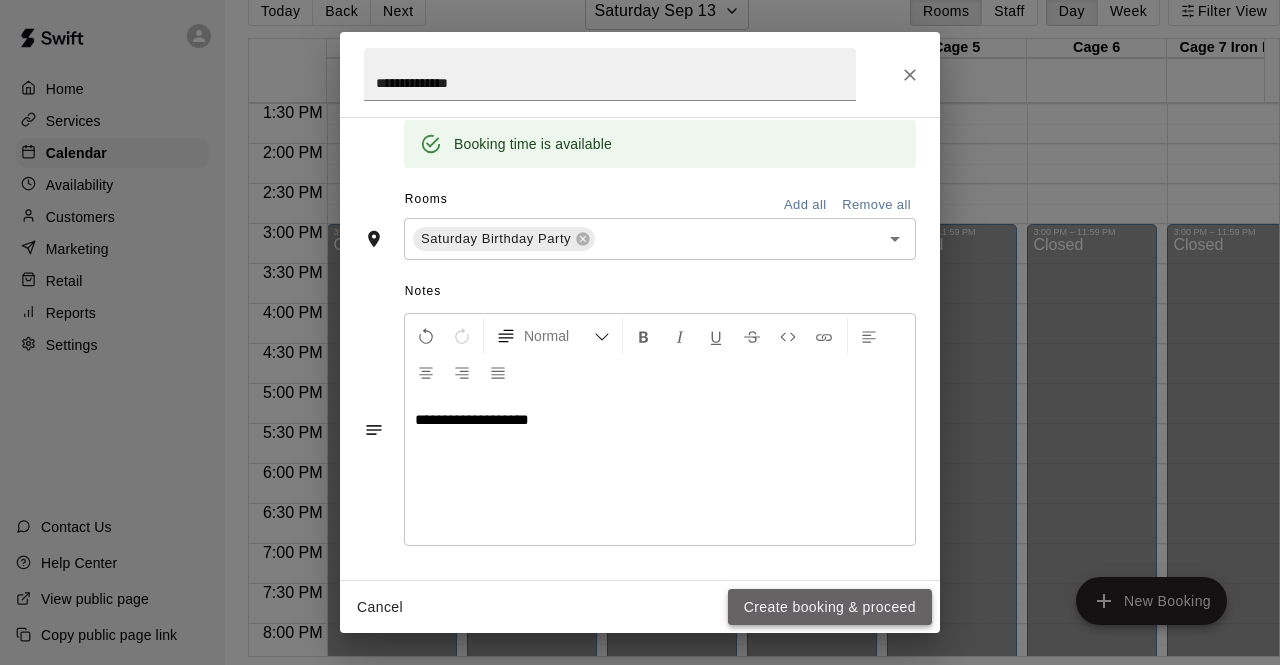 click on "Create booking & proceed" at bounding box center [830, 607] 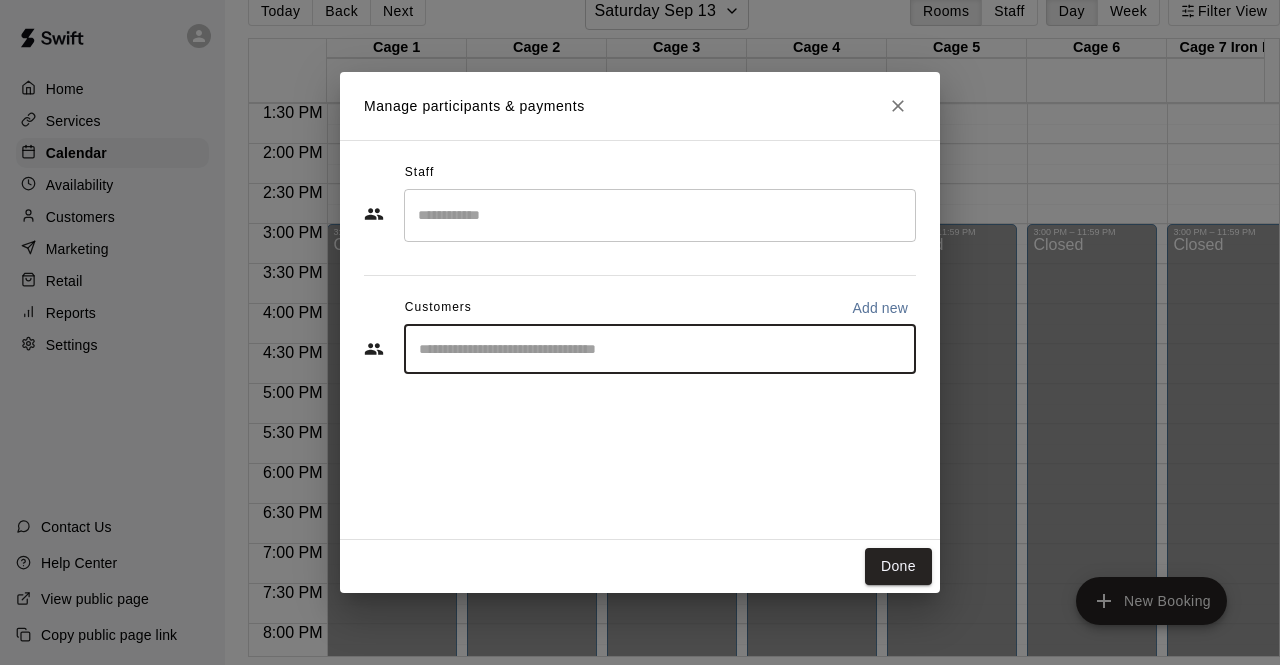 click at bounding box center [660, 349] 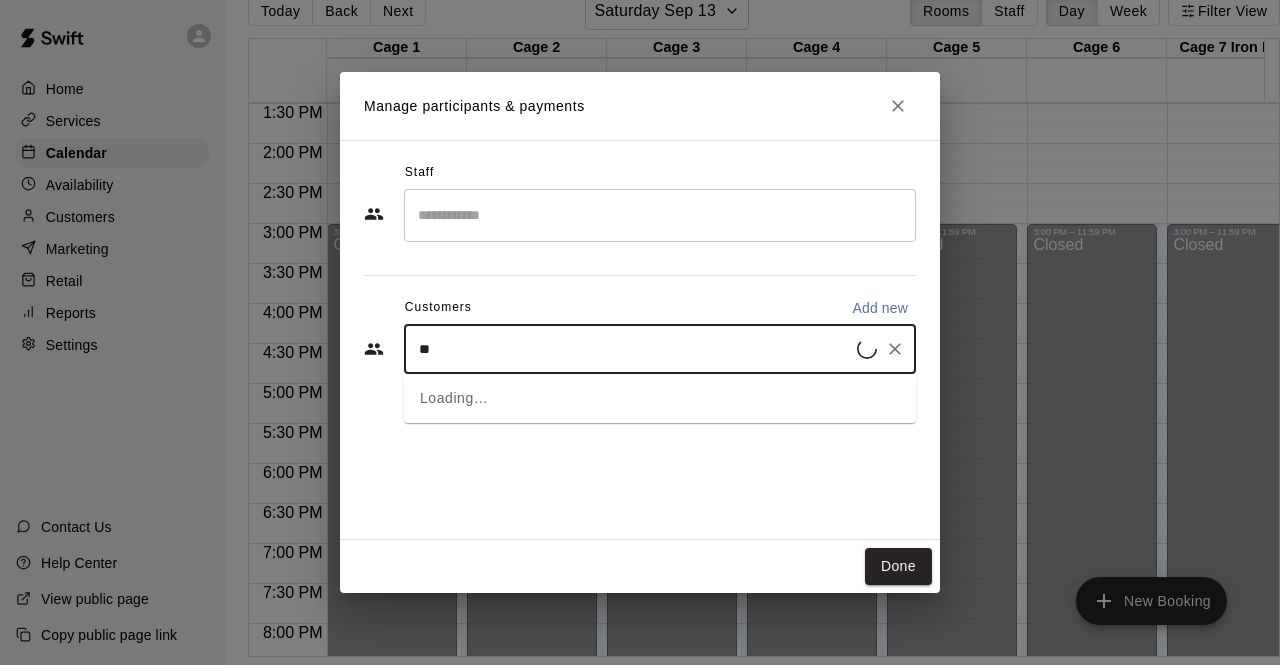 type on "***" 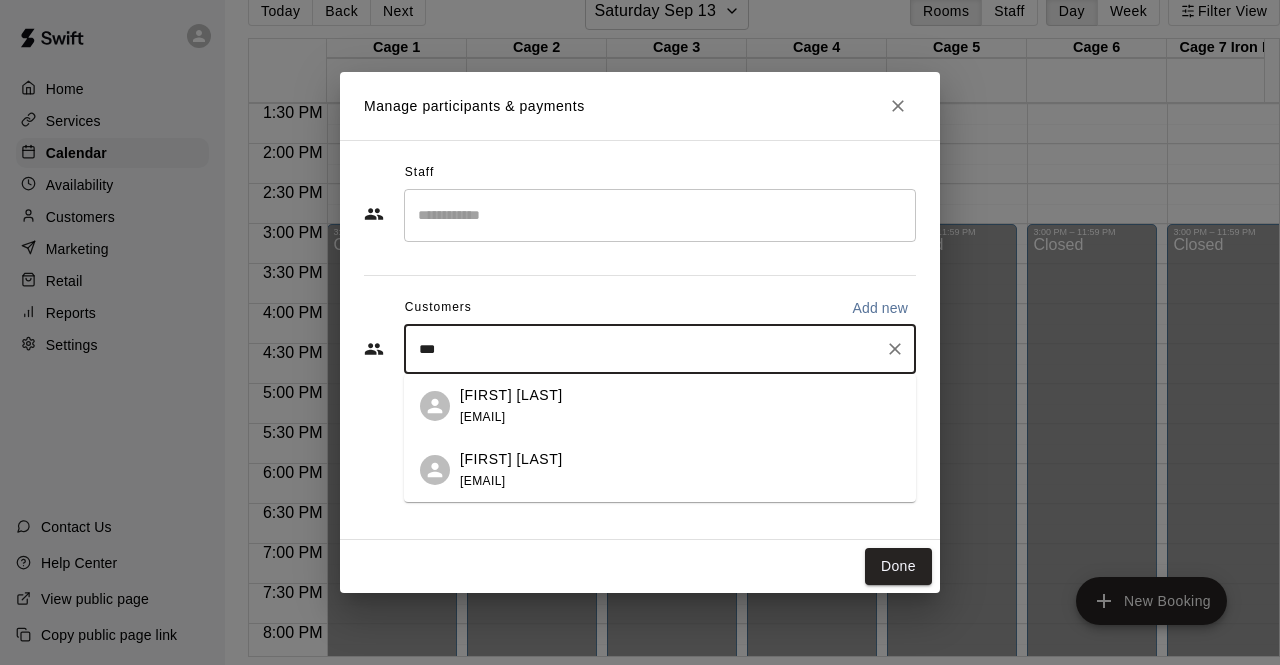 click on "[FIRST] [LAST]" at bounding box center (511, 395) 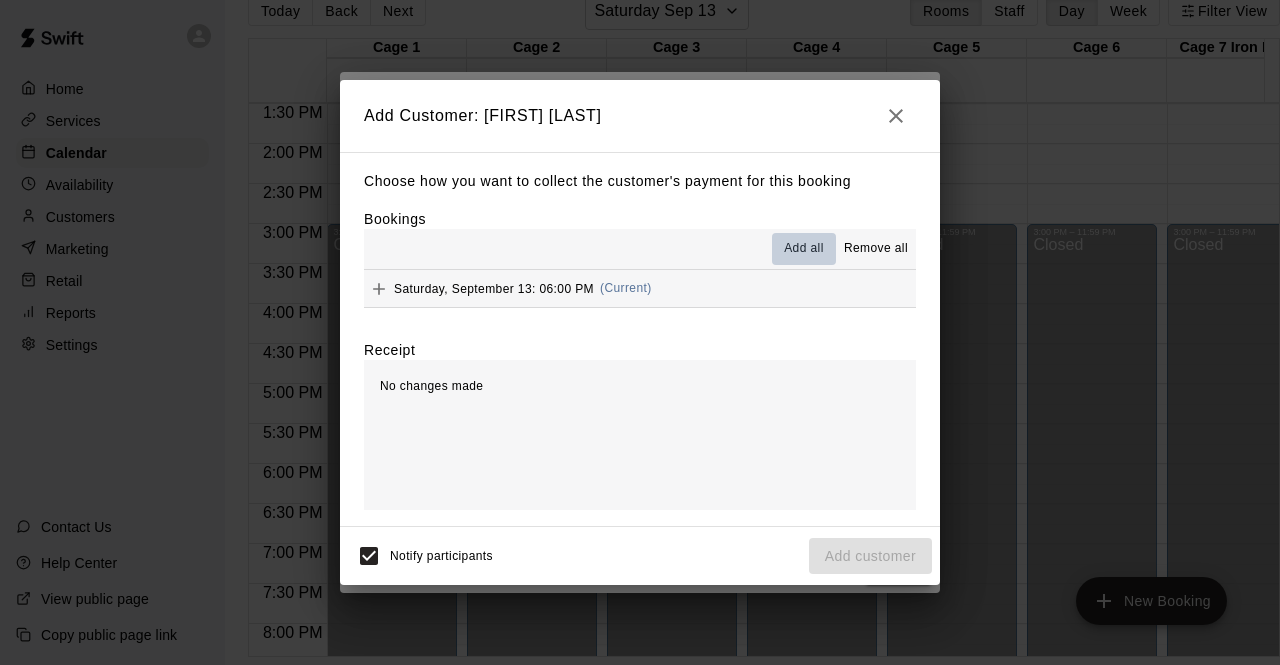 click on "Add all" at bounding box center [804, 249] 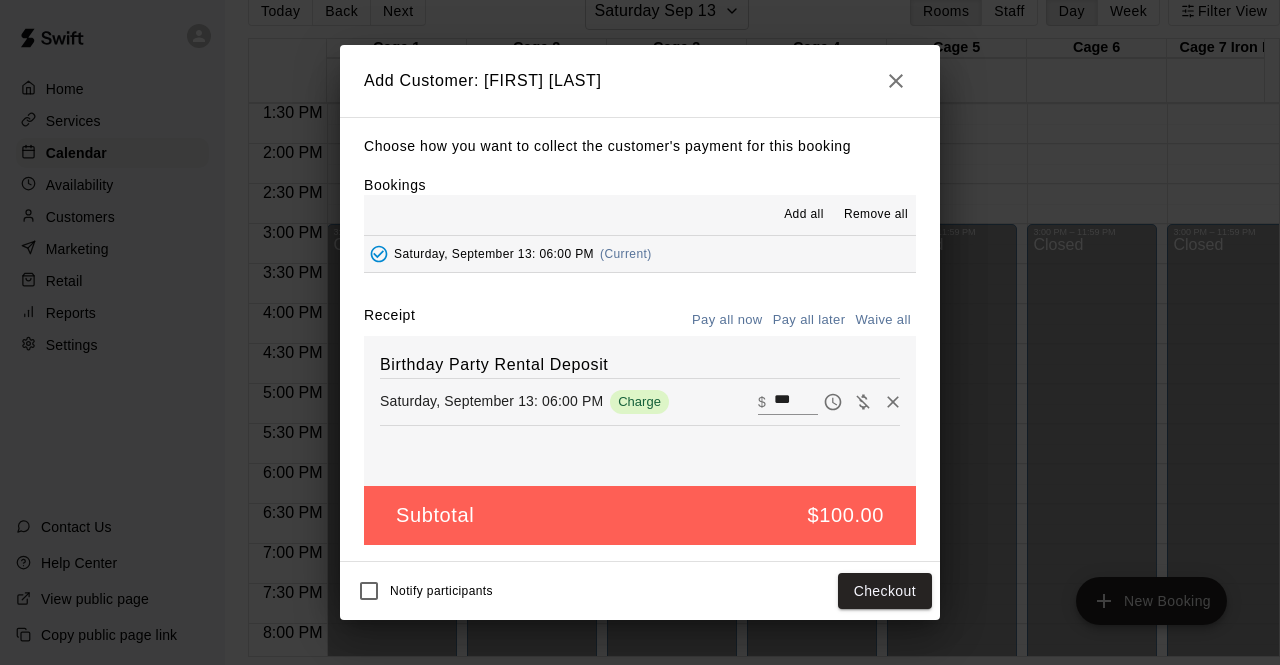 click on "Pay all later" at bounding box center (809, 320) 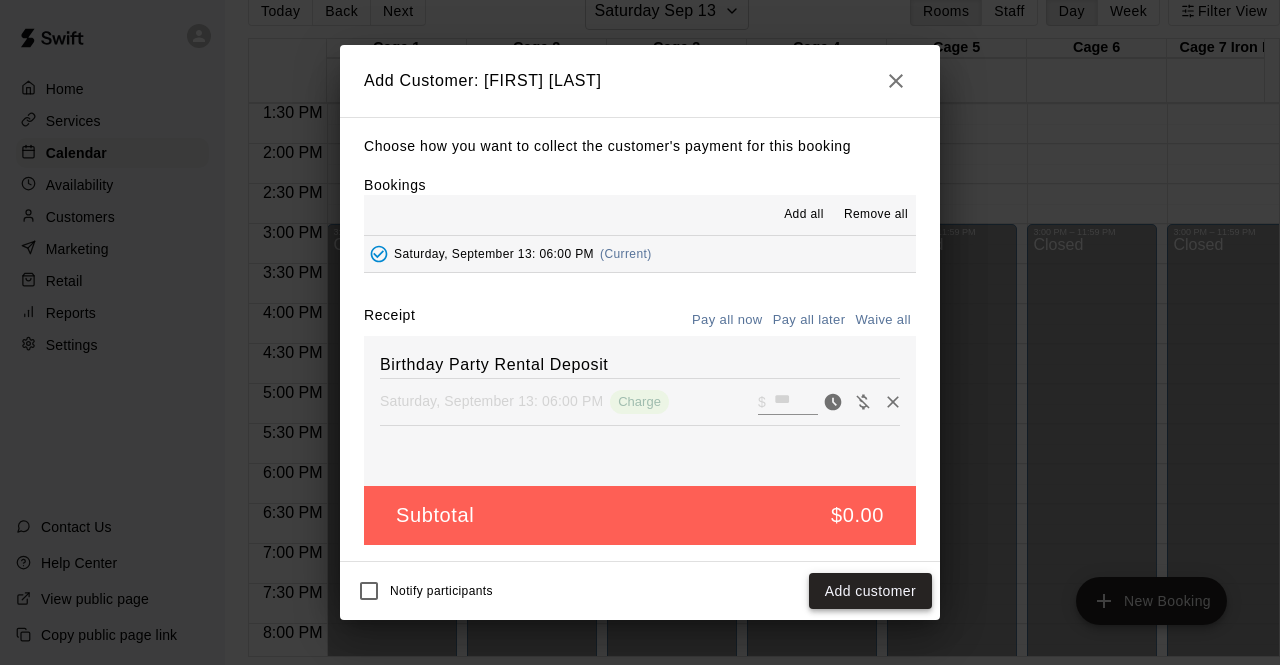click on "Add customer" at bounding box center [870, 591] 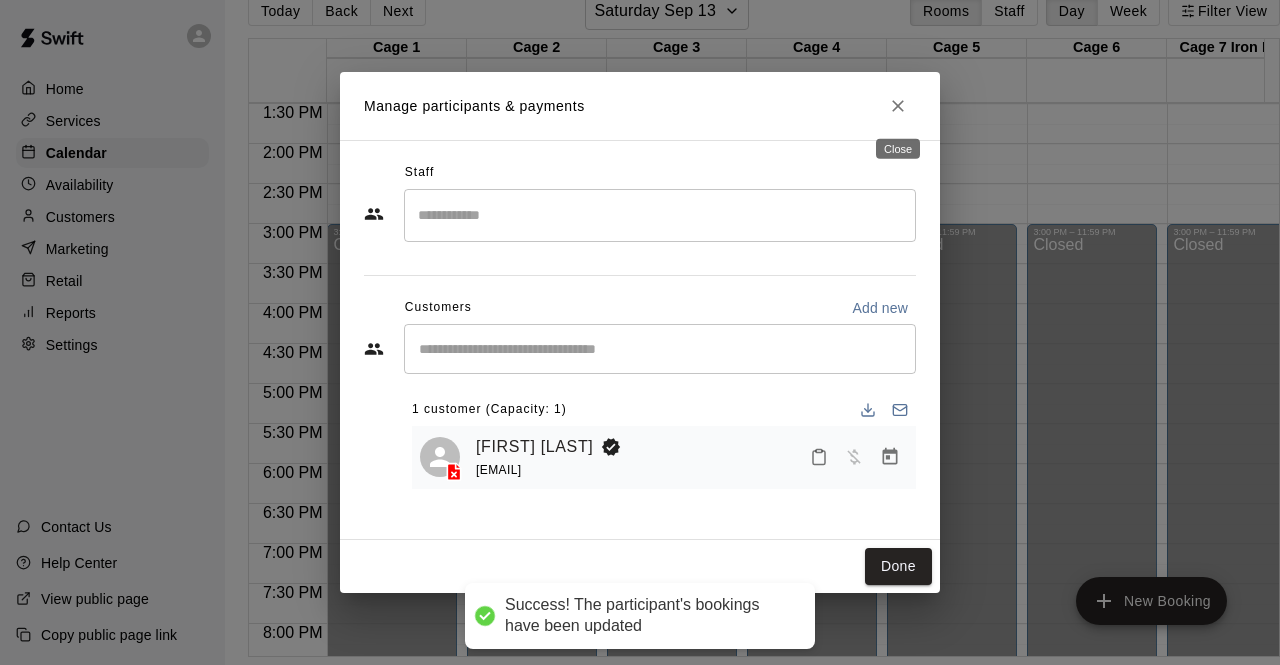 click 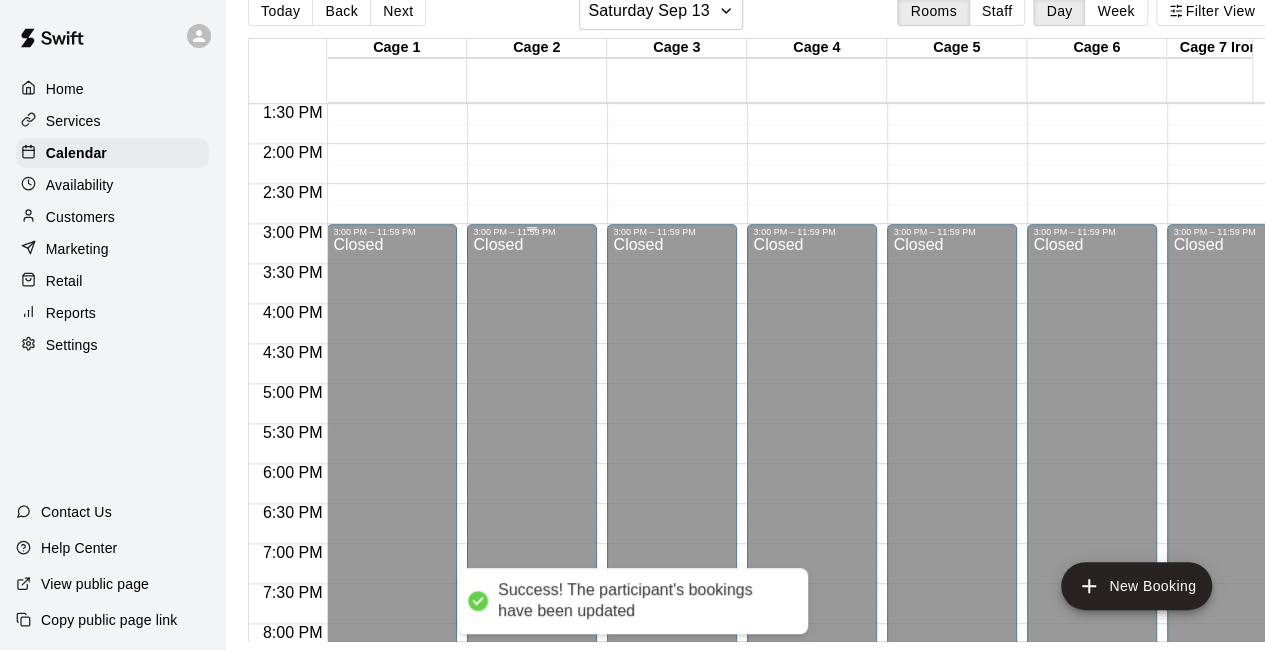 scroll, scrollTop: 1386, scrollLeft: 0, axis: vertical 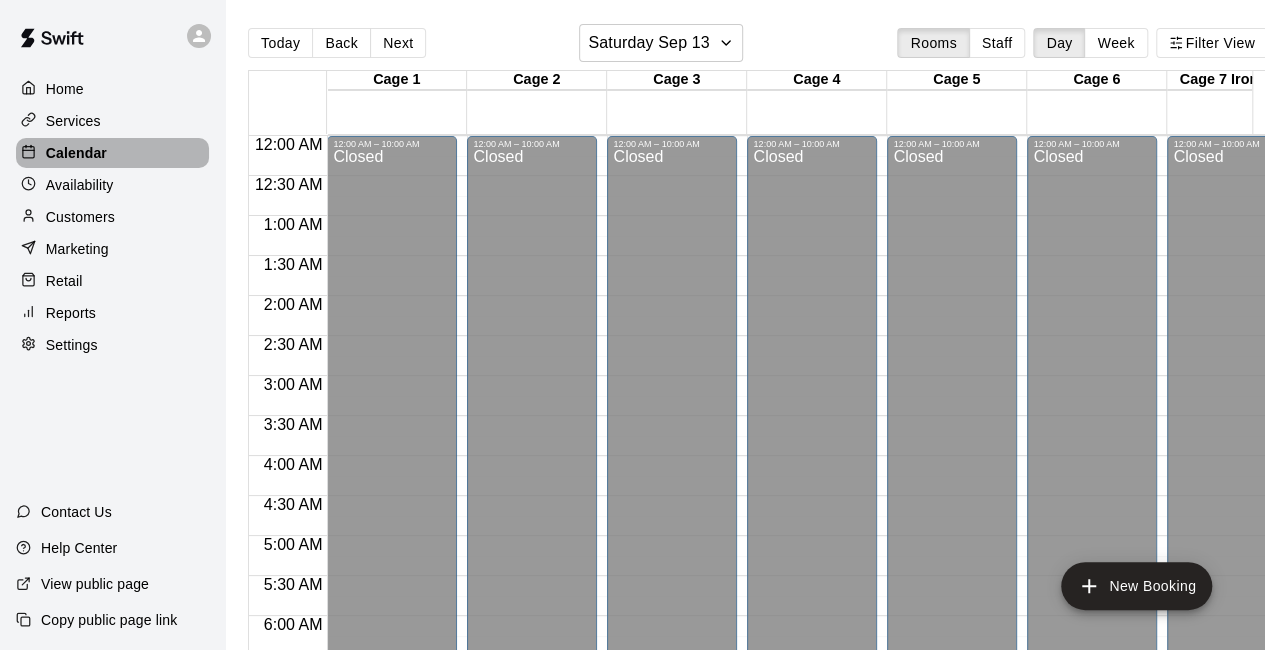 click on "Calendar" at bounding box center [76, 153] 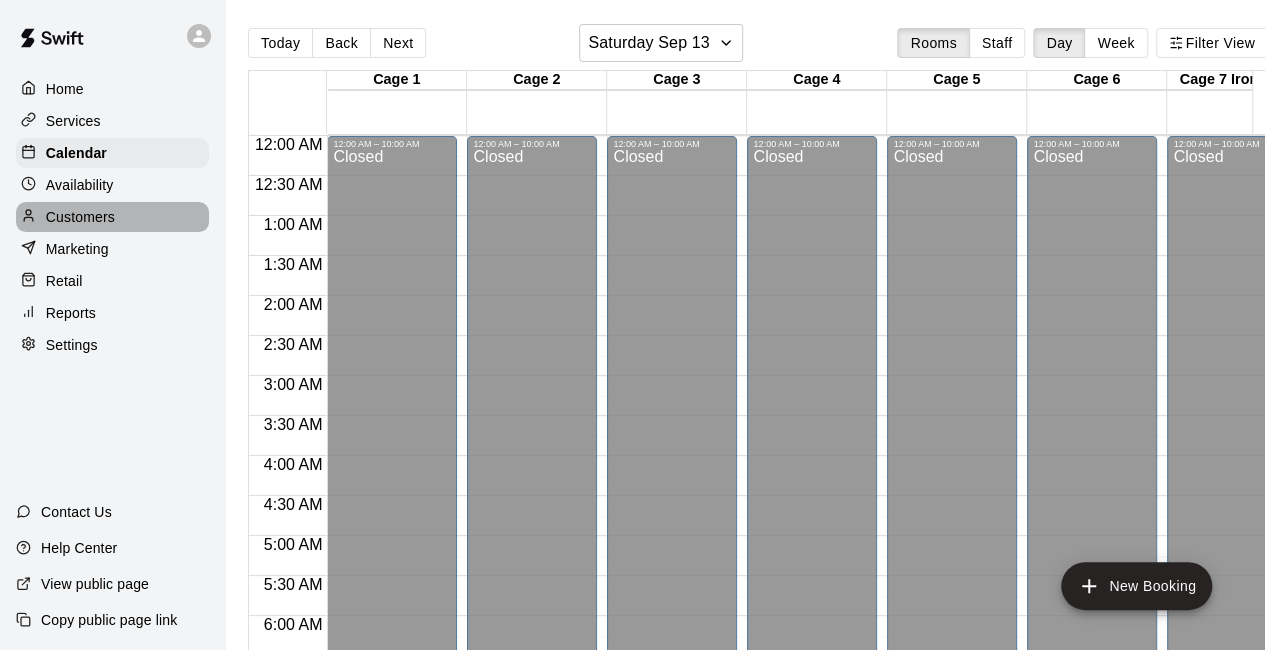 click on "Customers" at bounding box center [80, 217] 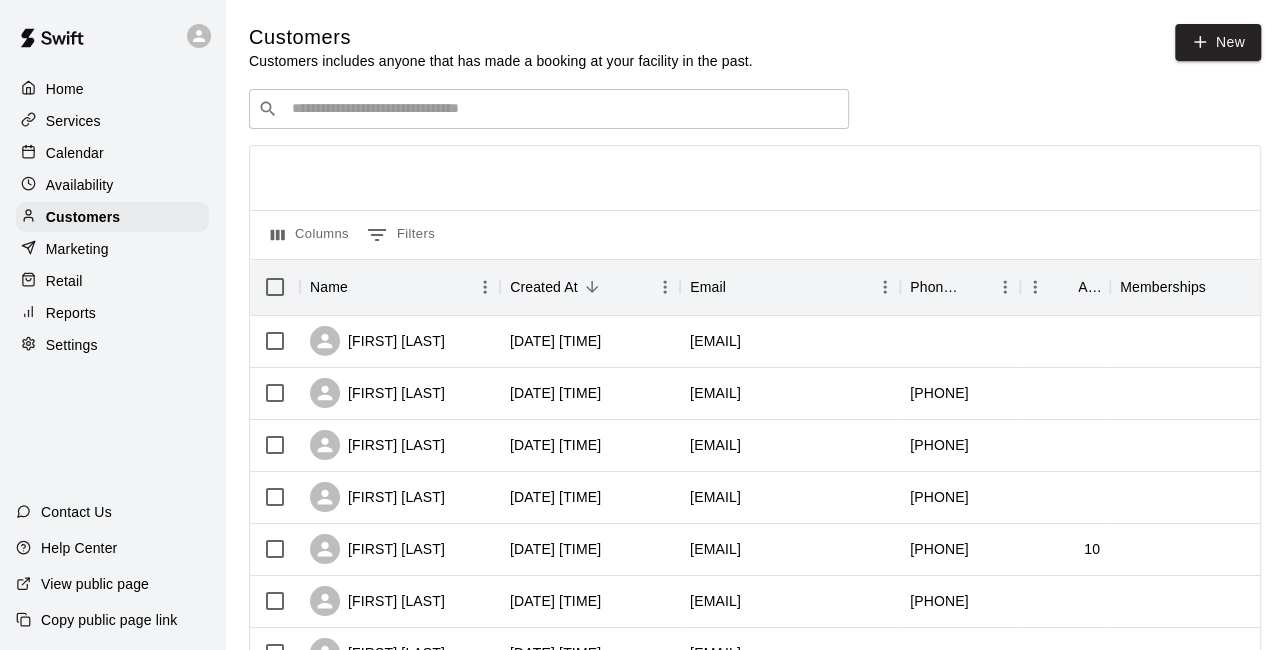 click at bounding box center (563, 109) 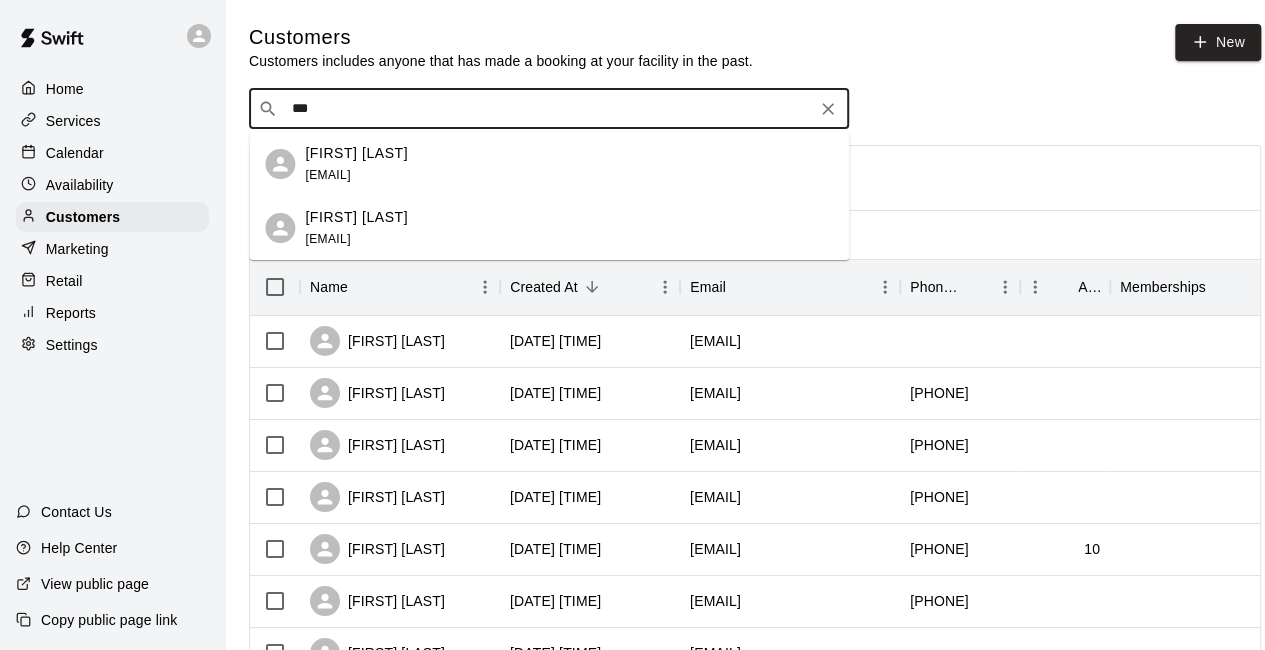 type on "***" 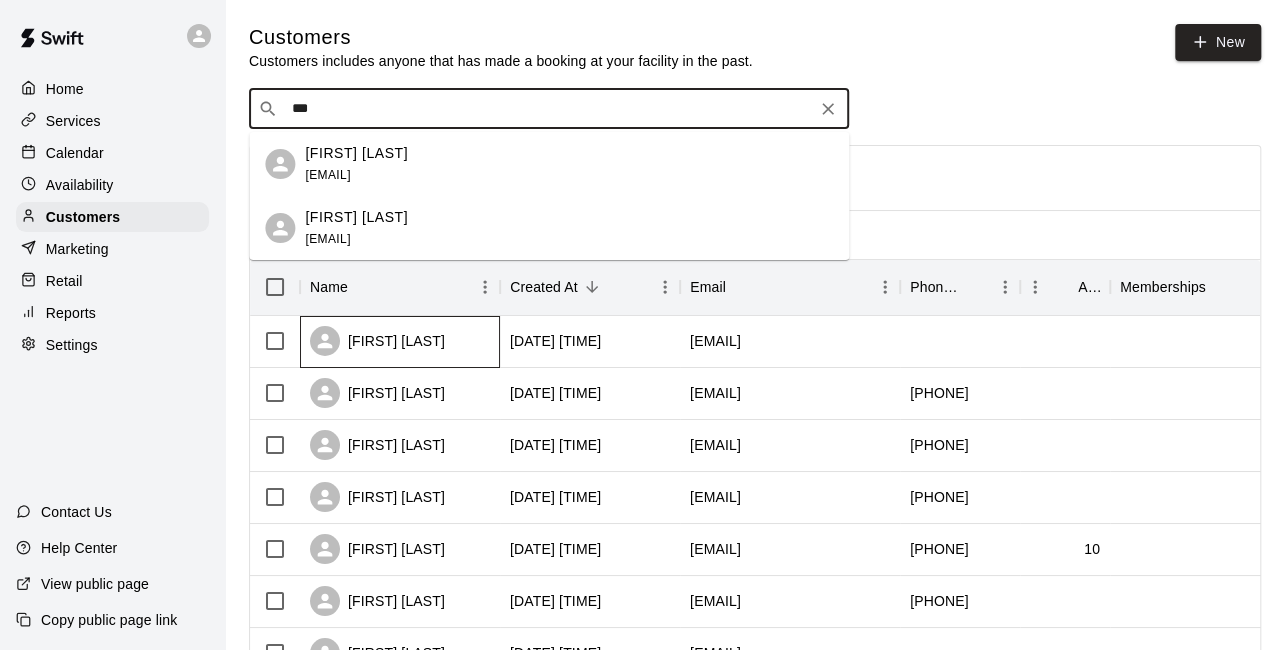 click on "[FIRST] [LAST]" at bounding box center (400, 342) 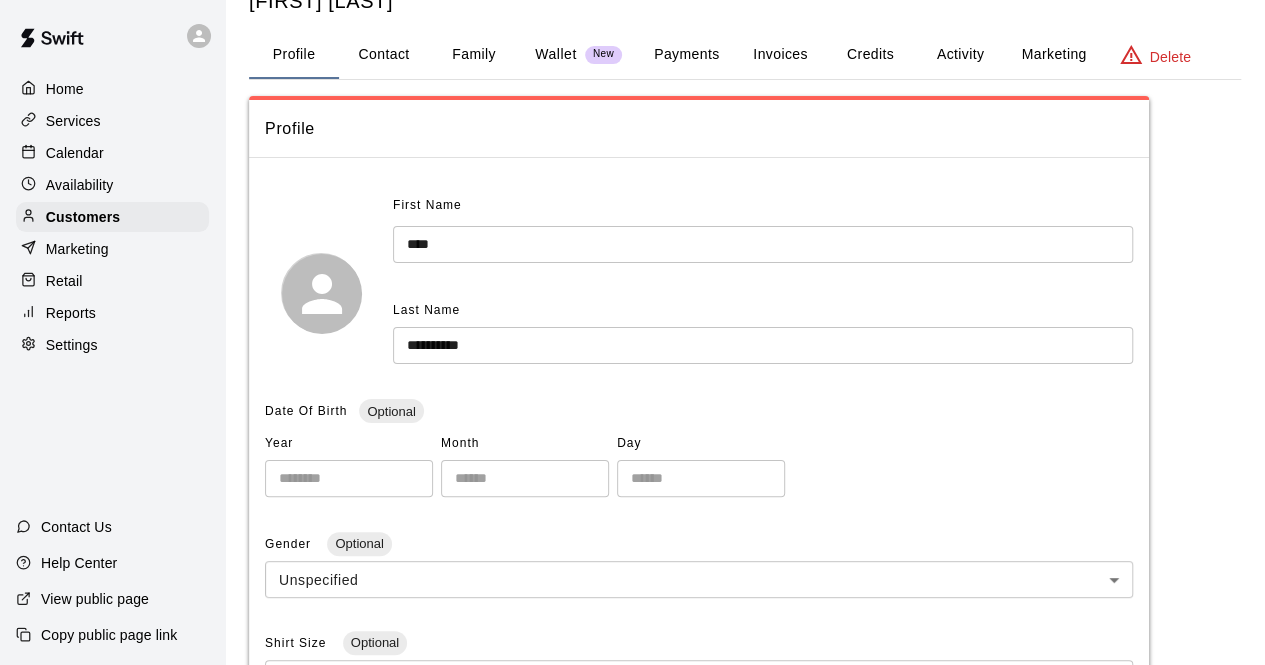 scroll, scrollTop: 0, scrollLeft: 0, axis: both 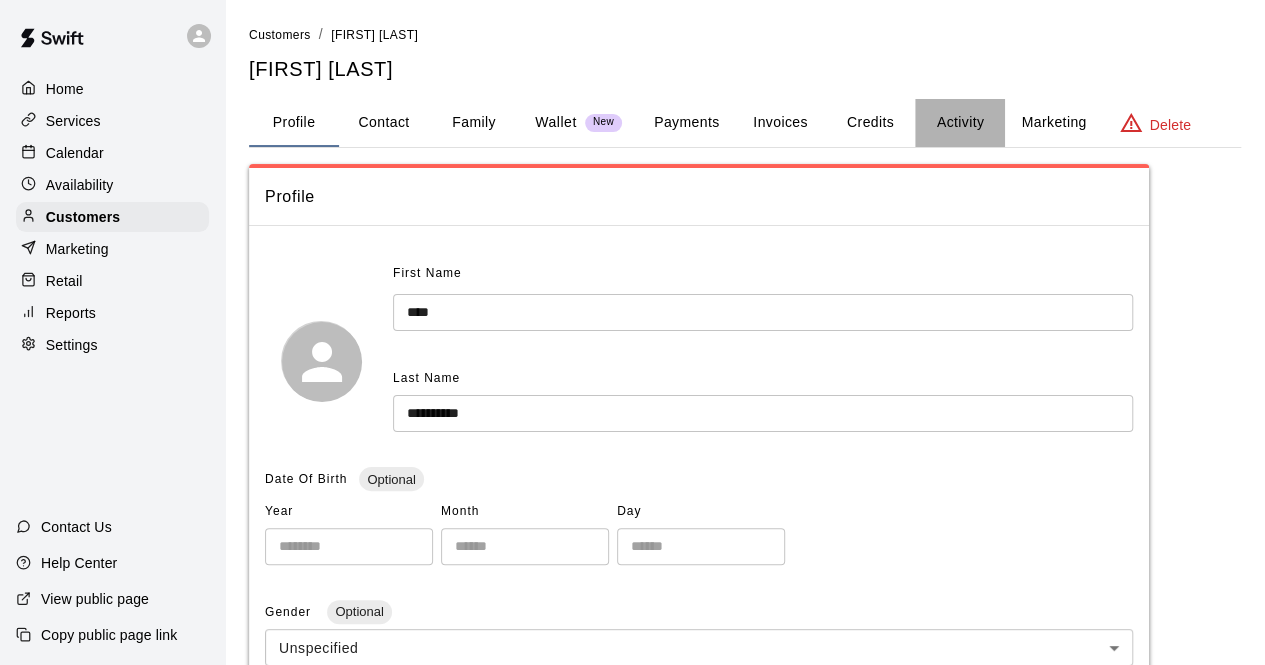 click on "Activity" at bounding box center (960, 123) 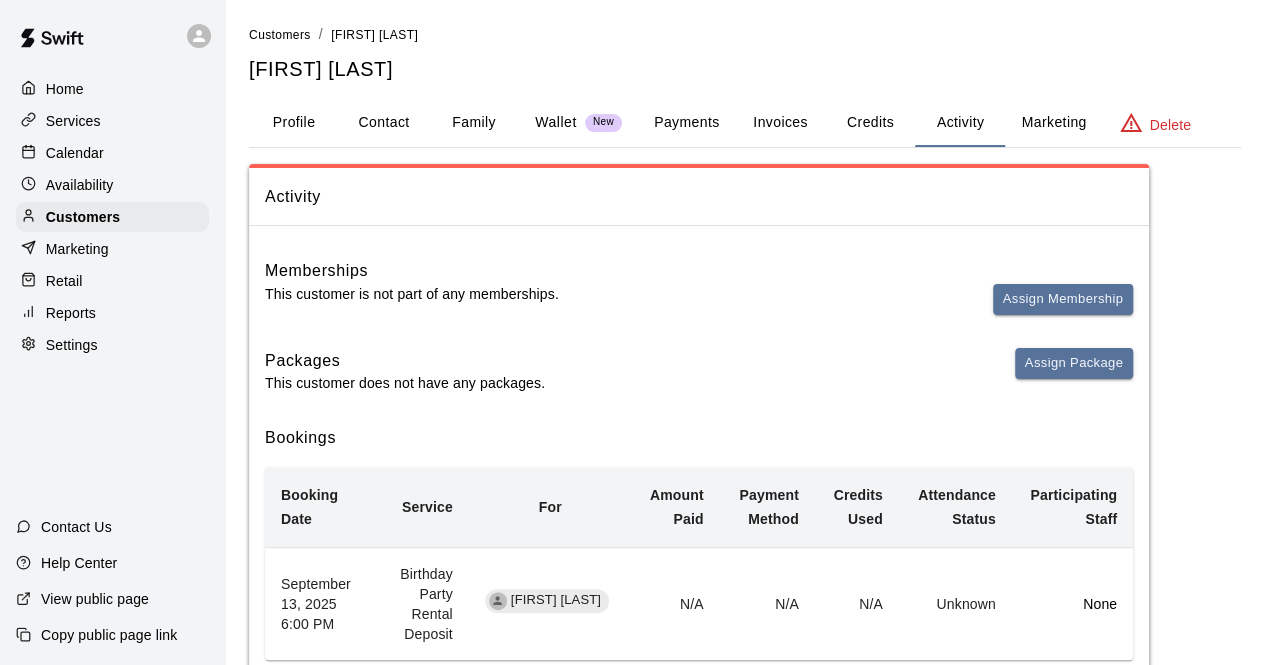 scroll, scrollTop: 110, scrollLeft: 0, axis: vertical 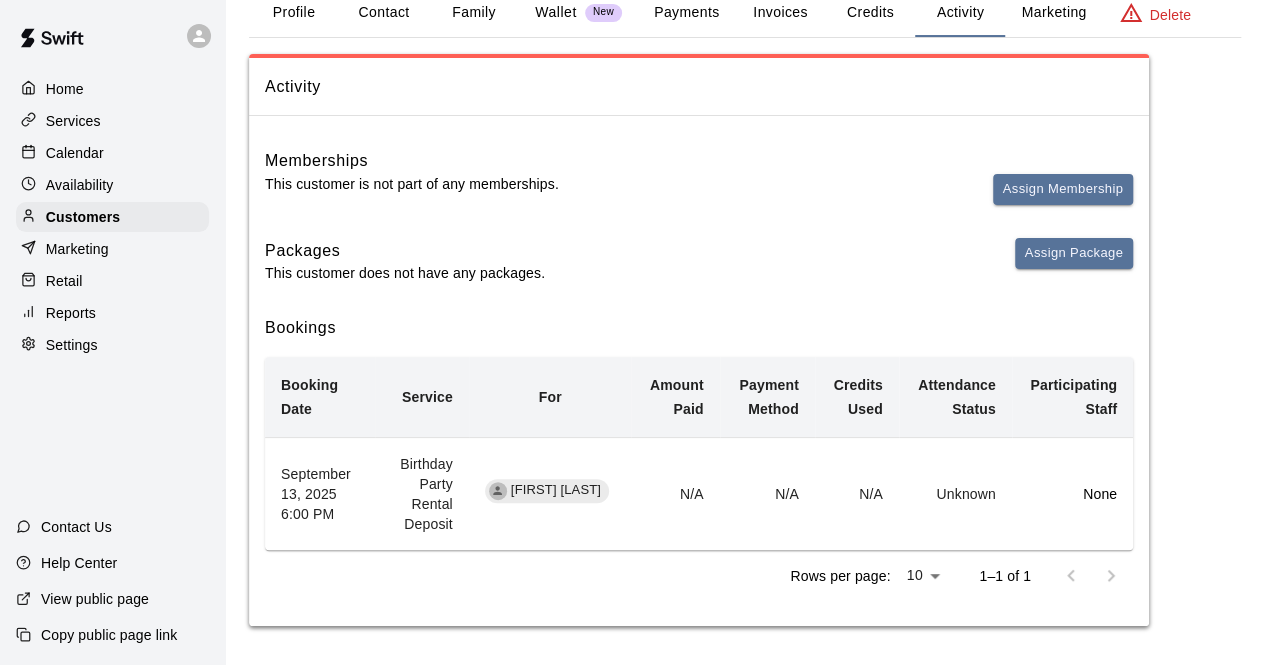 click on "Invoices" at bounding box center (780, 13) 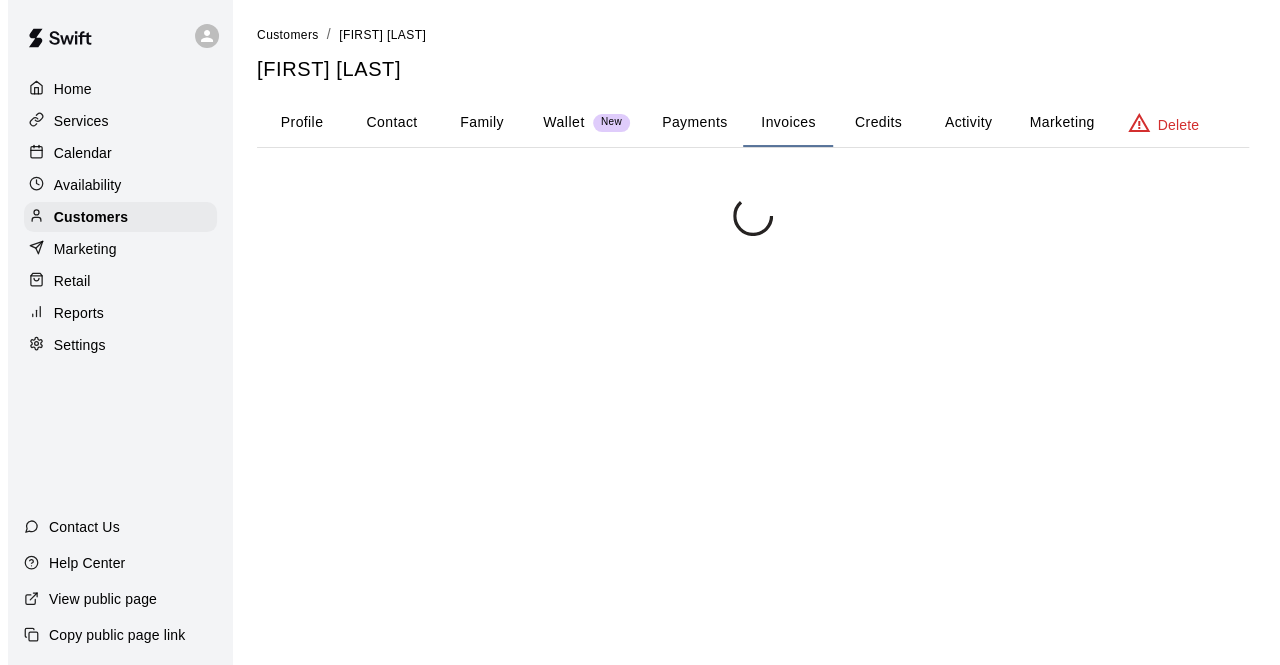 scroll, scrollTop: 0, scrollLeft: 0, axis: both 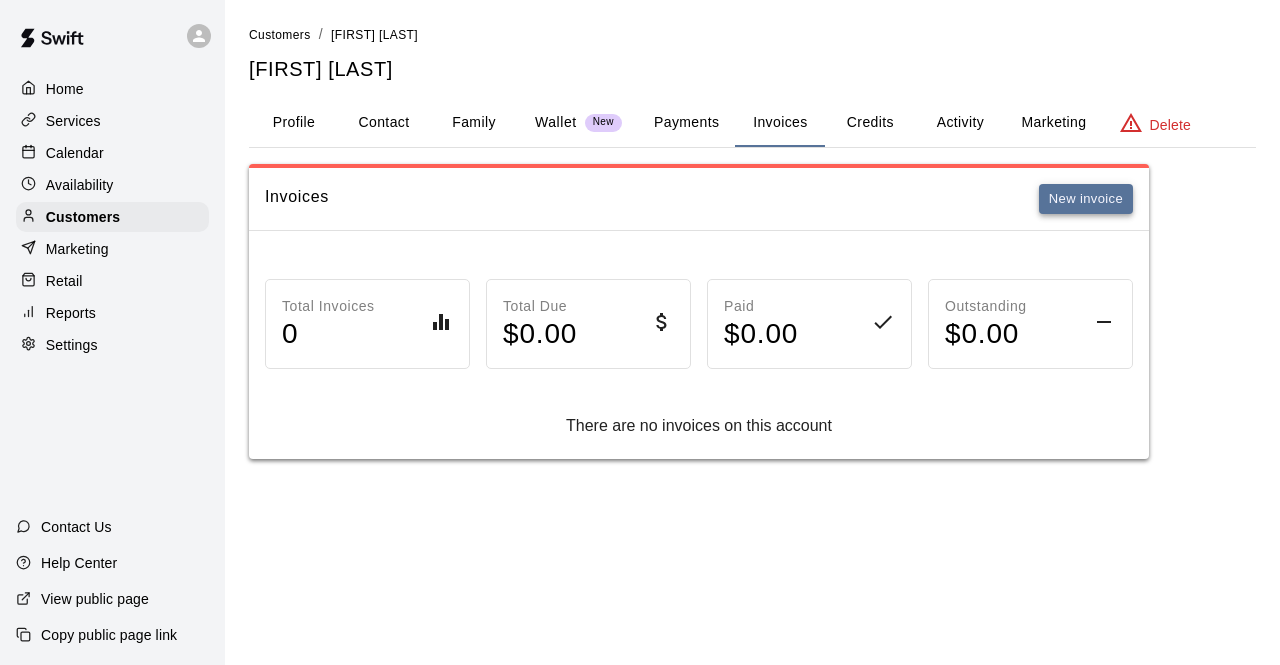 click on "New invoice" at bounding box center [1086, 199] 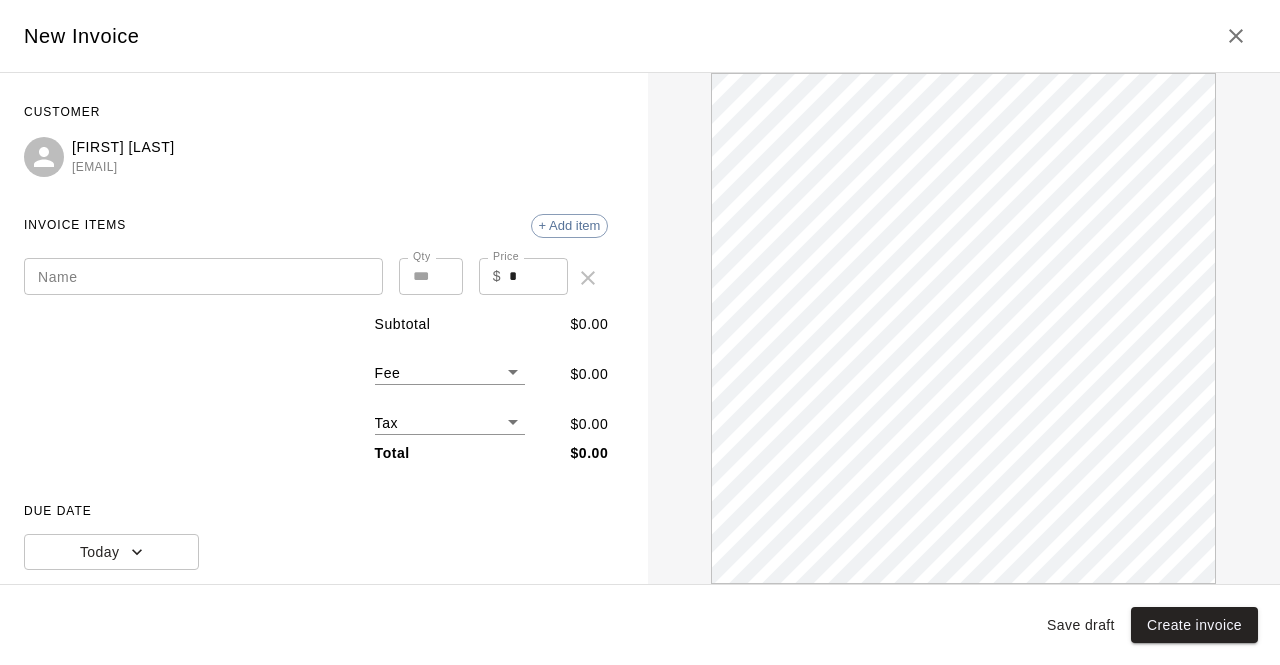 scroll, scrollTop: 0, scrollLeft: 0, axis: both 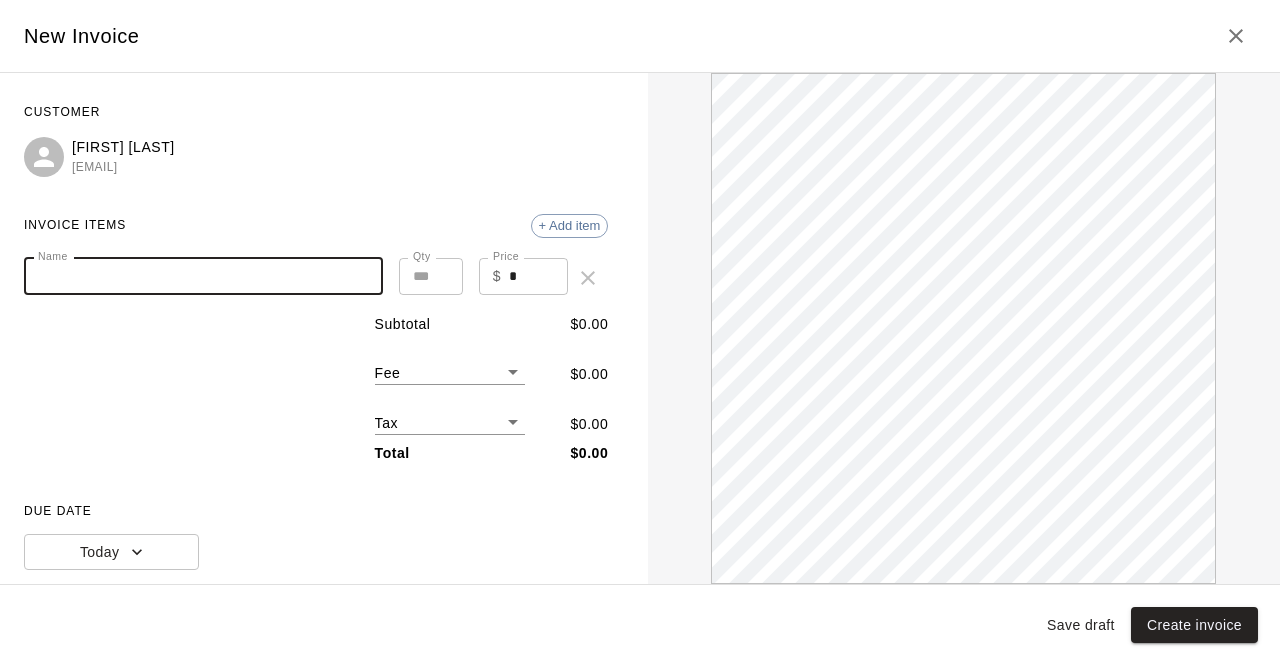 click on "Name" at bounding box center [203, 276] 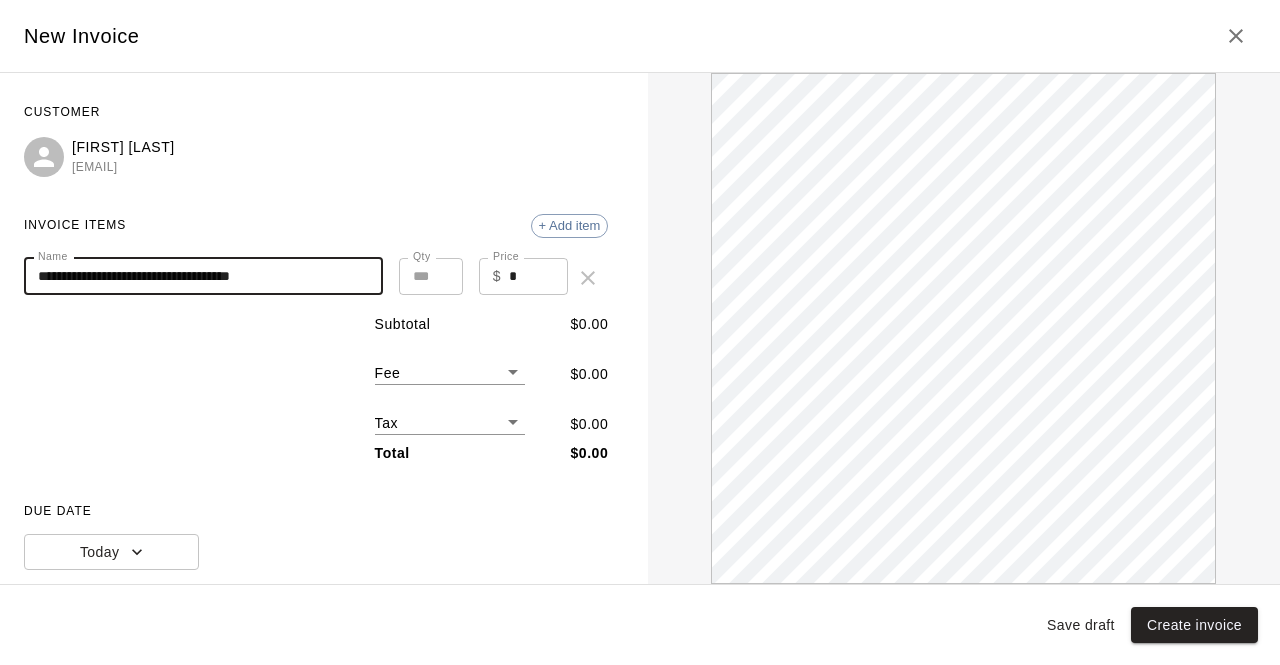 scroll, scrollTop: 0, scrollLeft: 0, axis: both 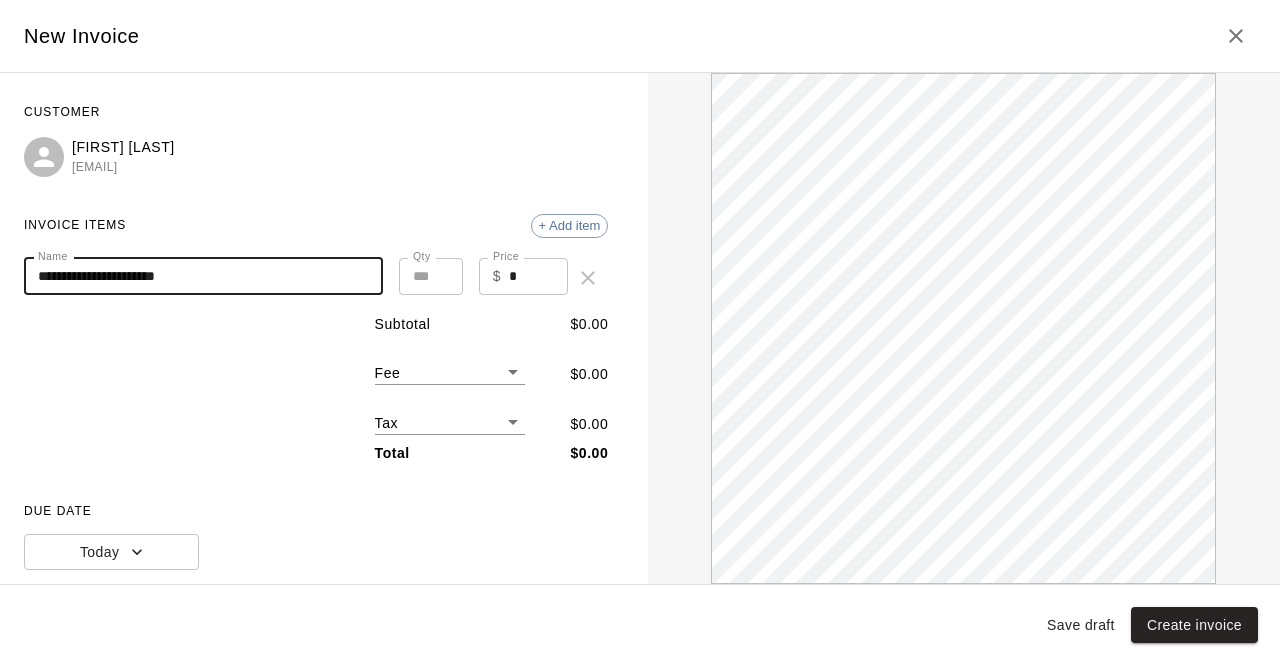 click on "**********" at bounding box center [203, 276] 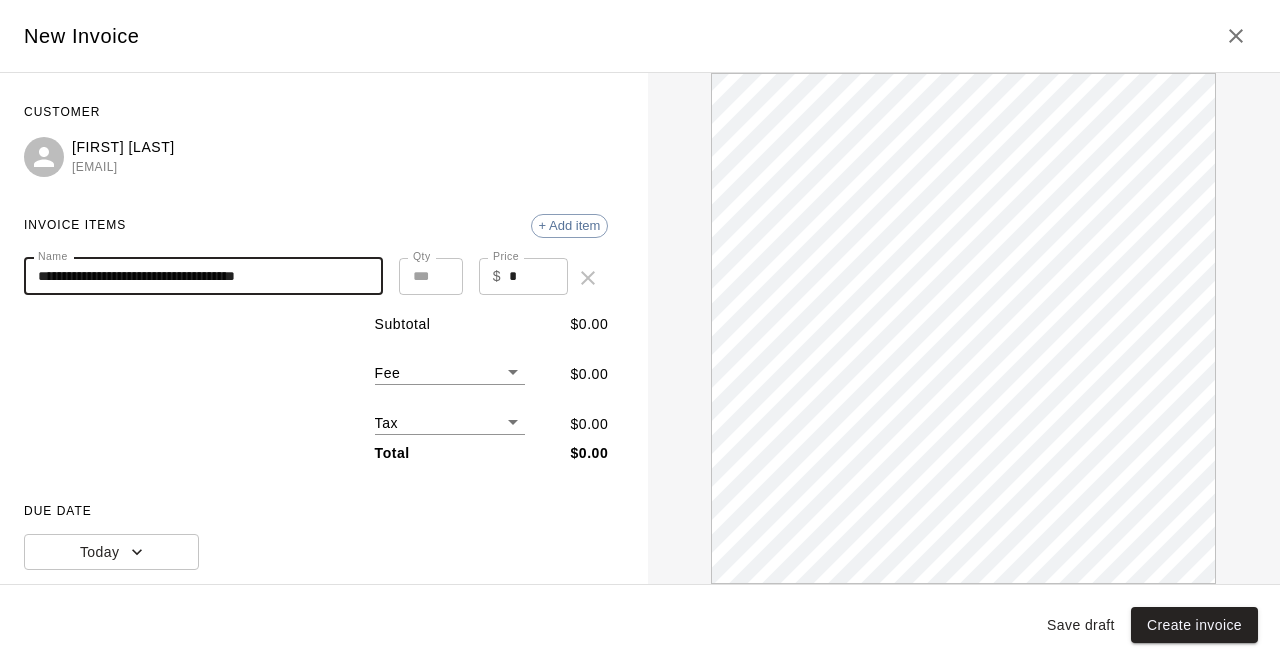 scroll, scrollTop: 0, scrollLeft: 0, axis: both 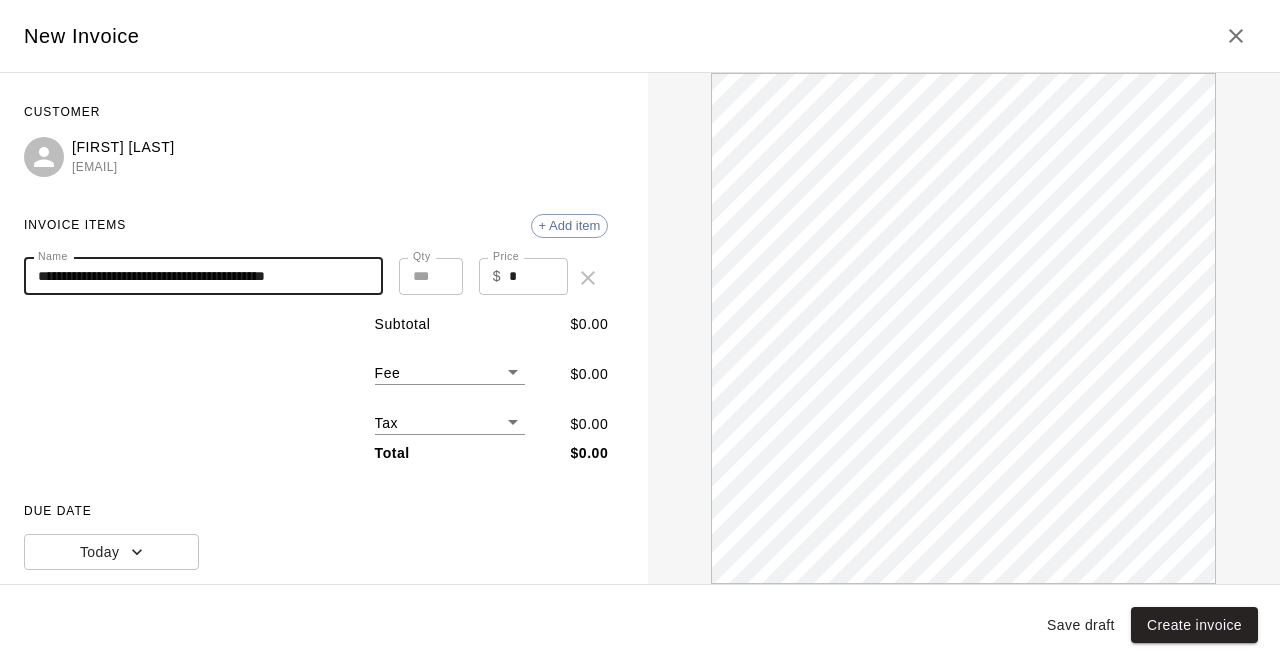 type on "**********" 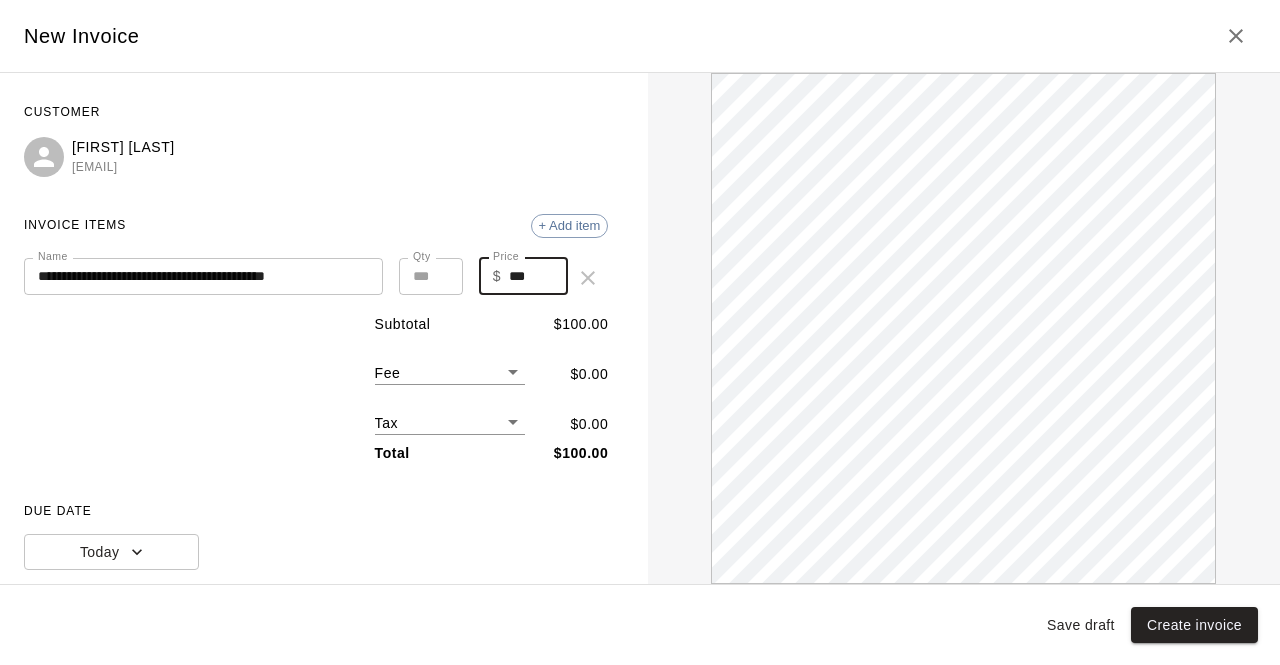 scroll, scrollTop: 0, scrollLeft: 0, axis: both 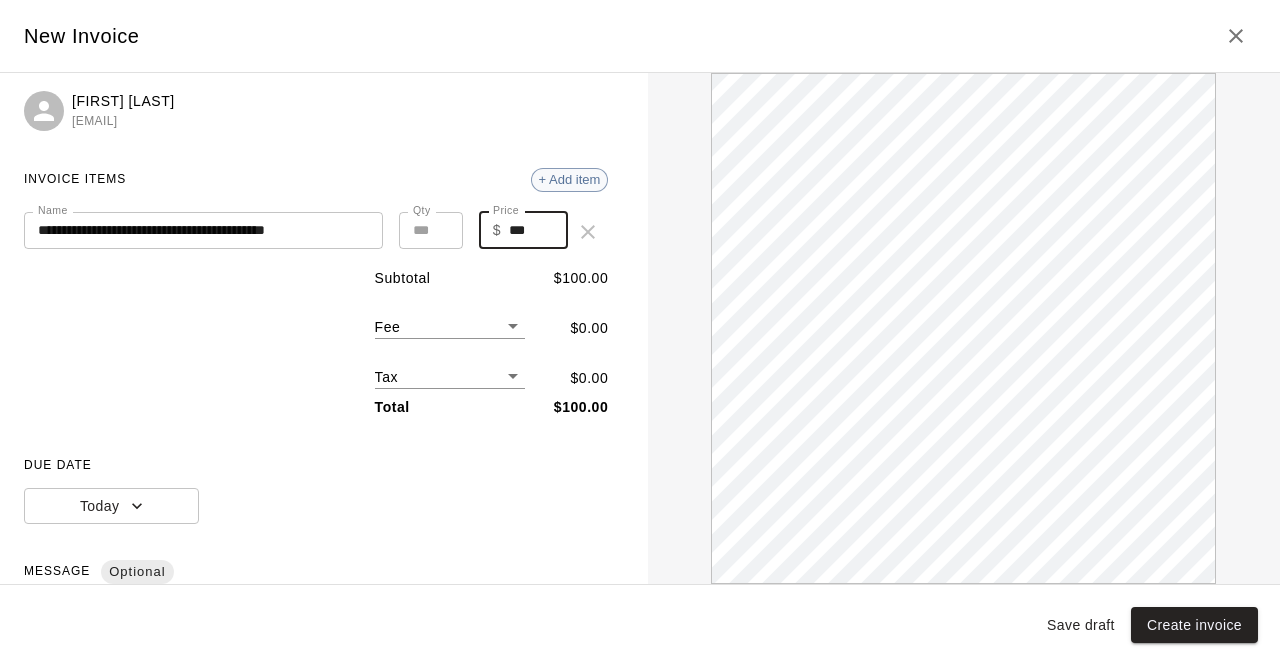 type on "***" 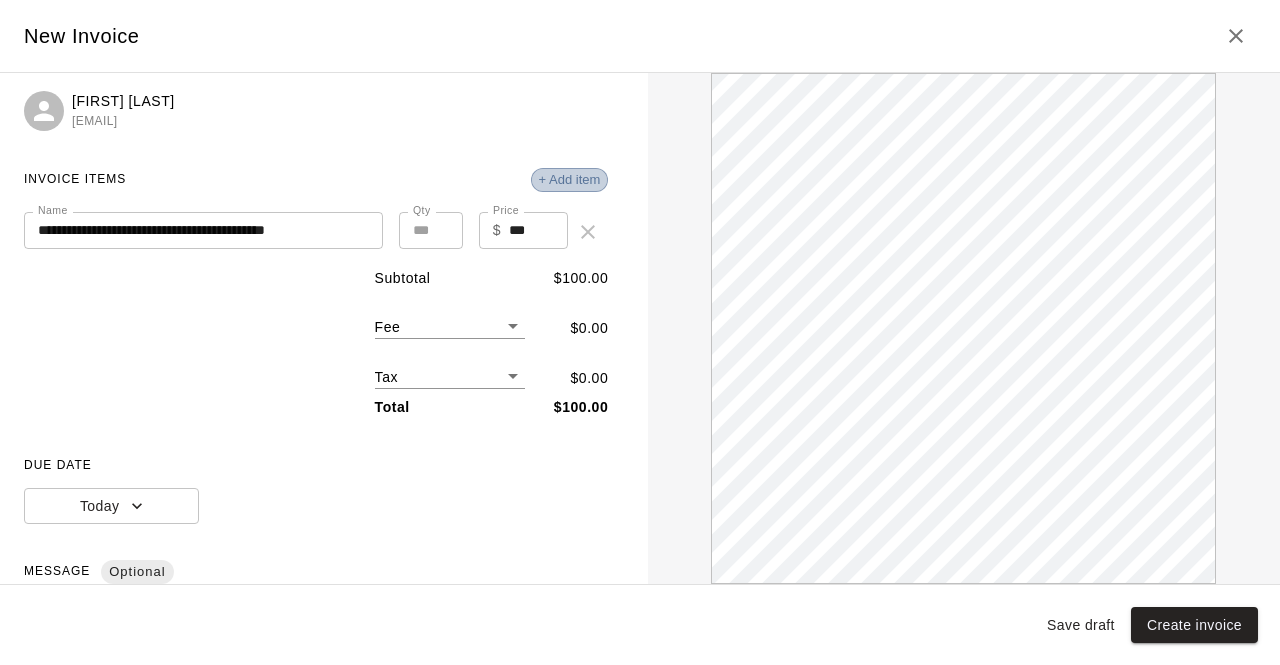click on "+ Add item" at bounding box center (570, 179) 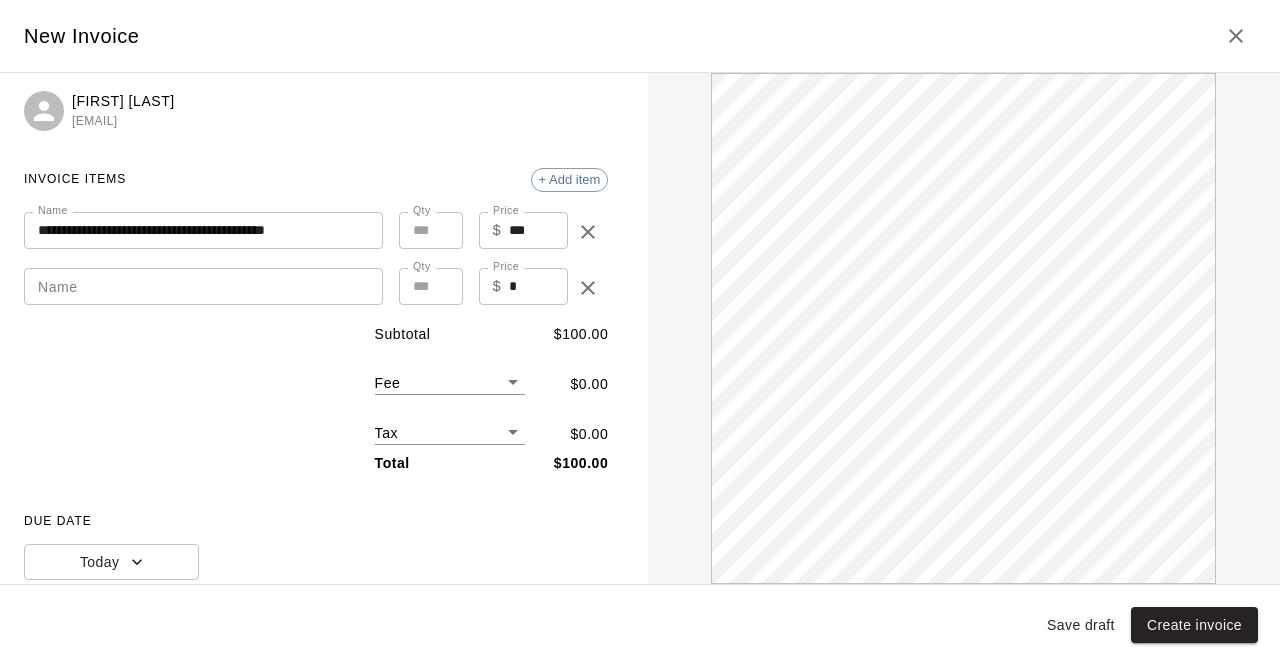 scroll, scrollTop: 0, scrollLeft: 0, axis: both 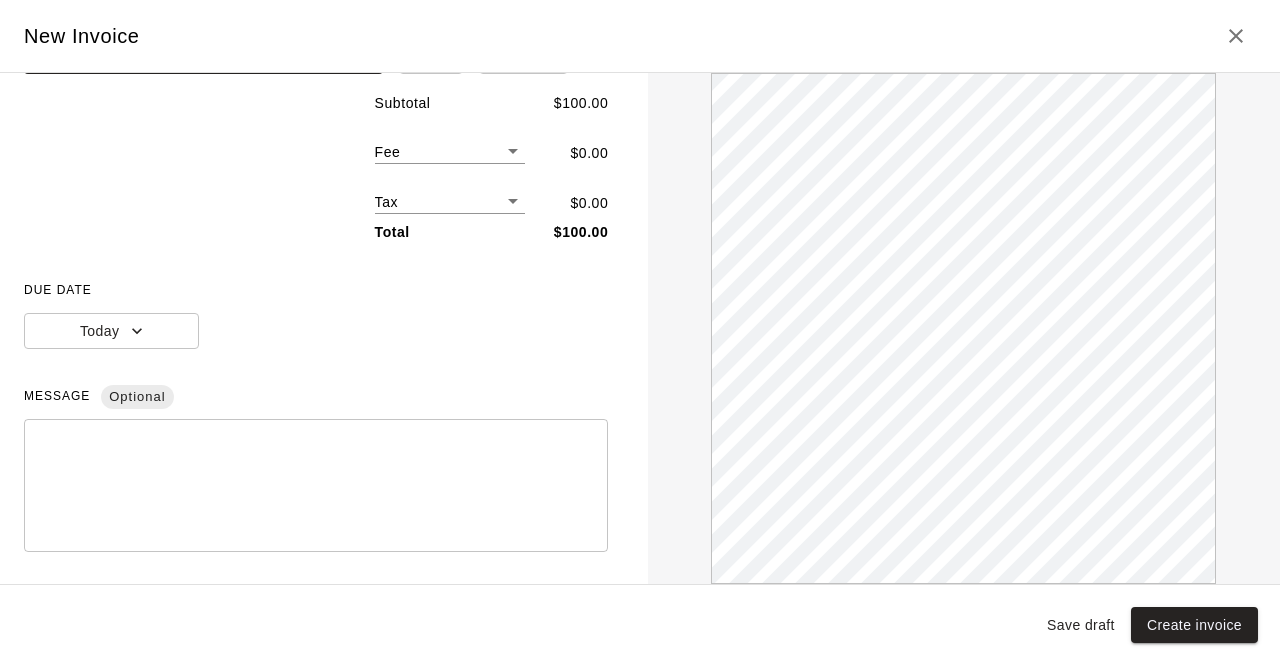 type on "**********" 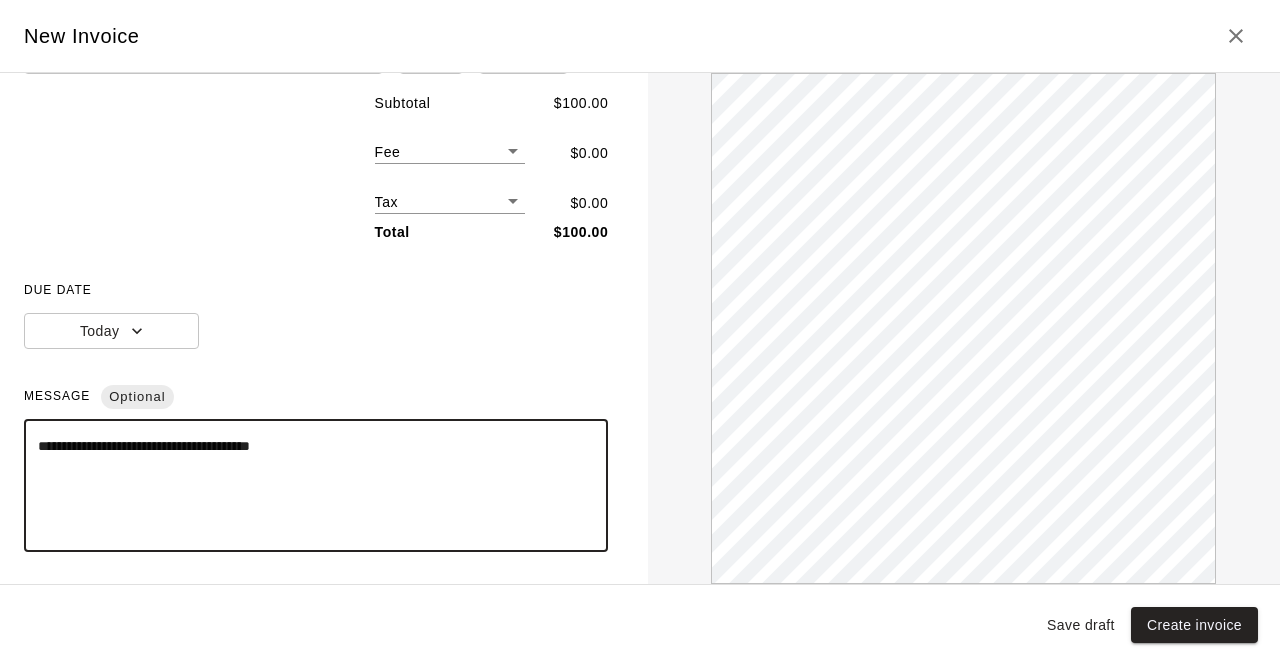 scroll, scrollTop: 0, scrollLeft: 0, axis: both 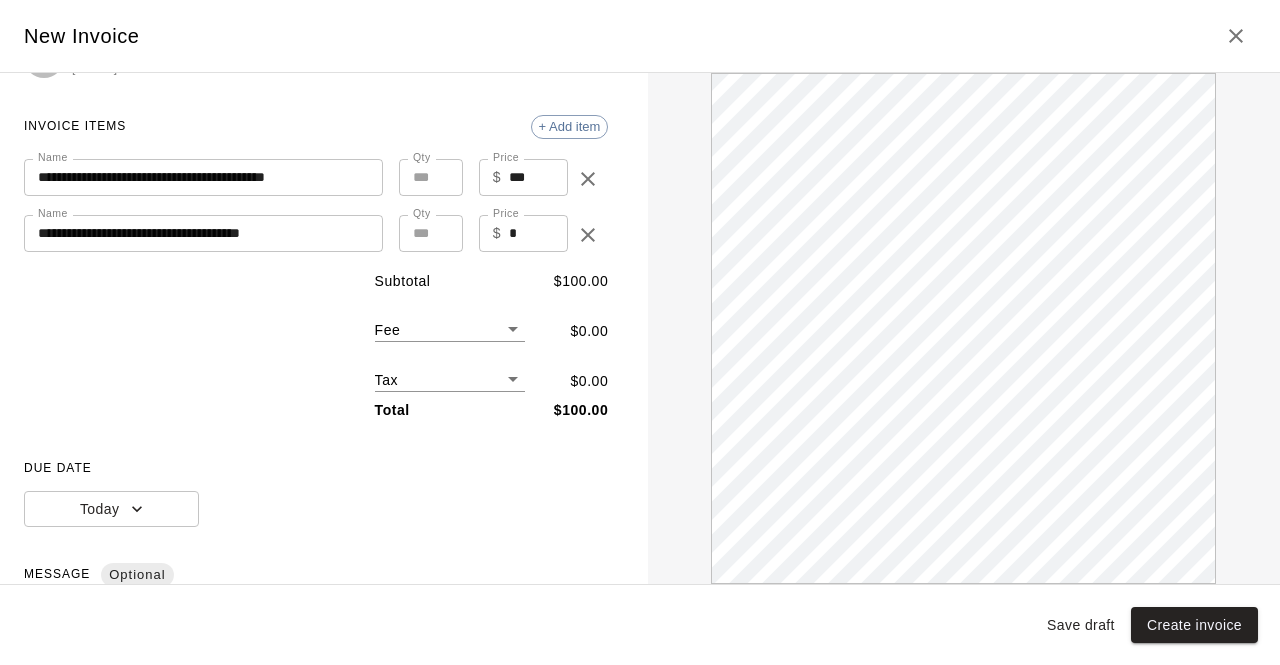 click 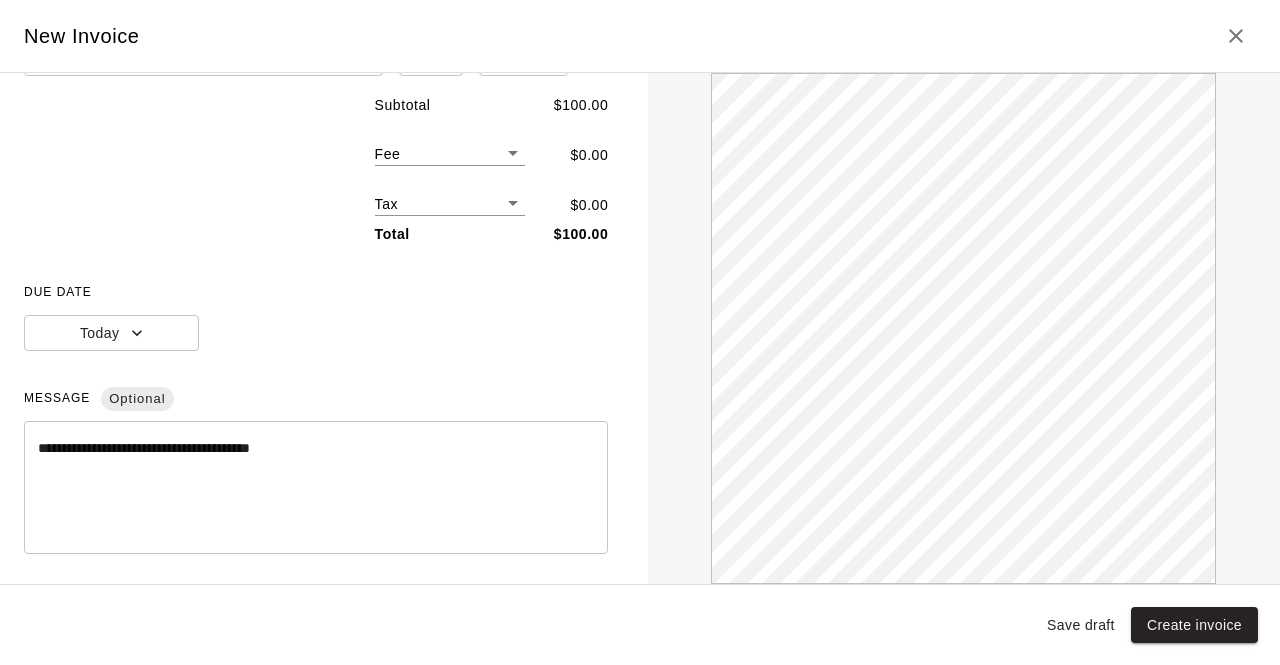 scroll, scrollTop: 221, scrollLeft: 0, axis: vertical 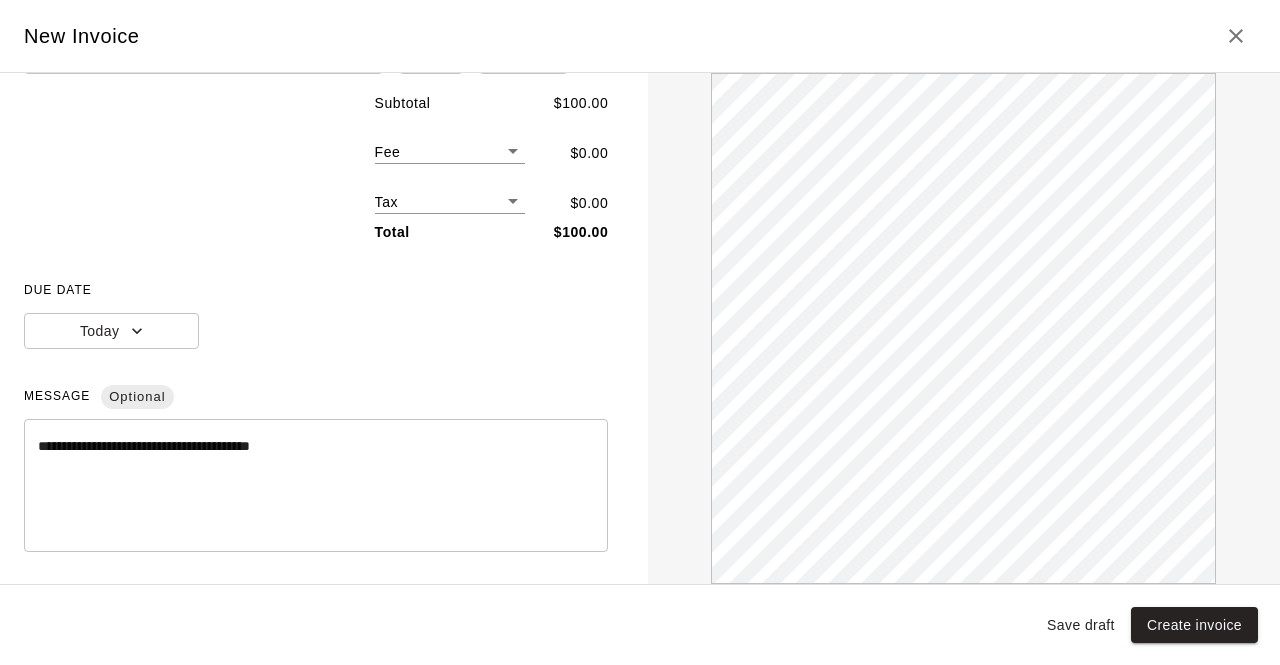 click on "**********" at bounding box center [308, 486] 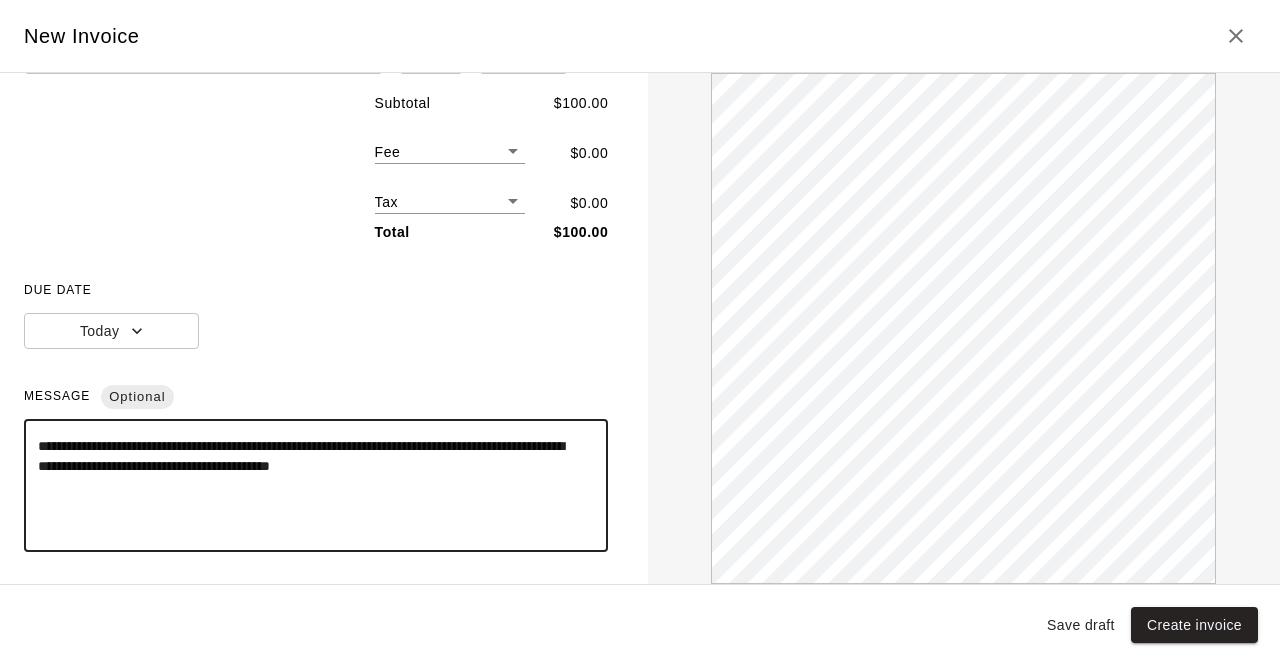 scroll, scrollTop: 0, scrollLeft: 0, axis: both 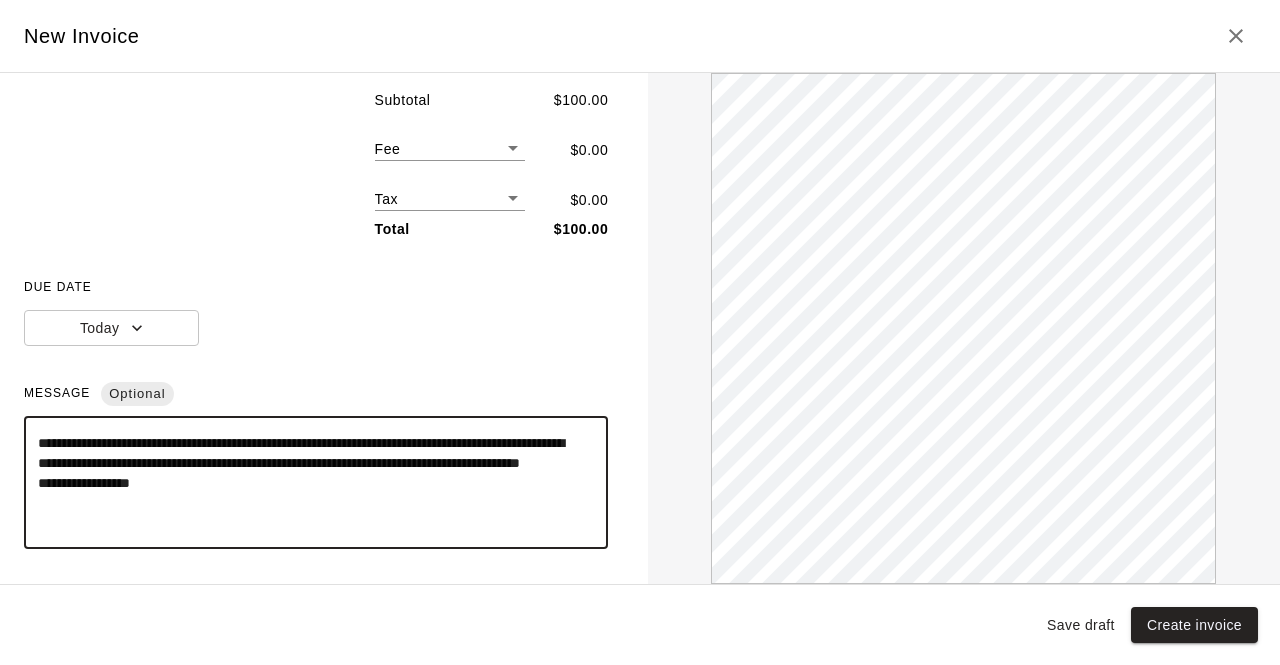 click on "**********" at bounding box center (308, 483) 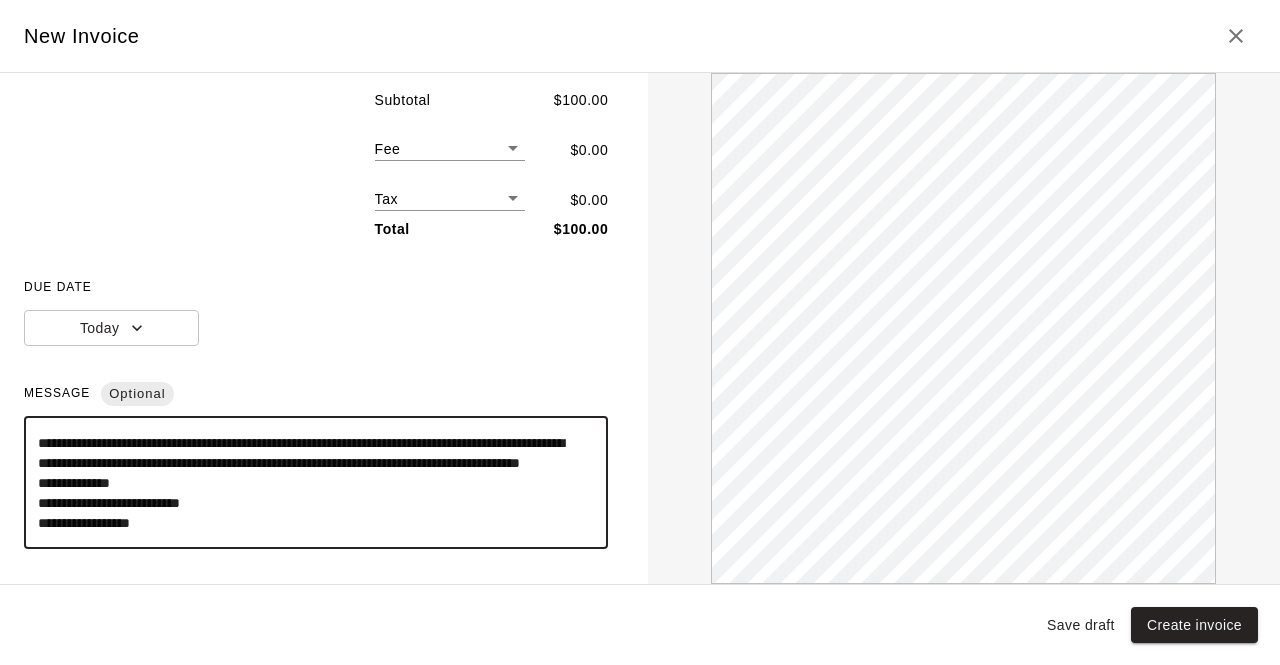 scroll, scrollTop: 0, scrollLeft: 0, axis: both 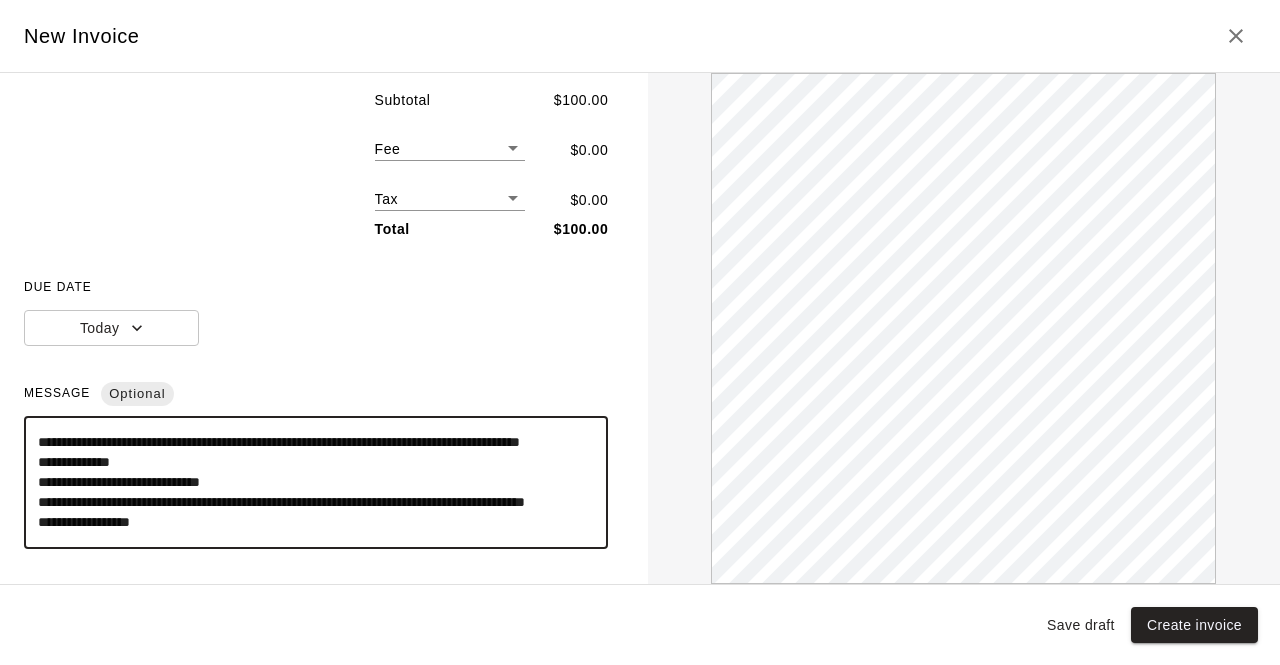 click on "**********" at bounding box center (308, 483) 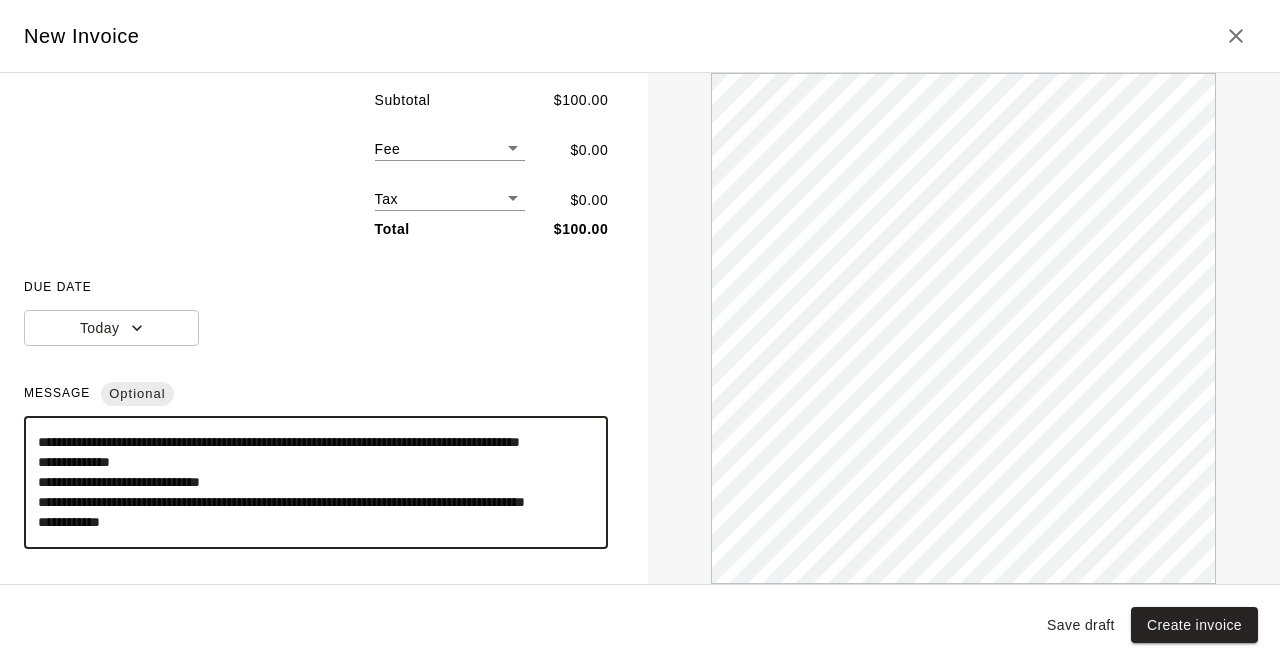 scroll, scrollTop: 0, scrollLeft: 0, axis: both 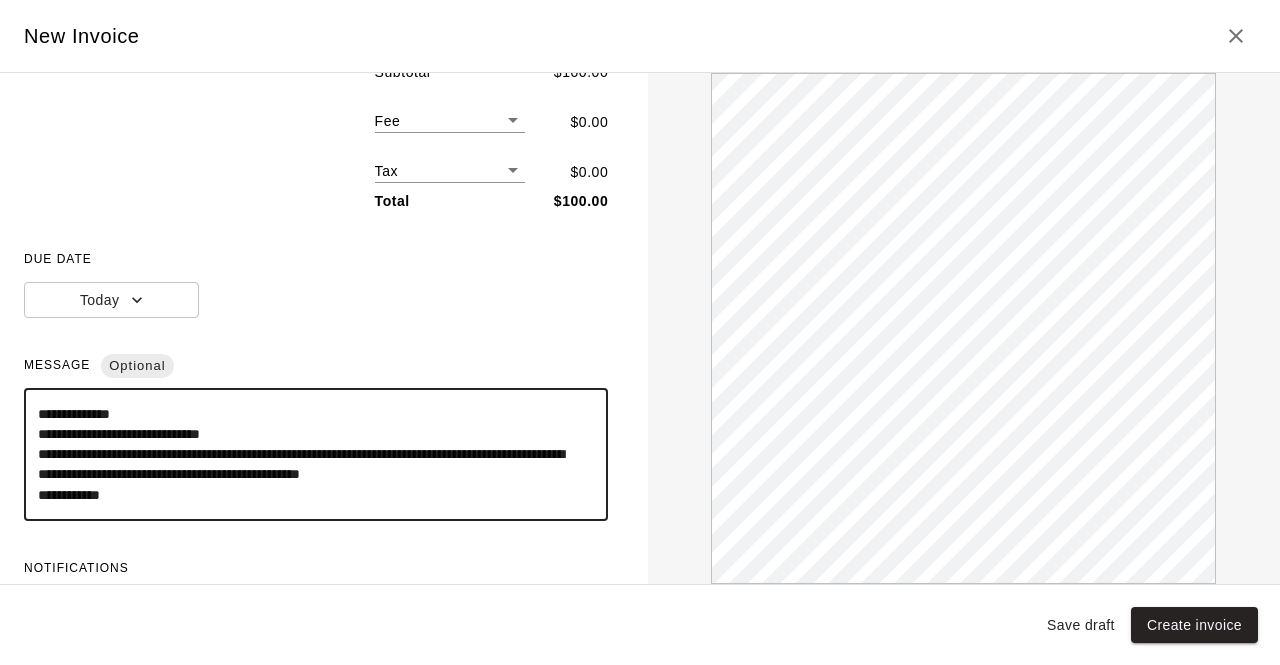 click on "**********" at bounding box center (308, 455) 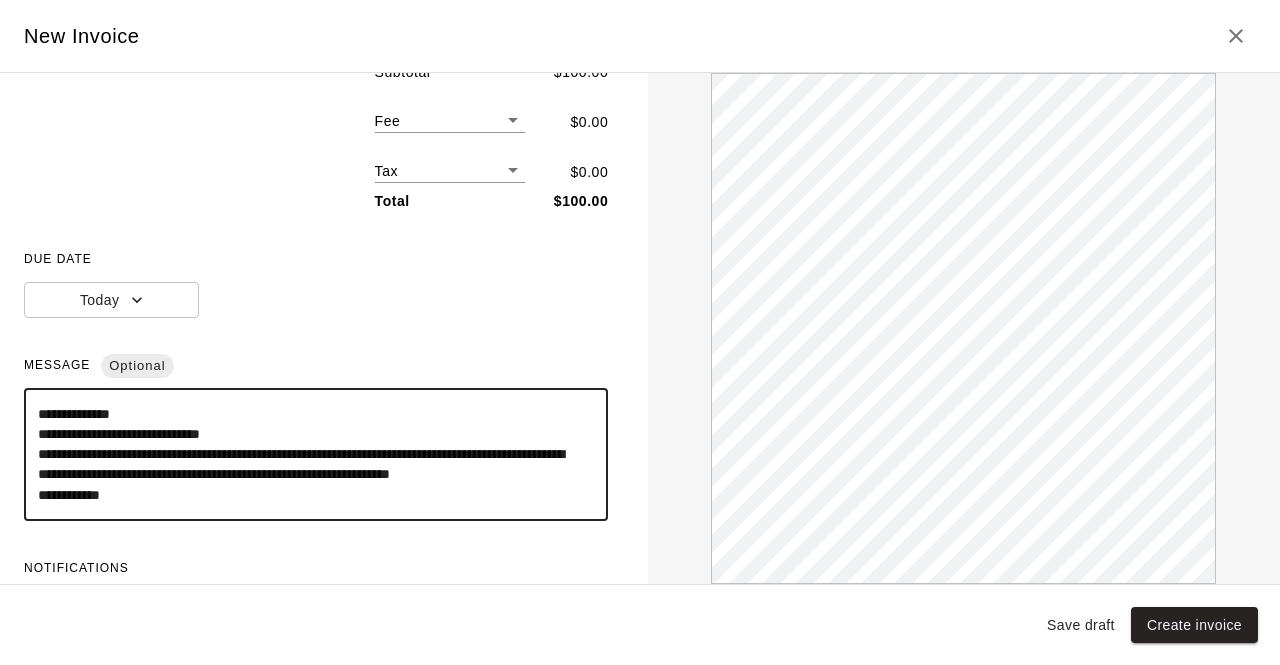 scroll, scrollTop: 0, scrollLeft: 0, axis: both 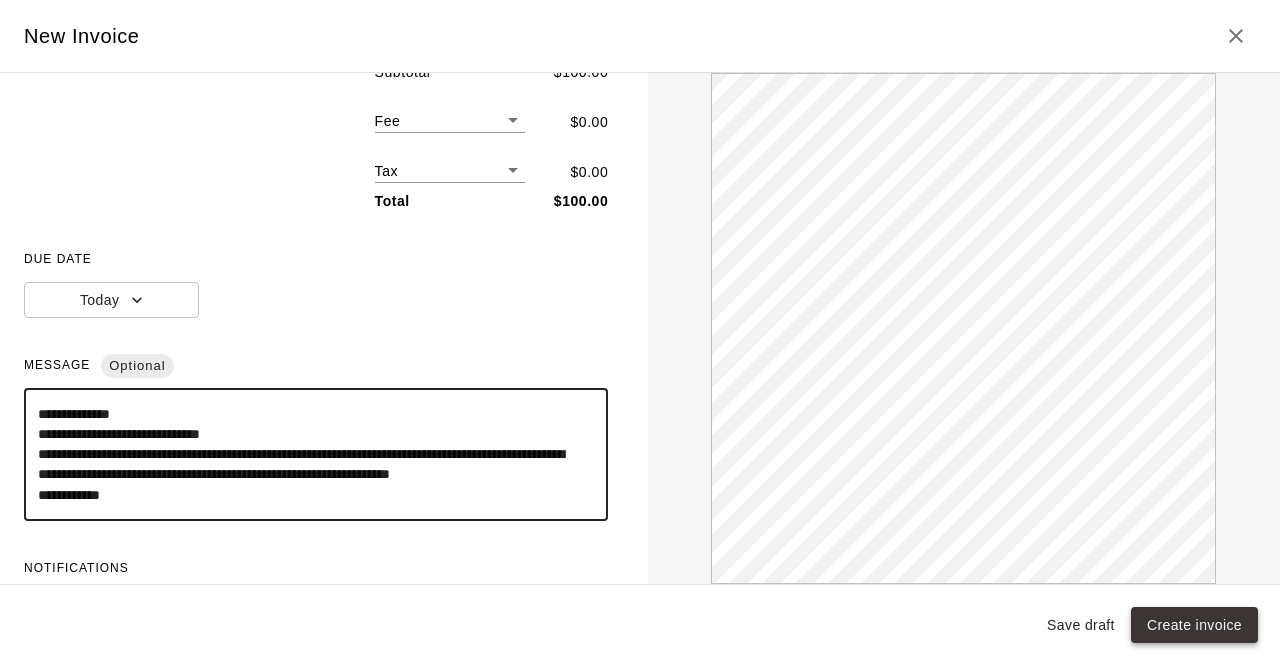 type on "**********" 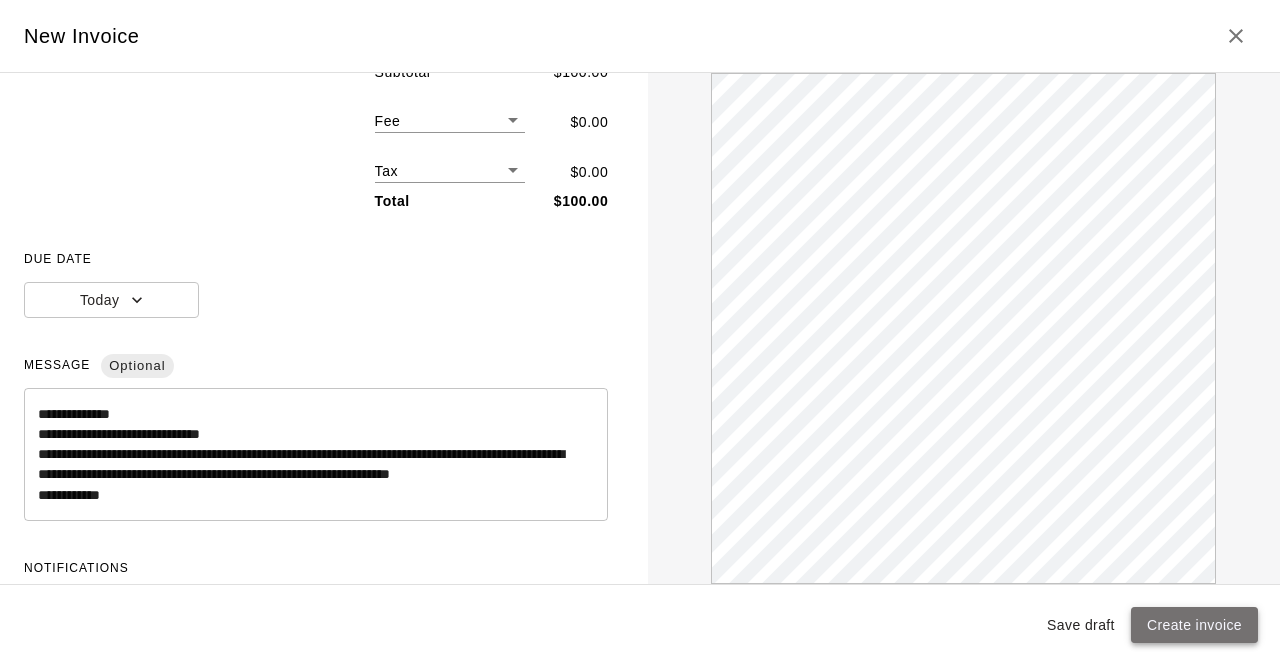 click on "Create invoice" at bounding box center [1194, 625] 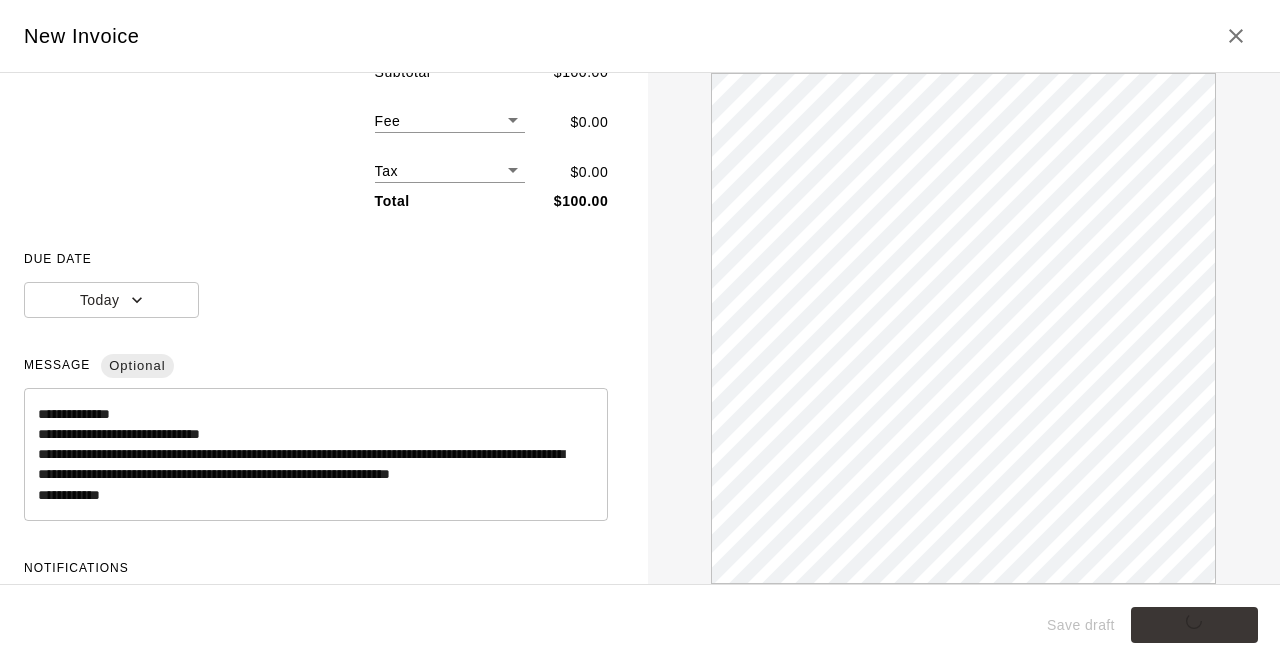 type 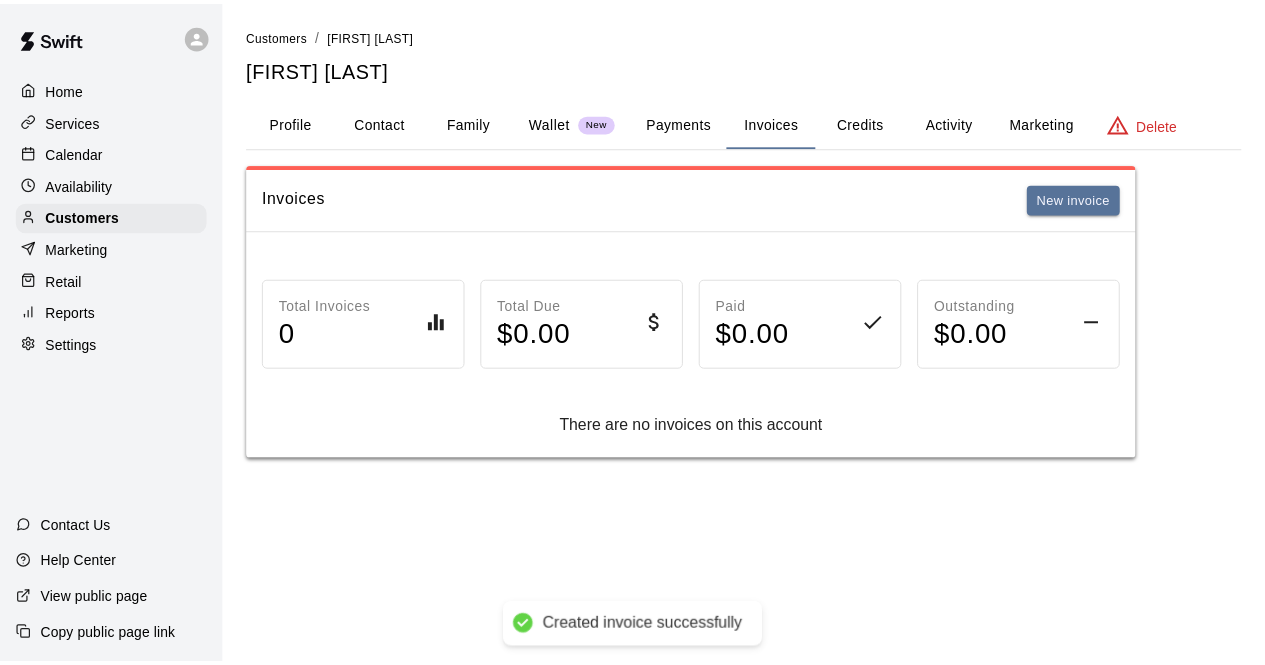 scroll, scrollTop: 0, scrollLeft: 0, axis: both 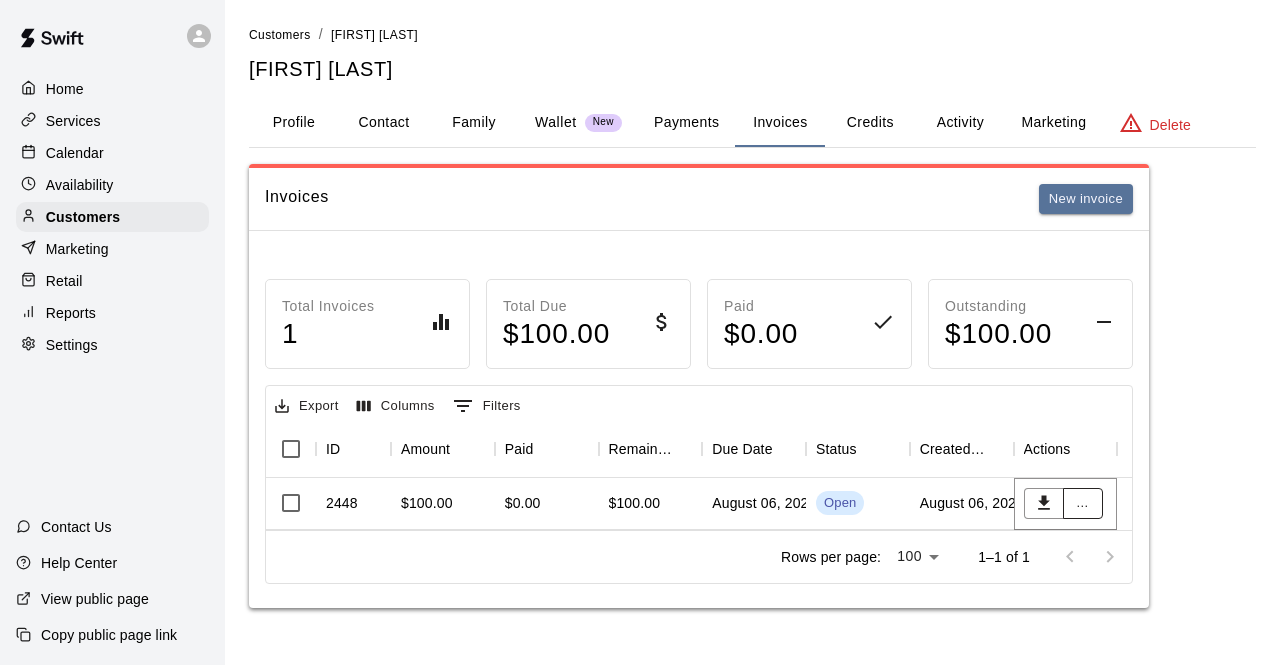 click on "..." at bounding box center (1083, 503) 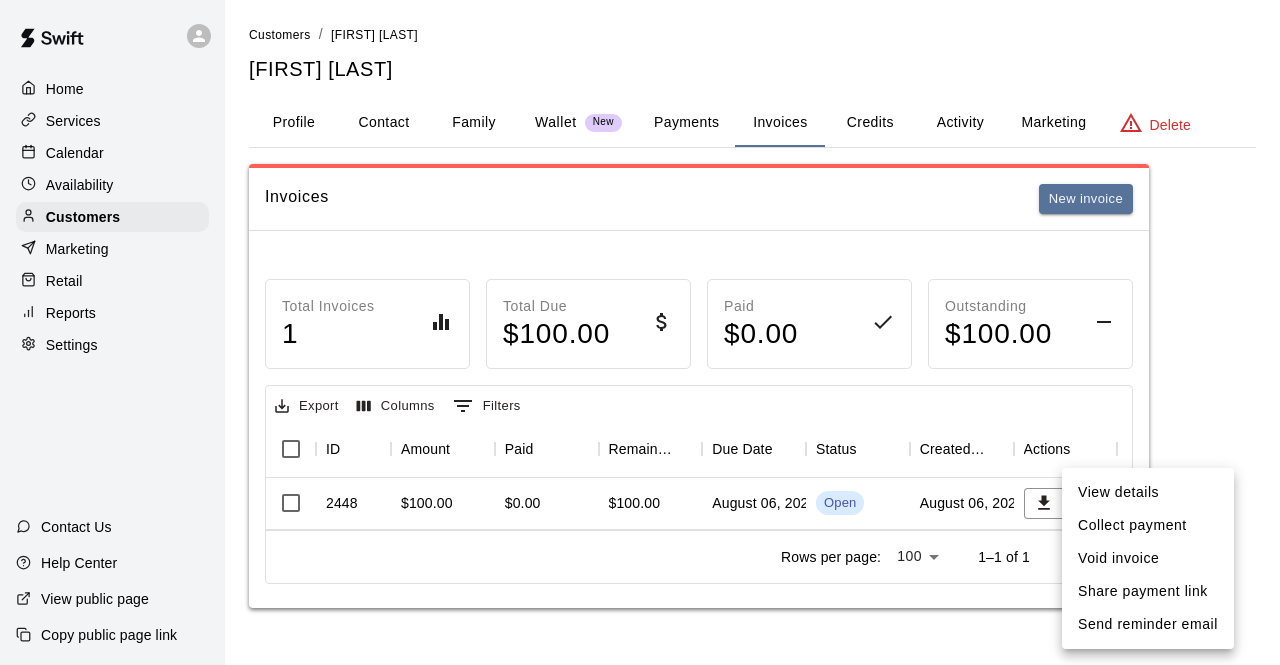 click on "Share payment link" at bounding box center (1148, 591) 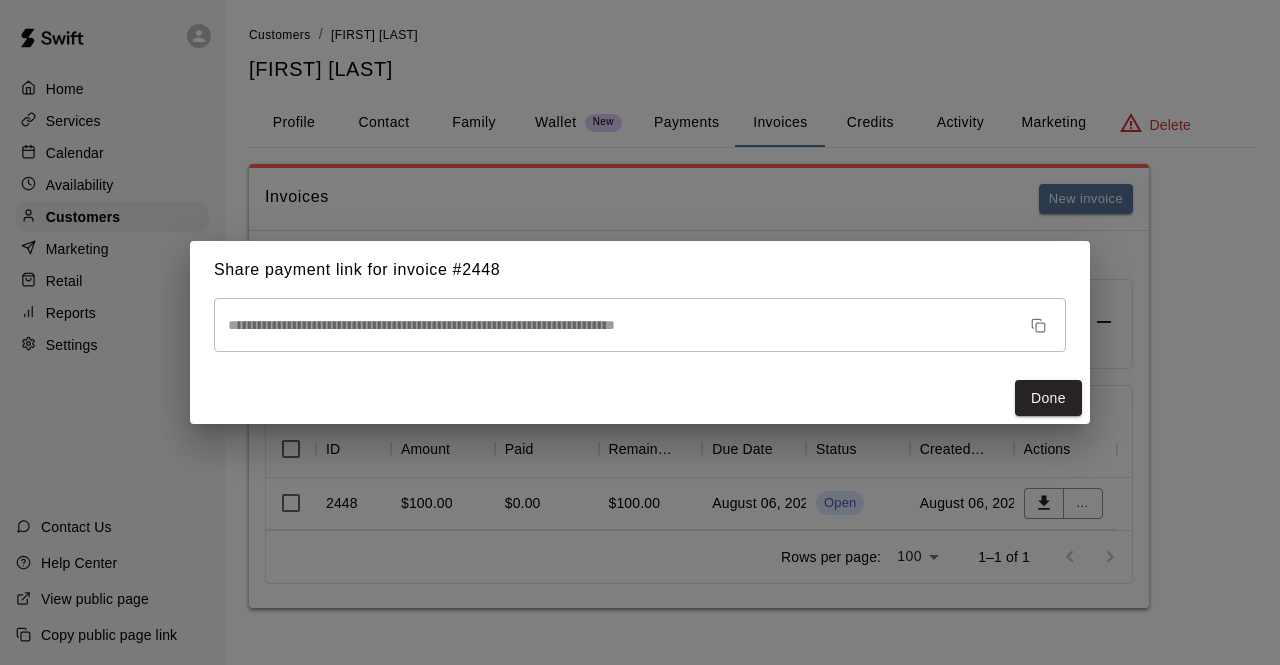 click on "**********" at bounding box center (640, 332) 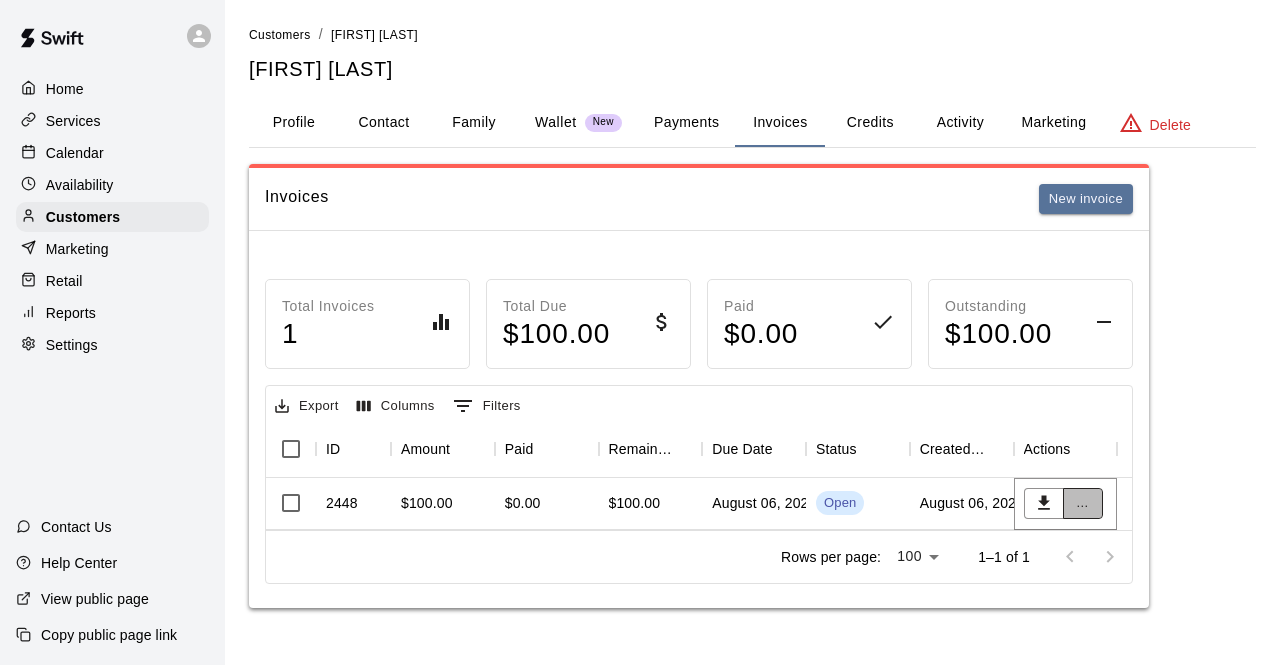 click on "..." at bounding box center [1083, 503] 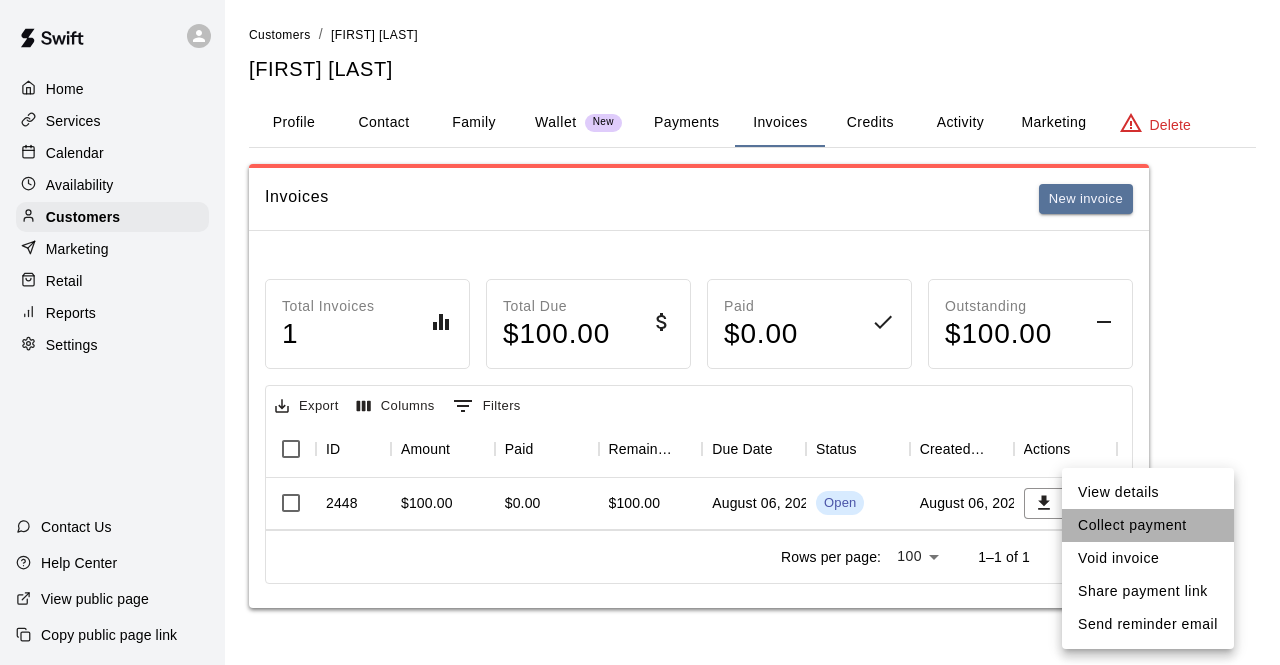 click on "Collect payment" at bounding box center [1148, 525] 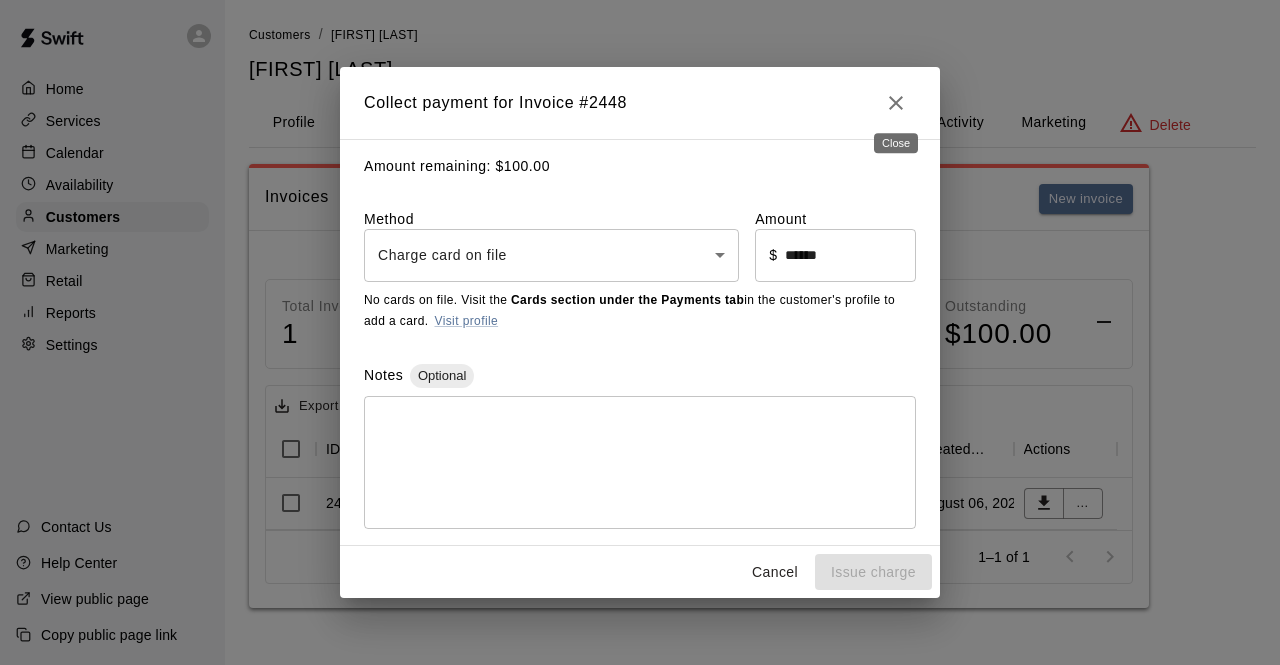 click 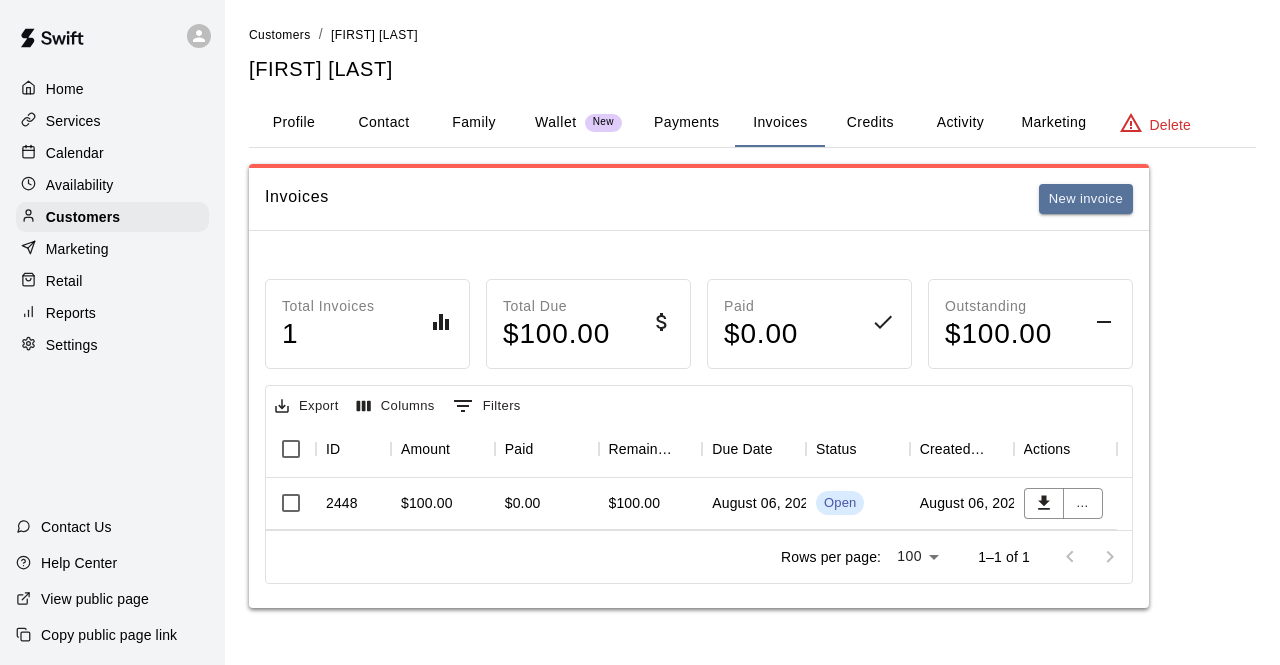 click on "$100.00" at bounding box center [443, 504] 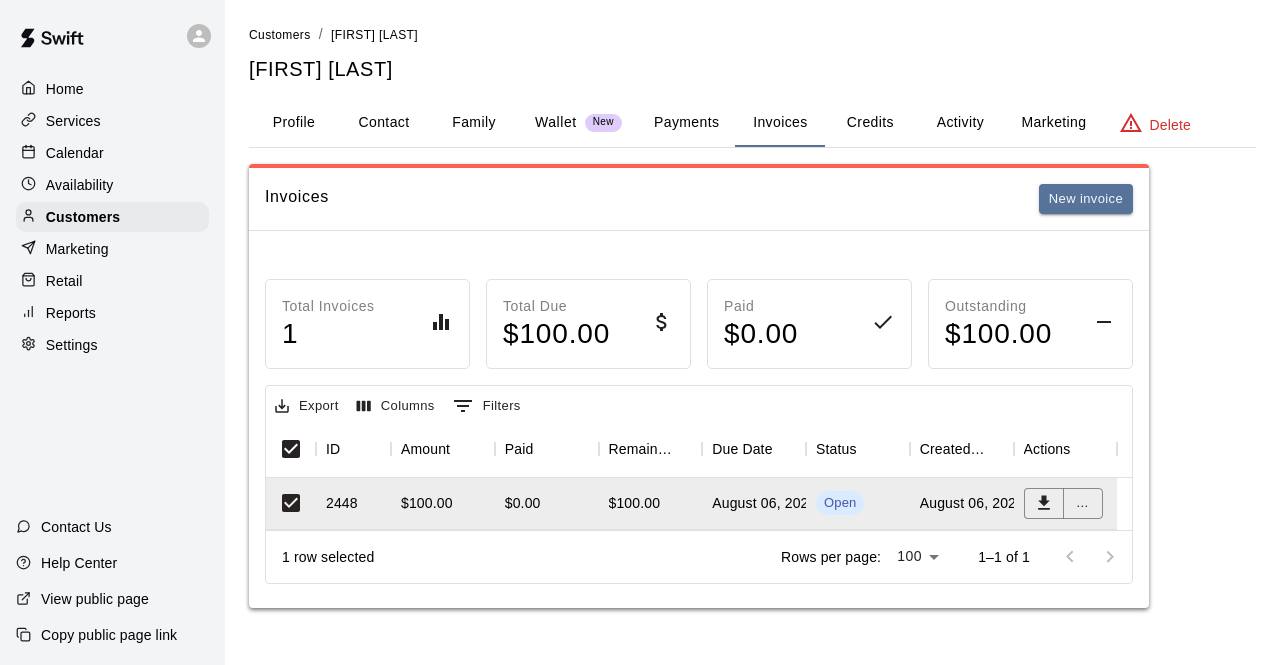 click on "Help Center" at bounding box center [66, 563] 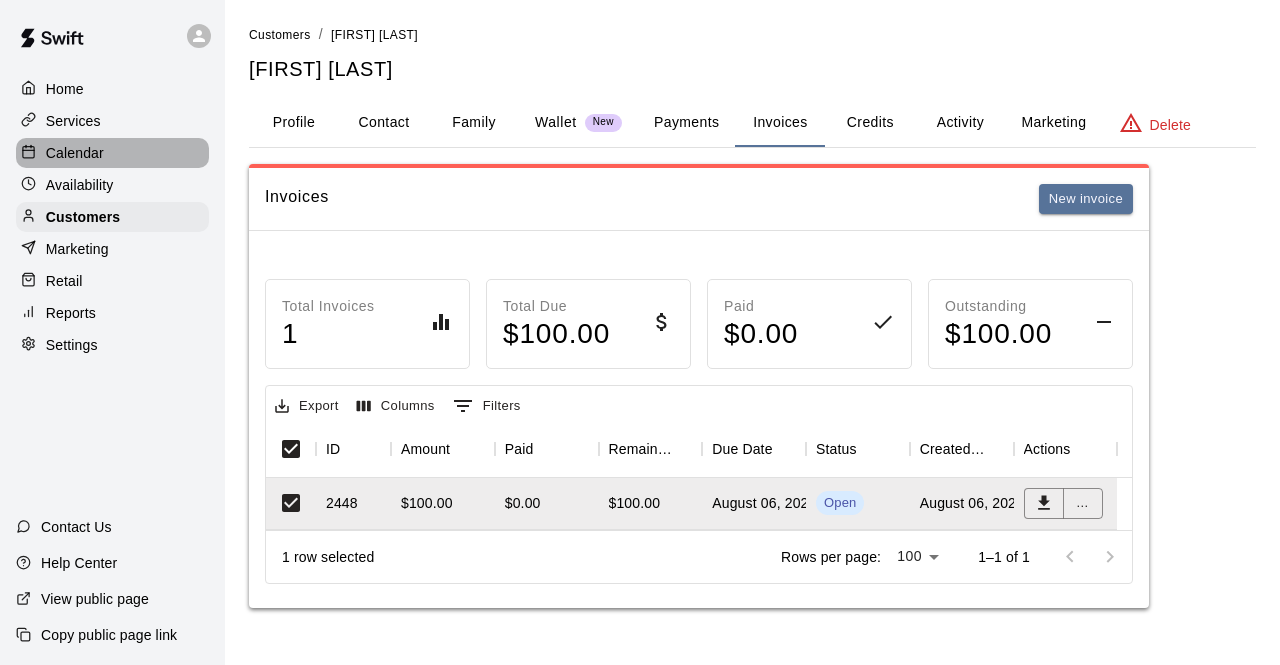 click on "Calendar" at bounding box center (75, 153) 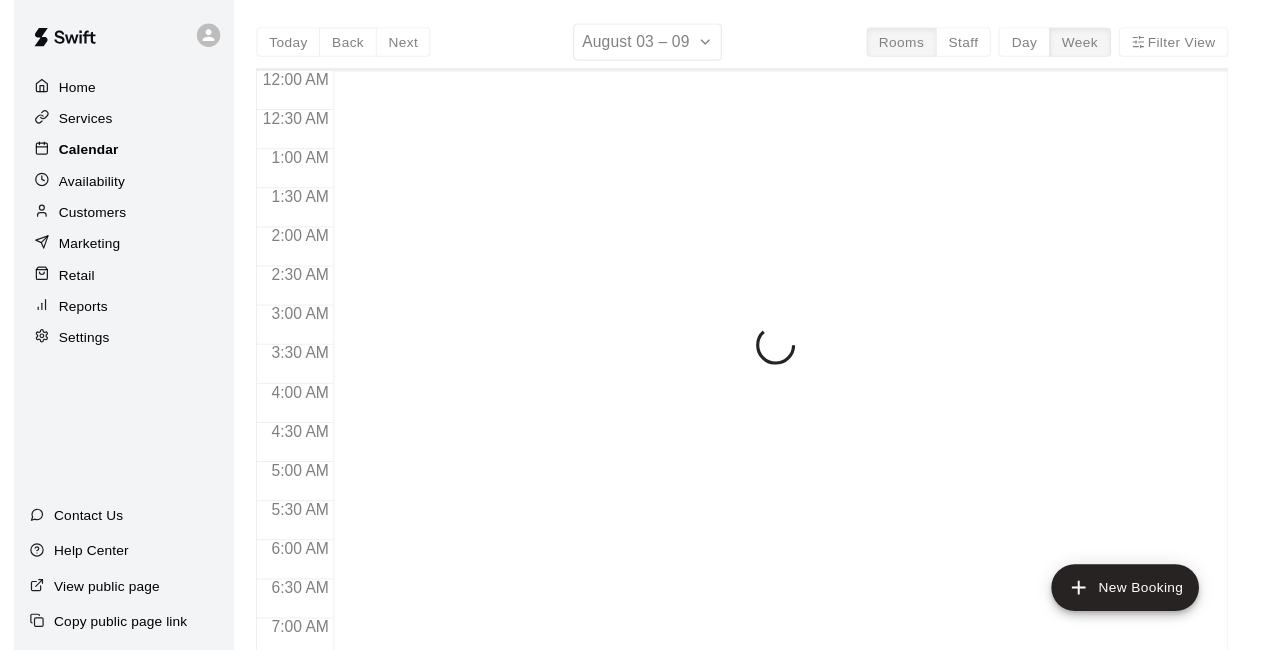scroll, scrollTop: 1304, scrollLeft: 0, axis: vertical 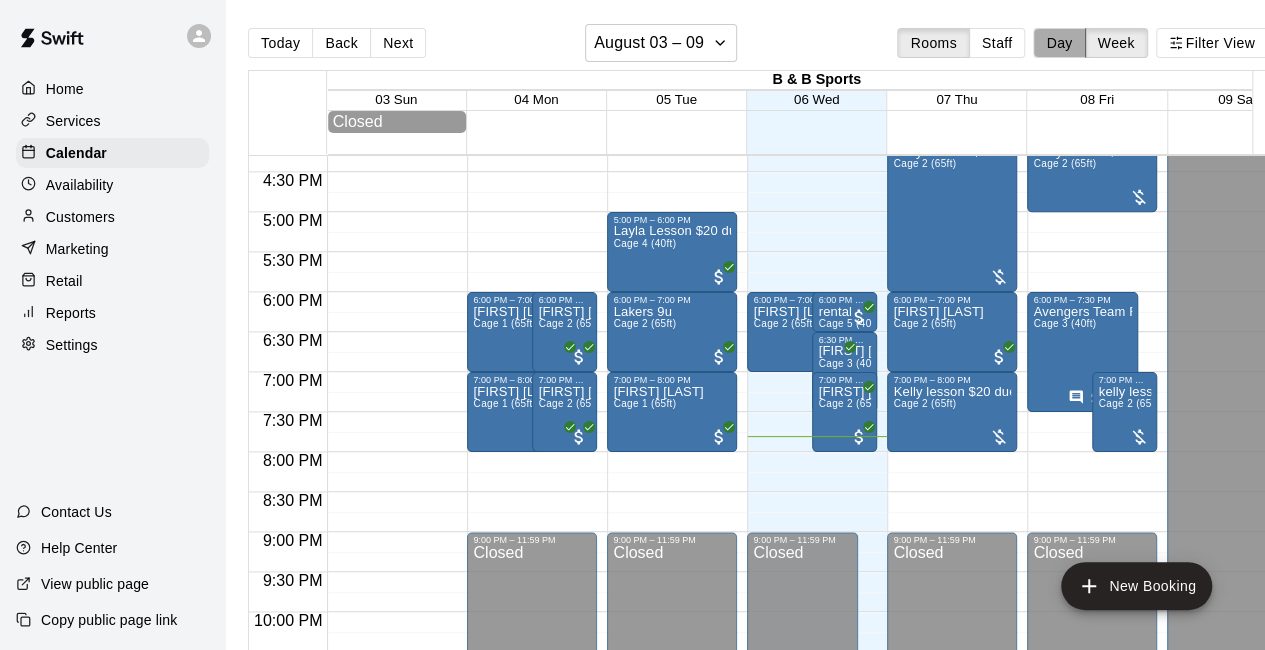 click on "Day" at bounding box center (1059, 43) 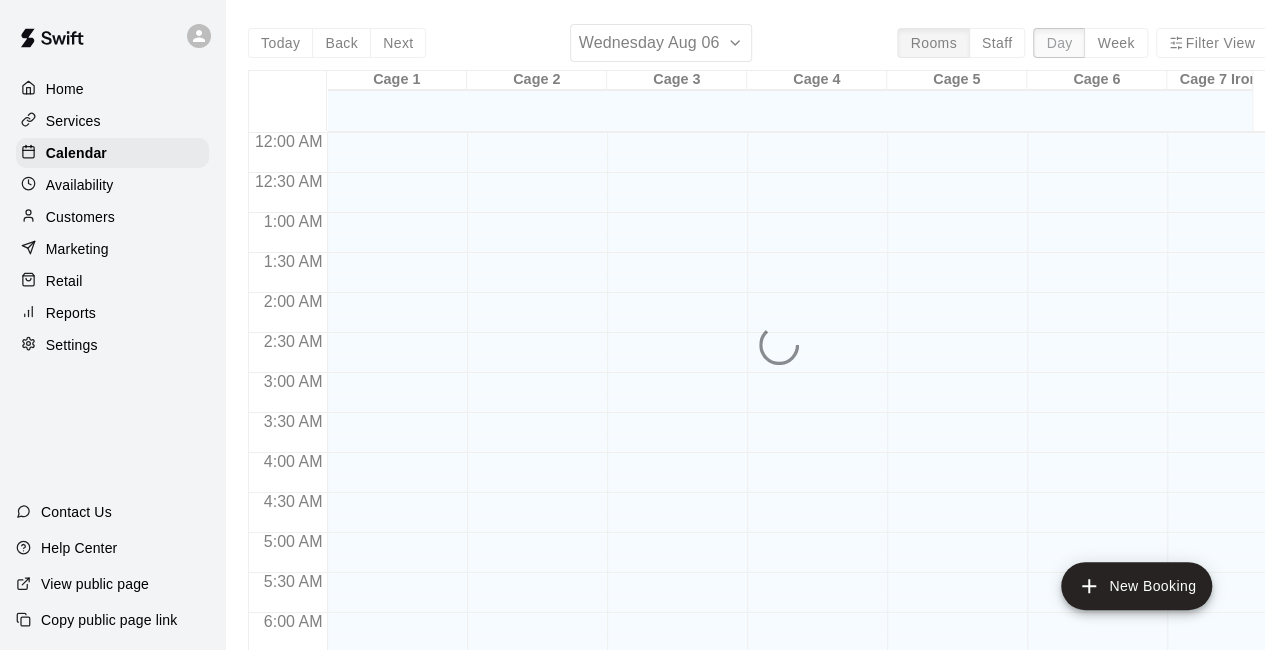 scroll, scrollTop: 1380, scrollLeft: 0, axis: vertical 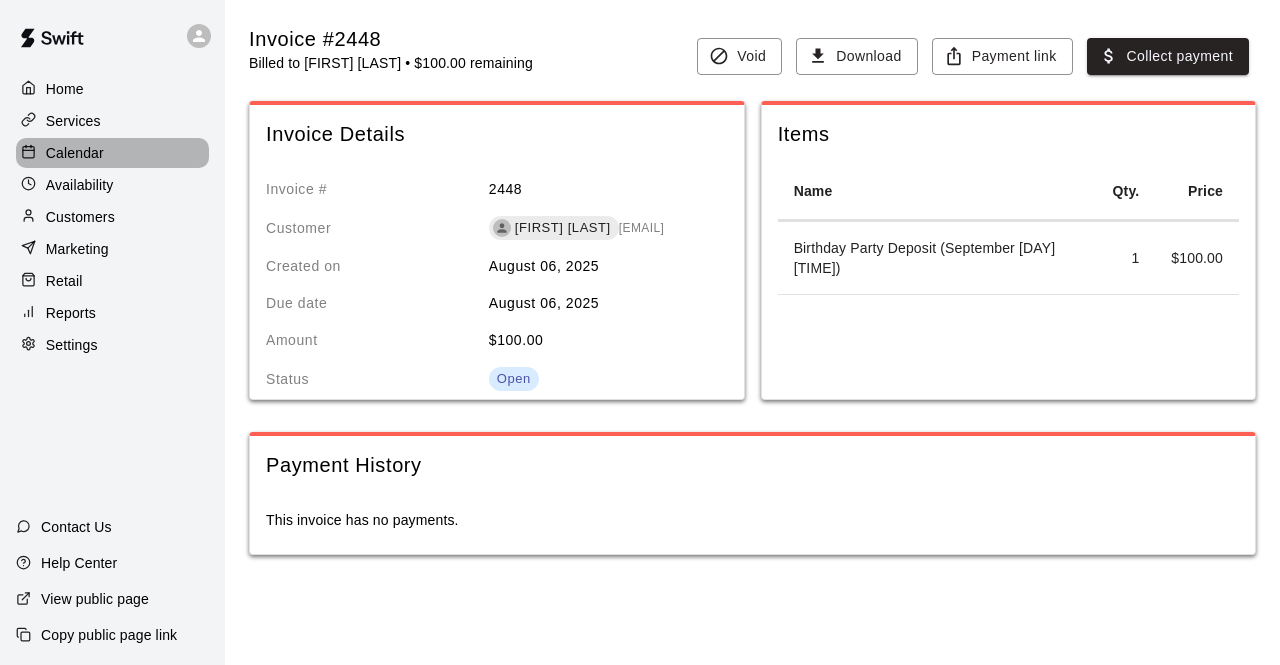 click on "Calendar" at bounding box center (75, 153) 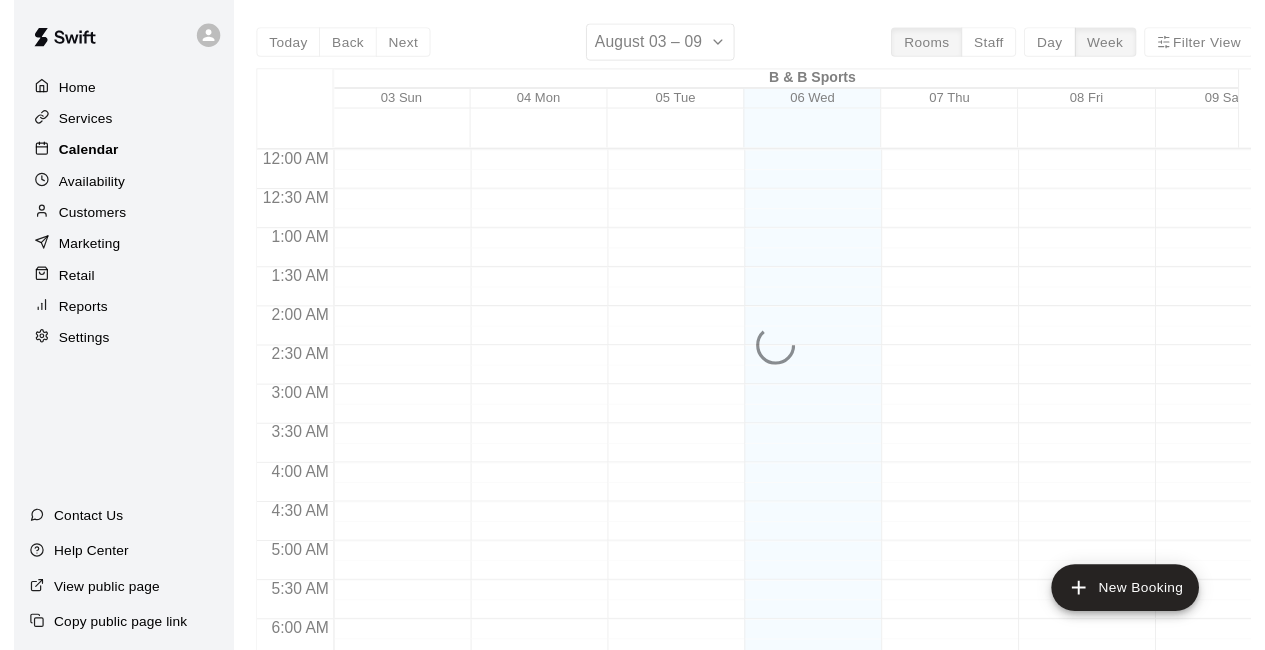 scroll, scrollTop: 1304, scrollLeft: 0, axis: vertical 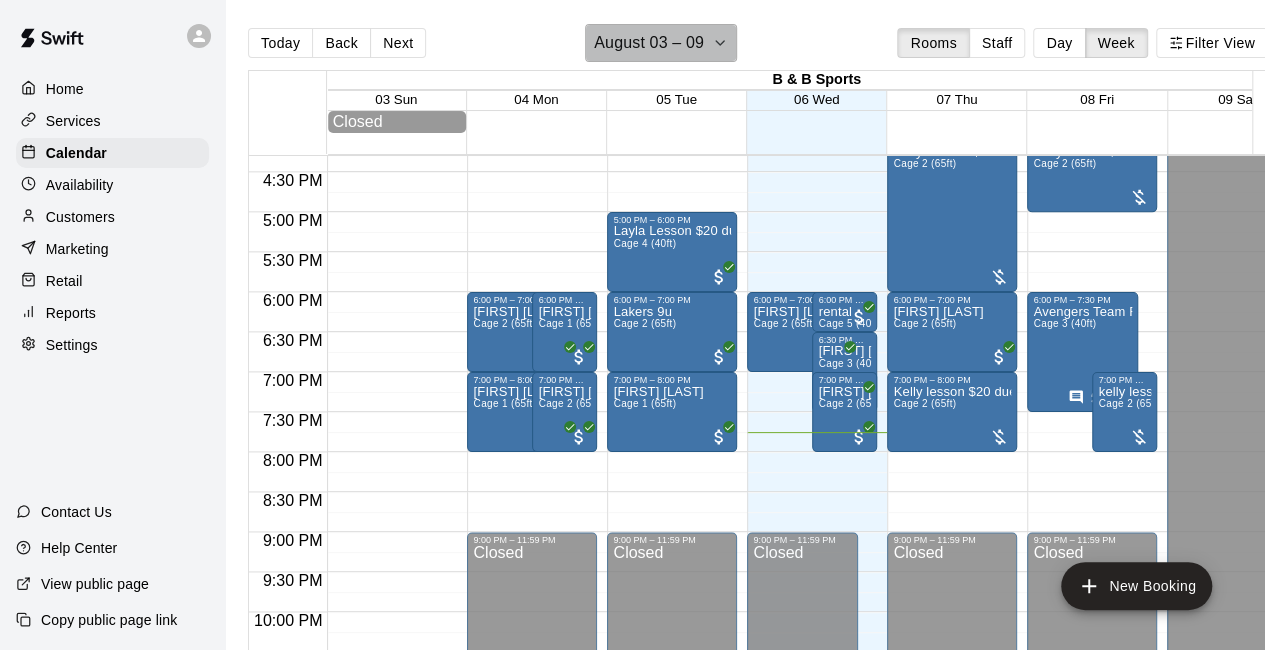 click 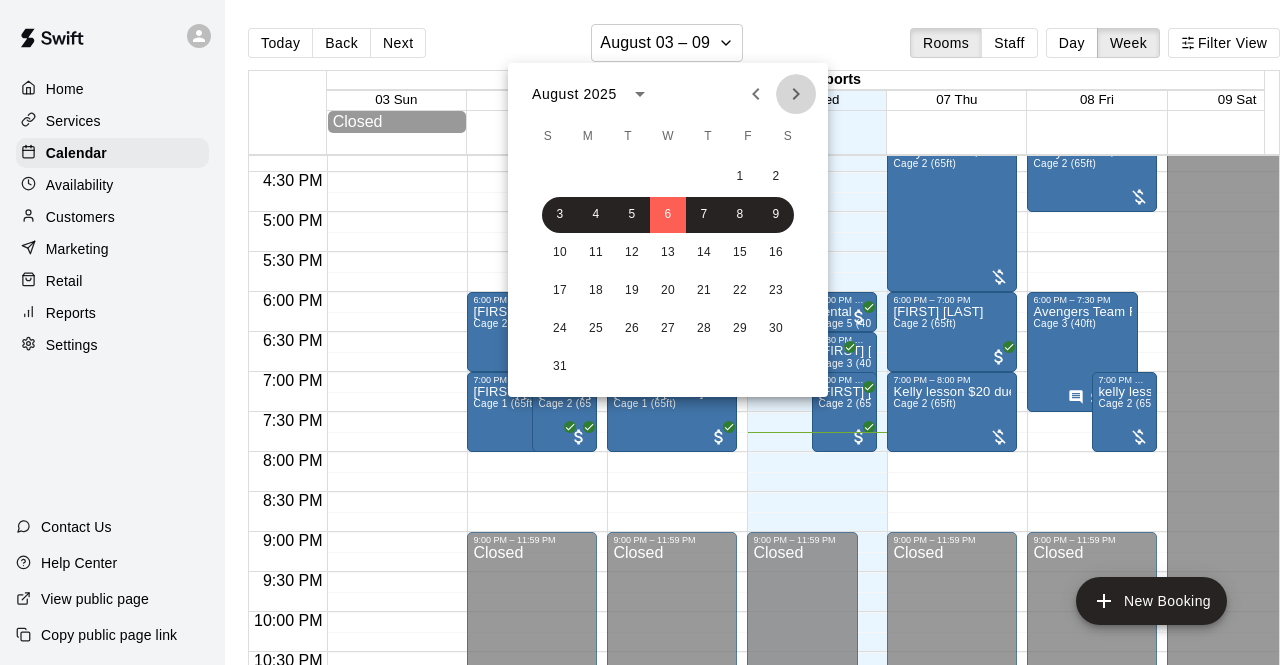 click 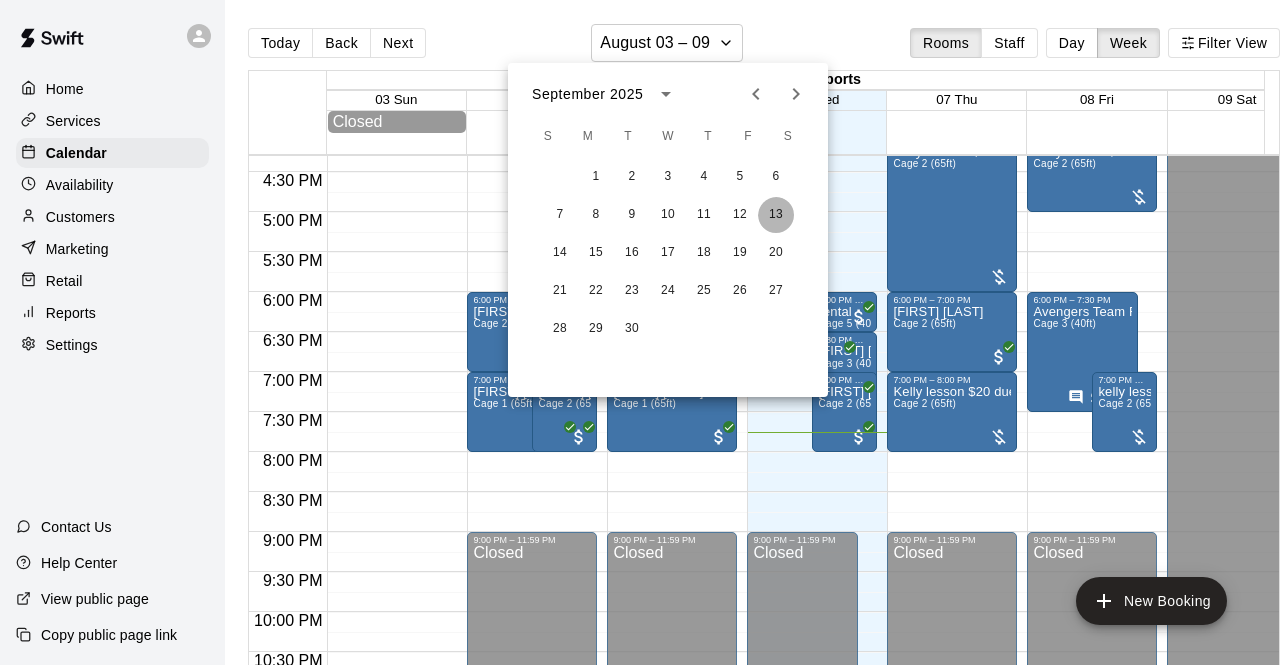 click on "13" at bounding box center [776, 215] 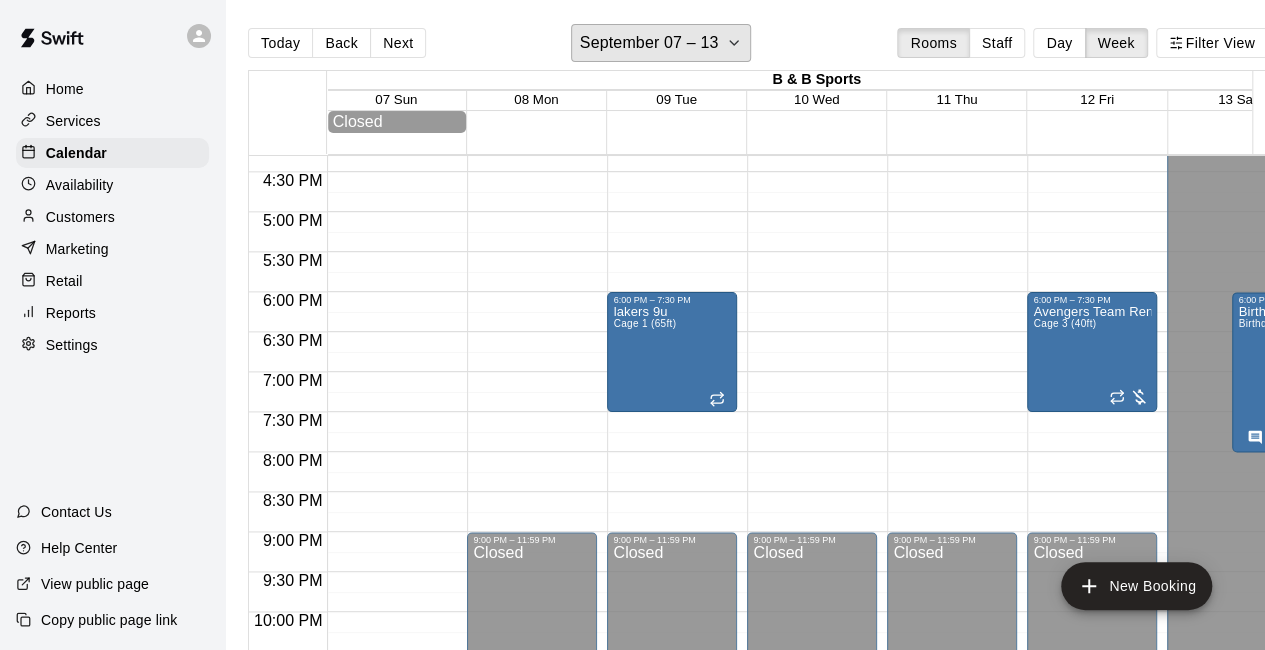 scroll, scrollTop: 1304, scrollLeft: 40, axis: both 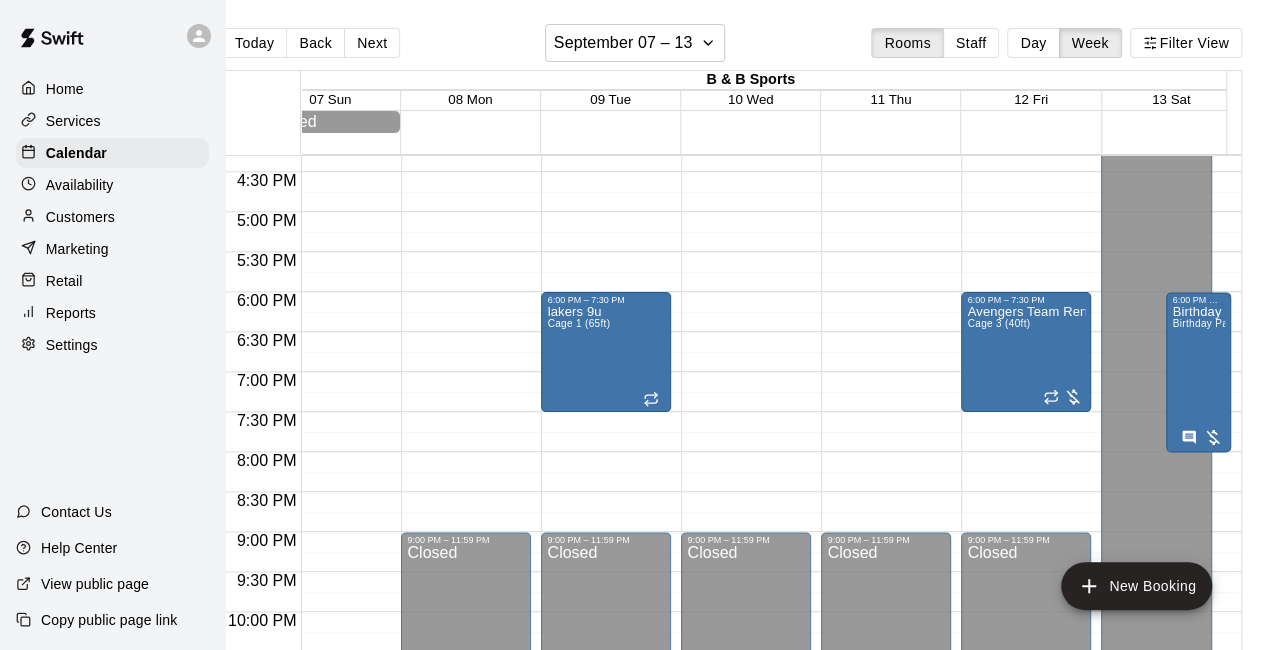 click on "Customers" at bounding box center (80, 217) 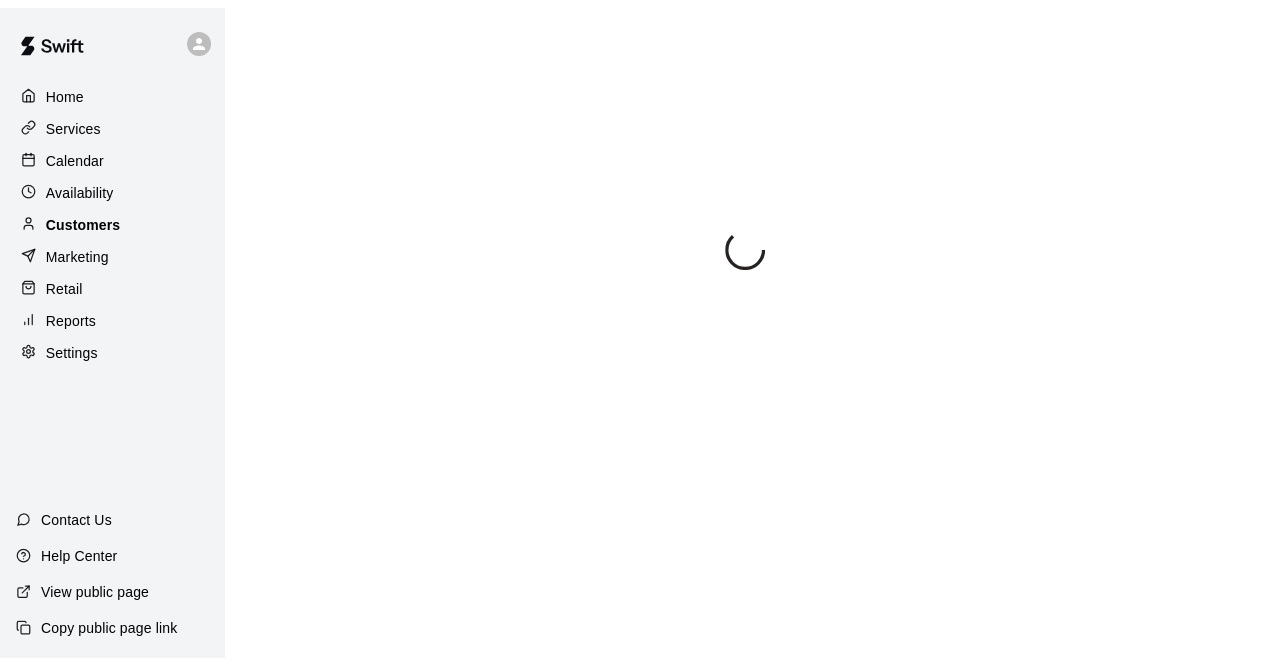 scroll, scrollTop: 0, scrollLeft: 0, axis: both 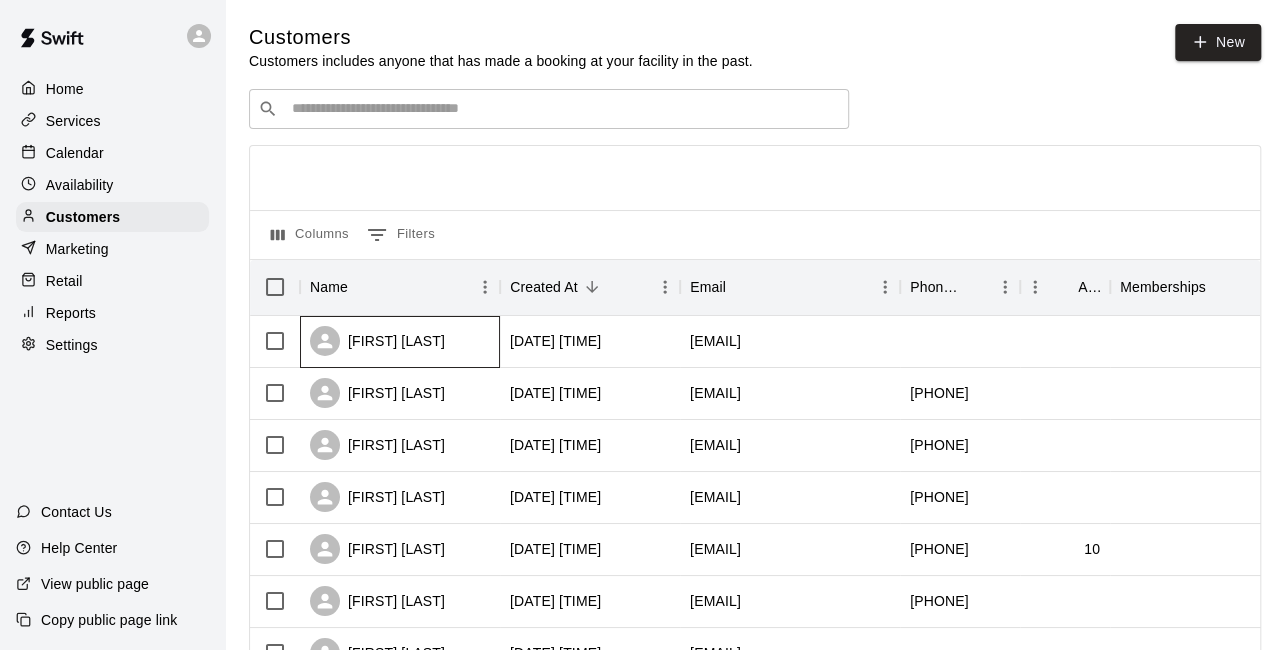 click on "[FIRST] [LAST]" at bounding box center (377, 341) 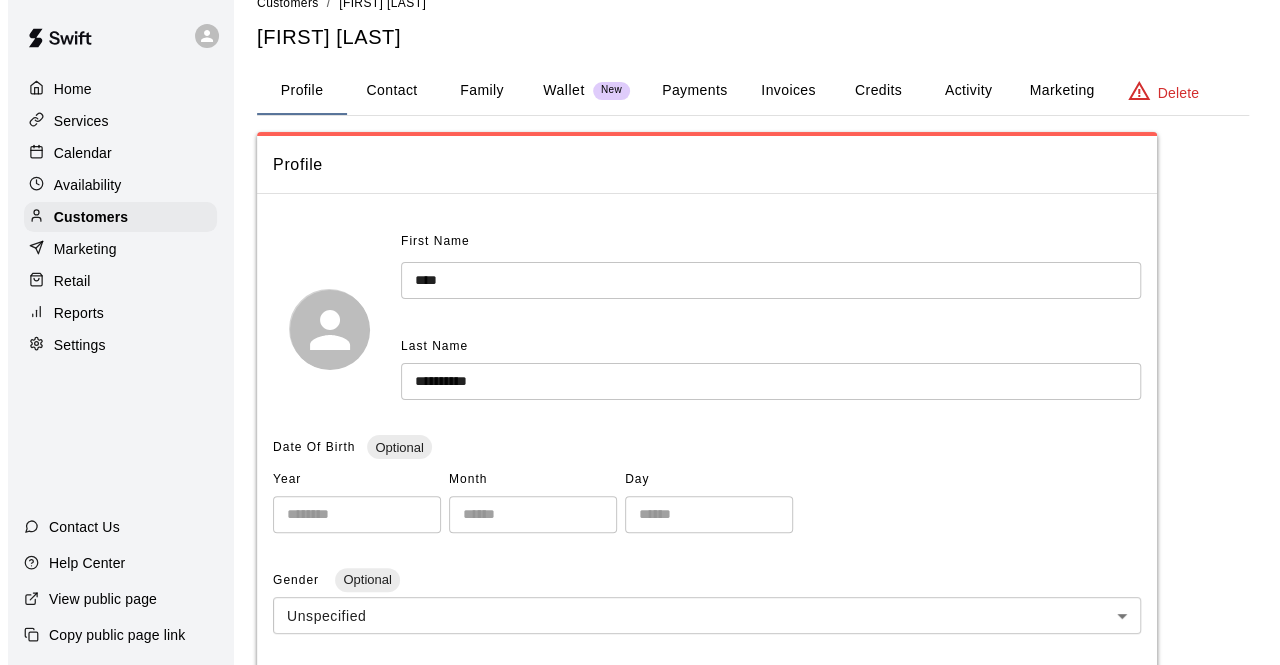 scroll, scrollTop: 0, scrollLeft: 0, axis: both 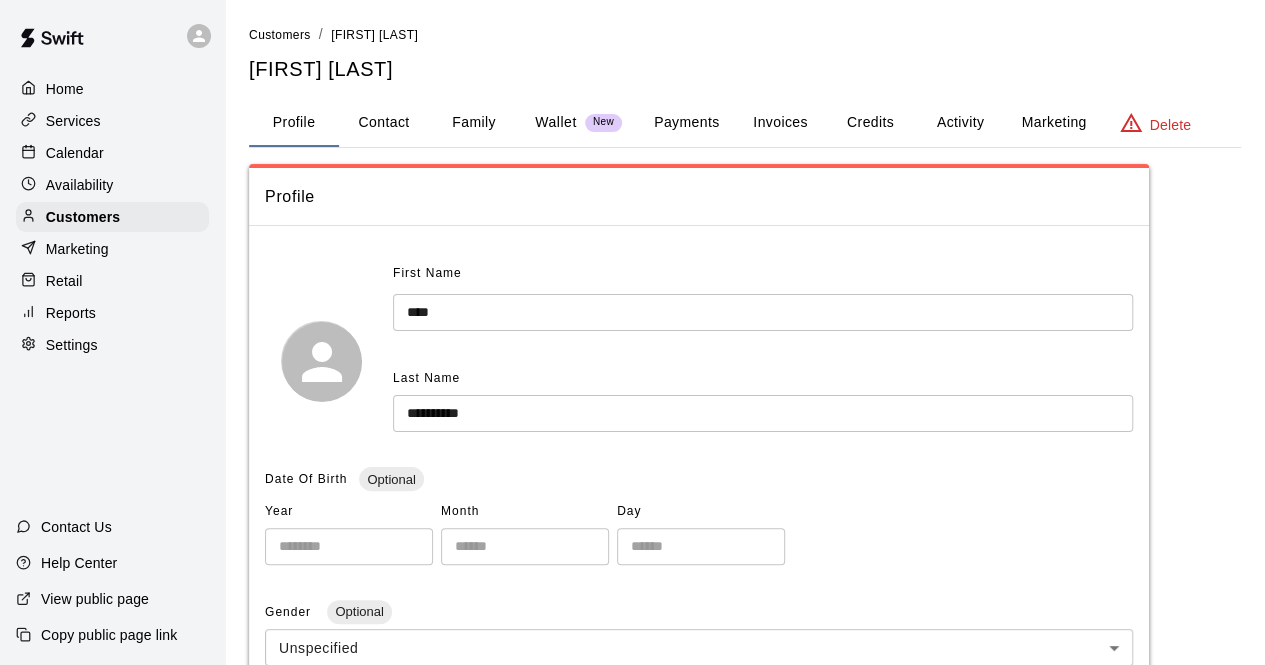 click on "Invoices" at bounding box center (780, 123) 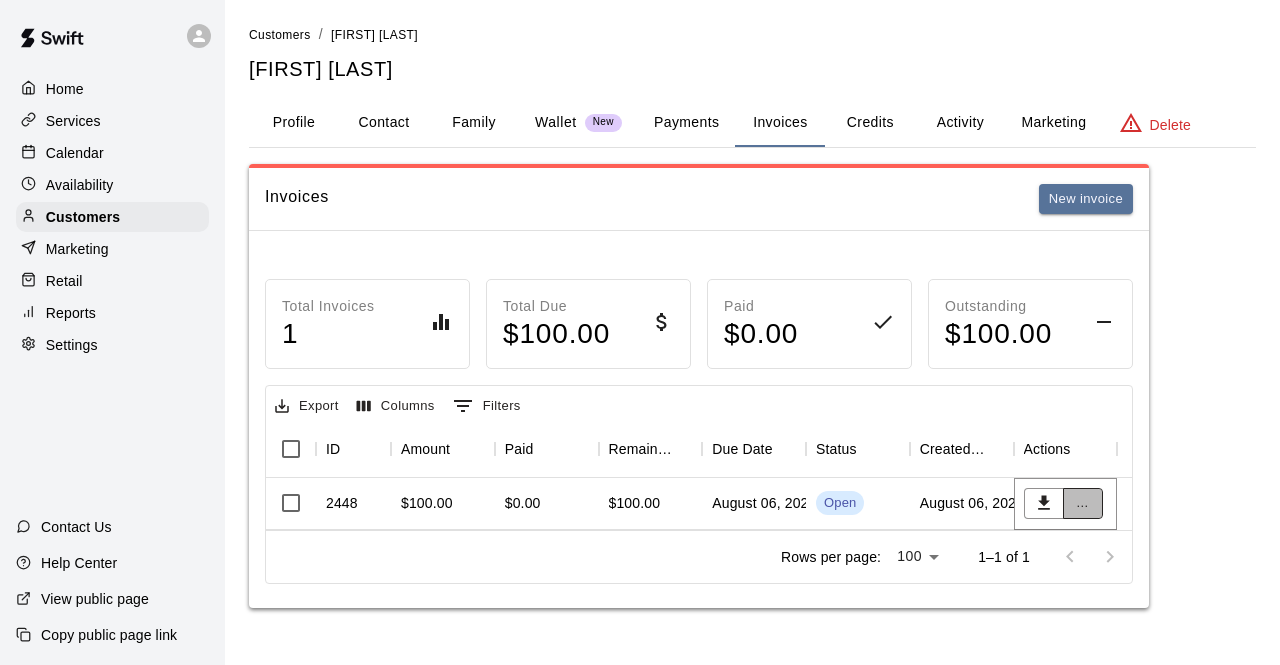click on "..." at bounding box center [1083, 503] 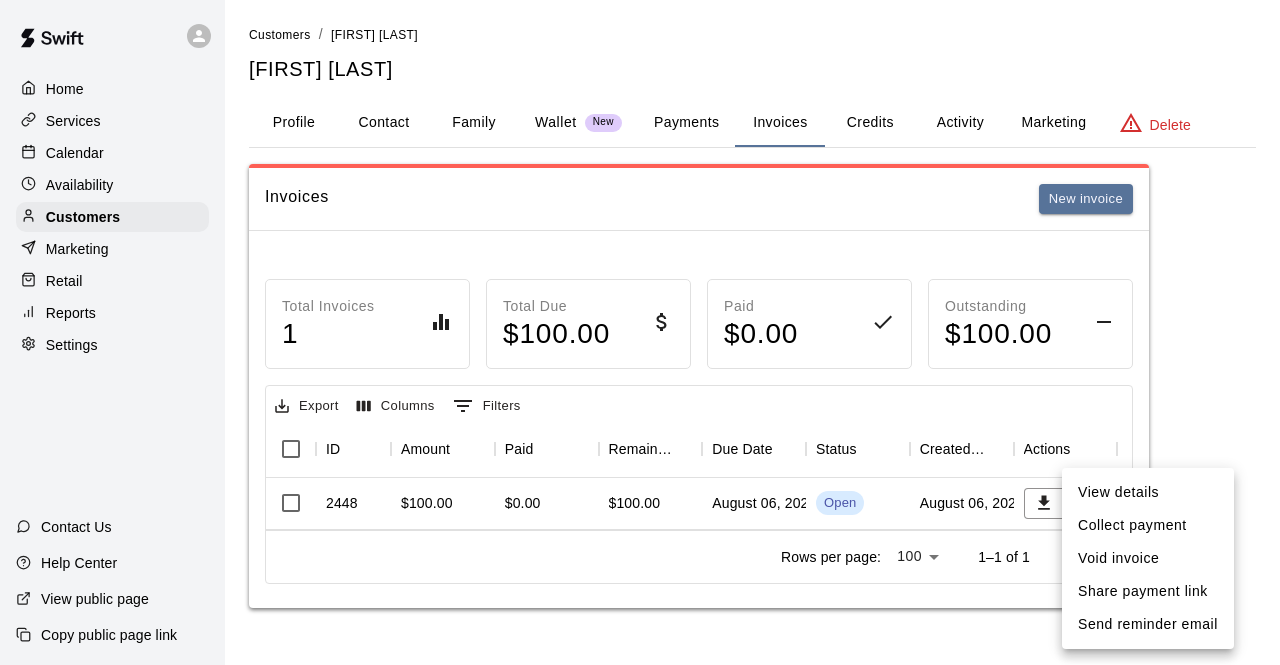 drag, startPoint x: 1100, startPoint y: 625, endPoint x: 1176, endPoint y: 336, distance: 298.82605 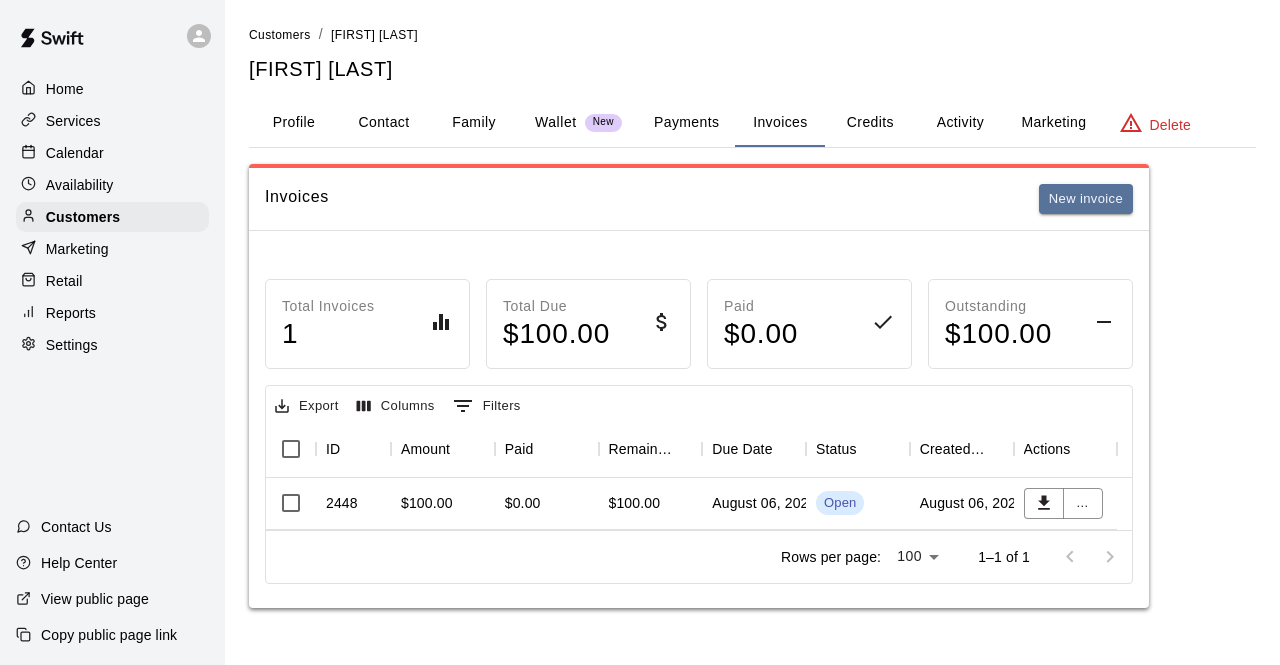 click on "Rows per page: 100 *** 1–1 of 1" at bounding box center (699, 556) 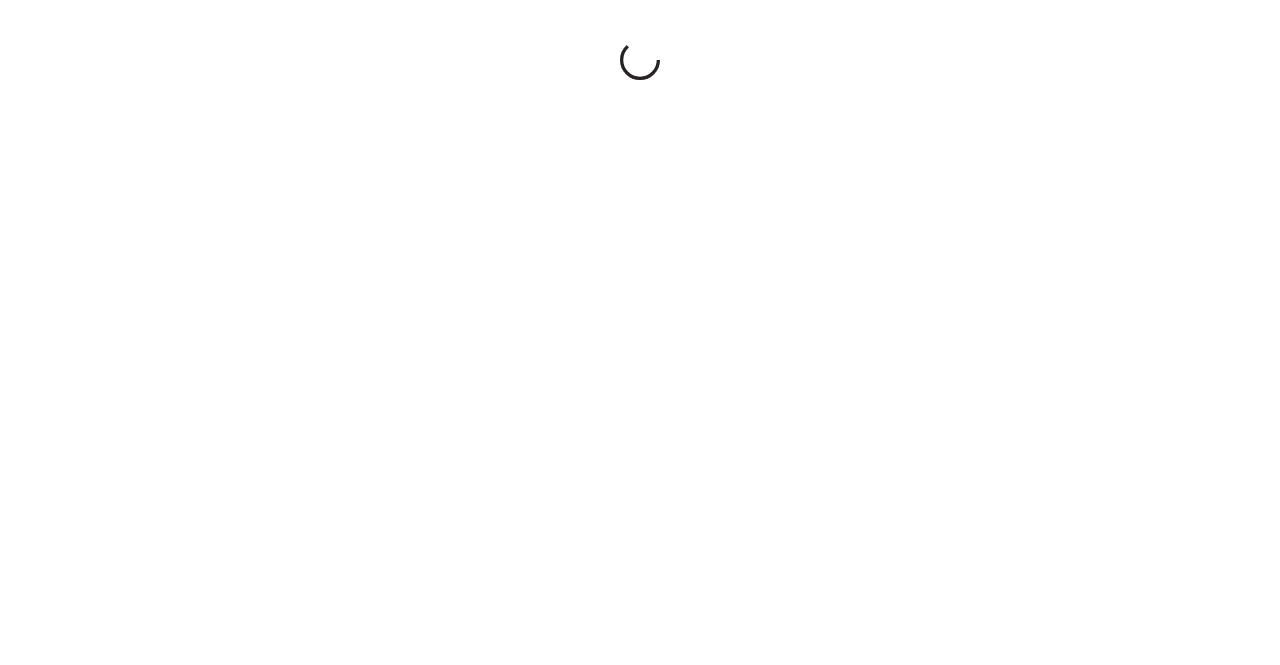 scroll, scrollTop: 0, scrollLeft: 0, axis: both 